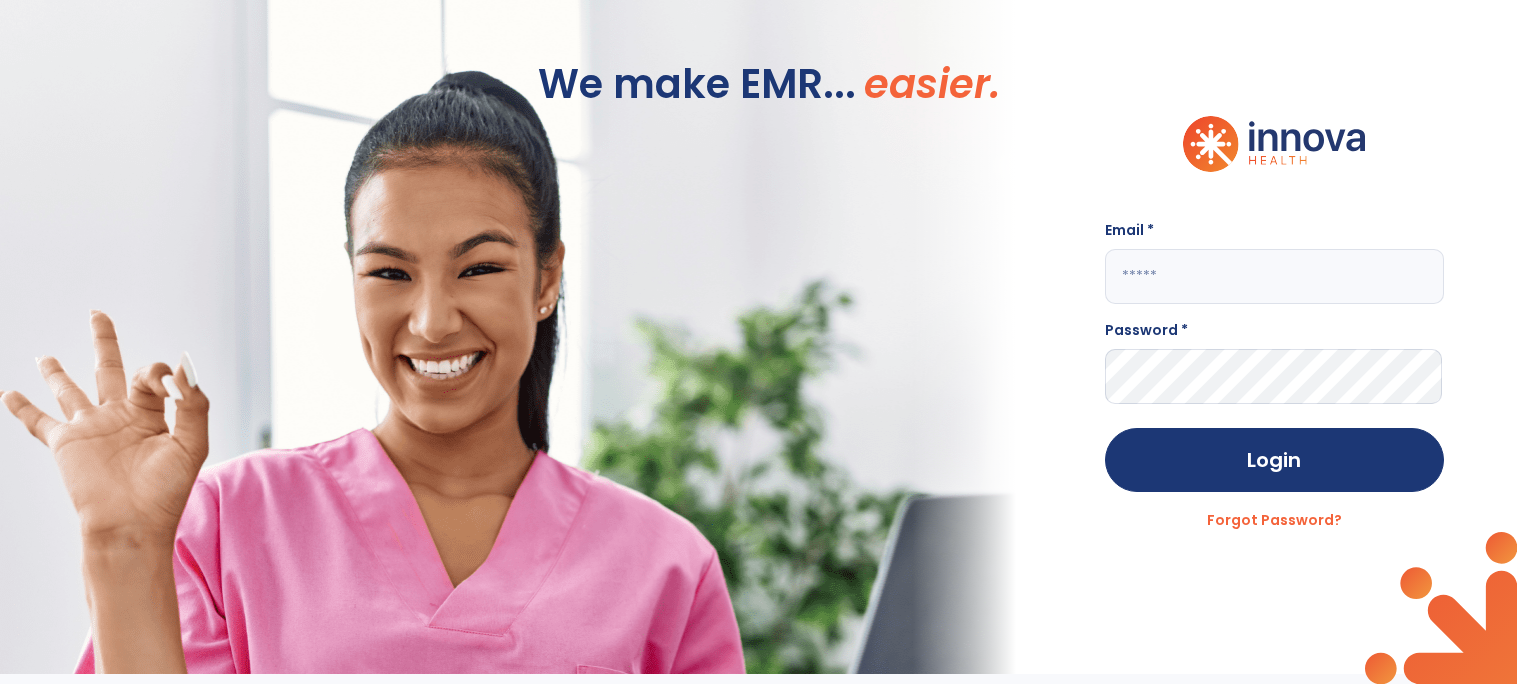 scroll, scrollTop: 0, scrollLeft: 0, axis: both 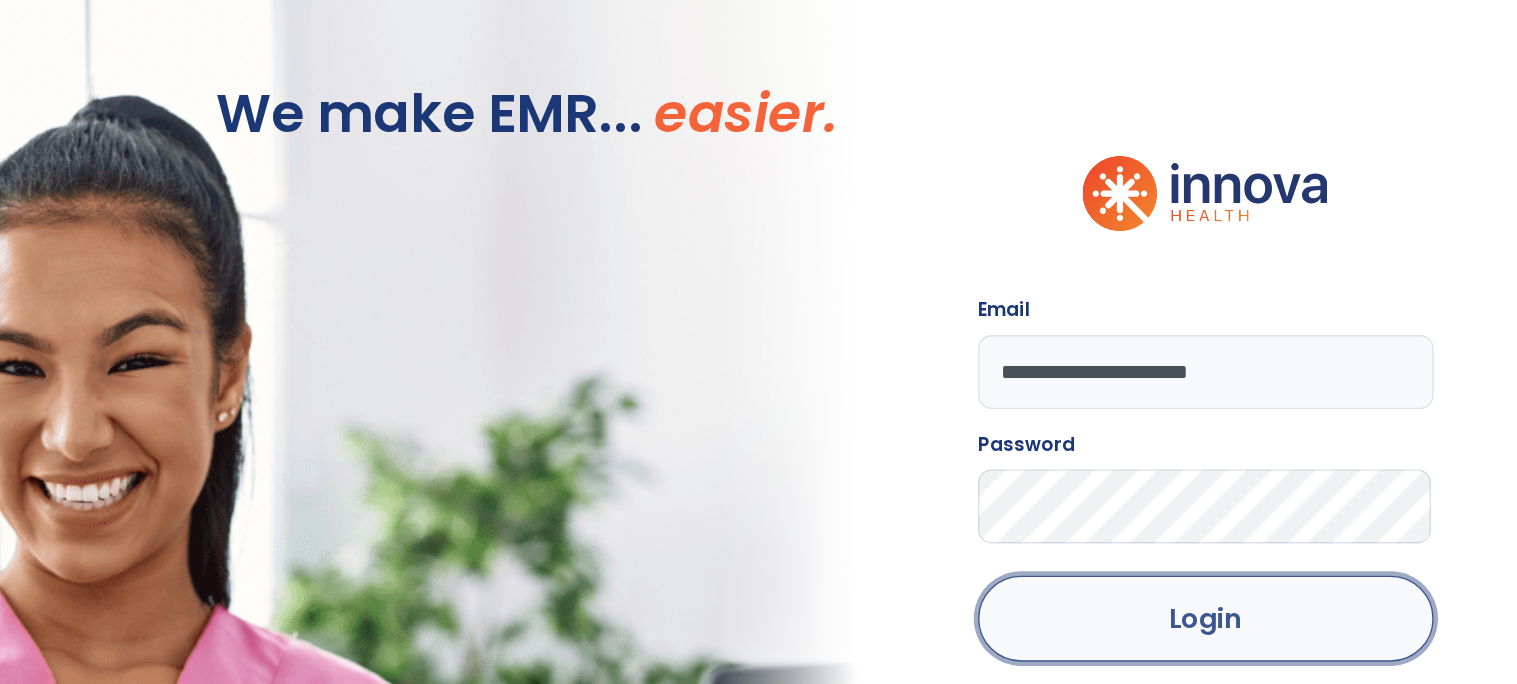click on "Login" 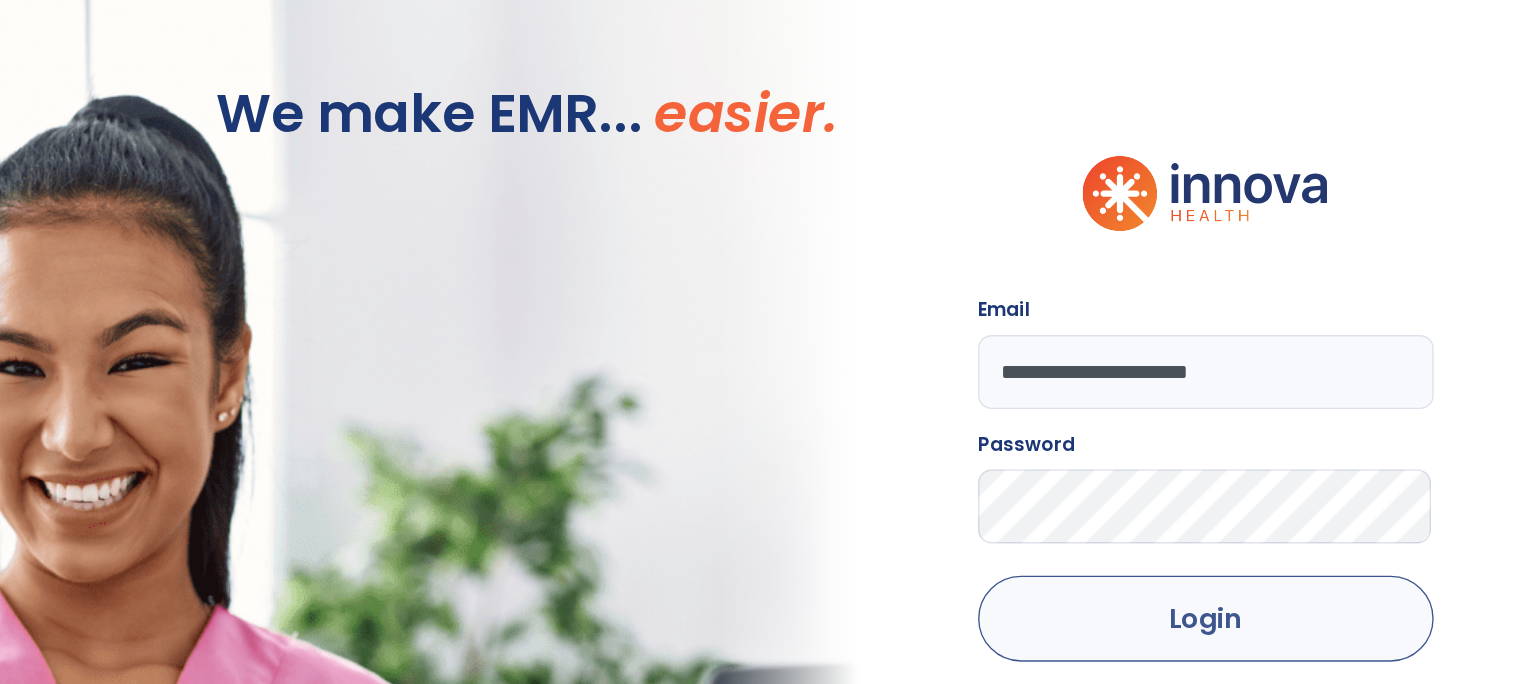 scroll, scrollTop: 0, scrollLeft: 0, axis: both 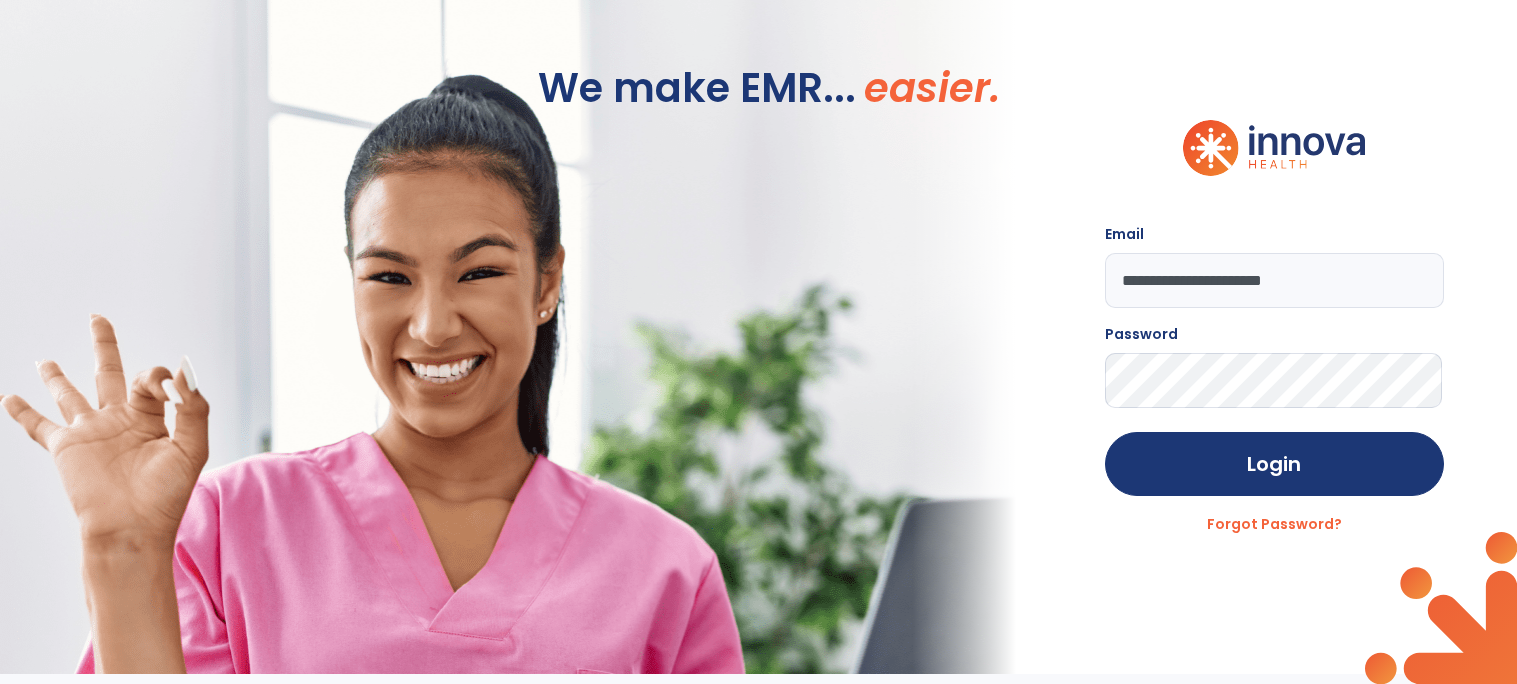 click on "**********" 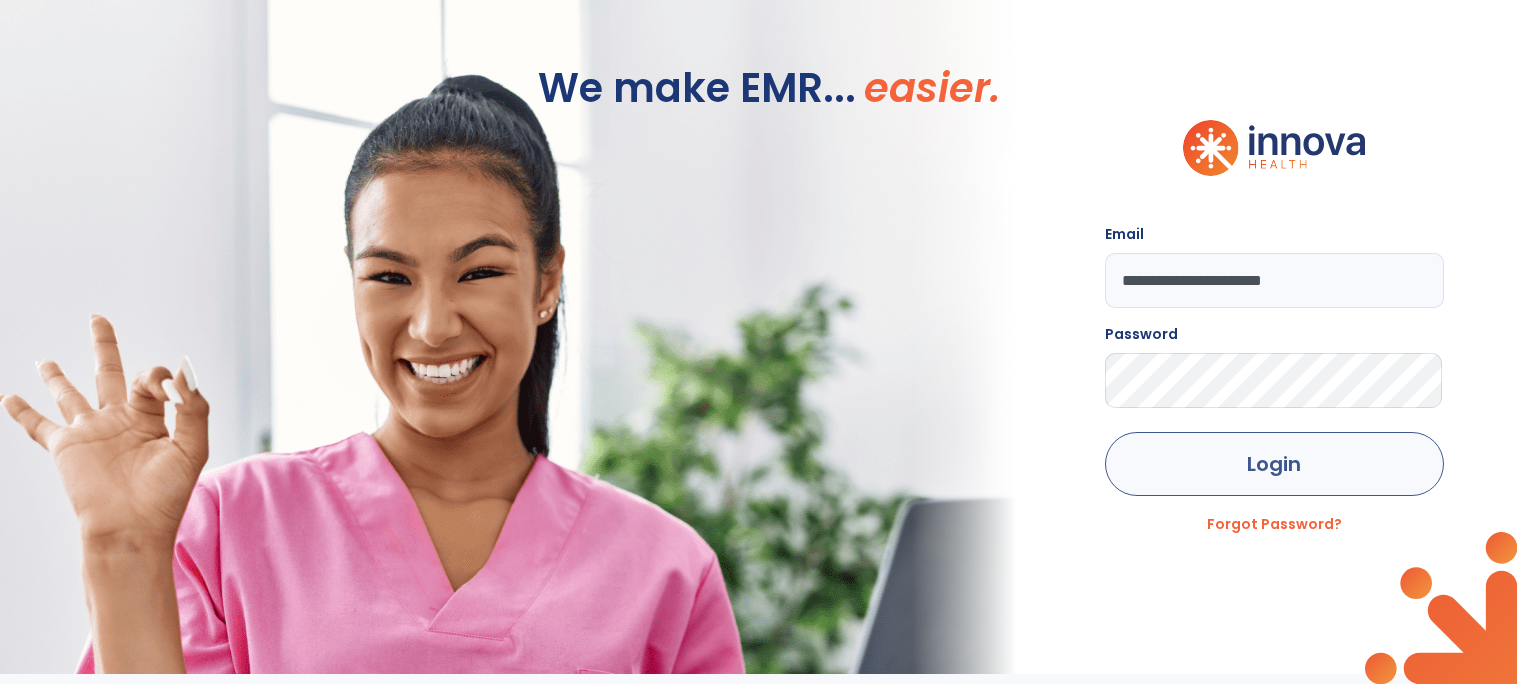 click on "Login" 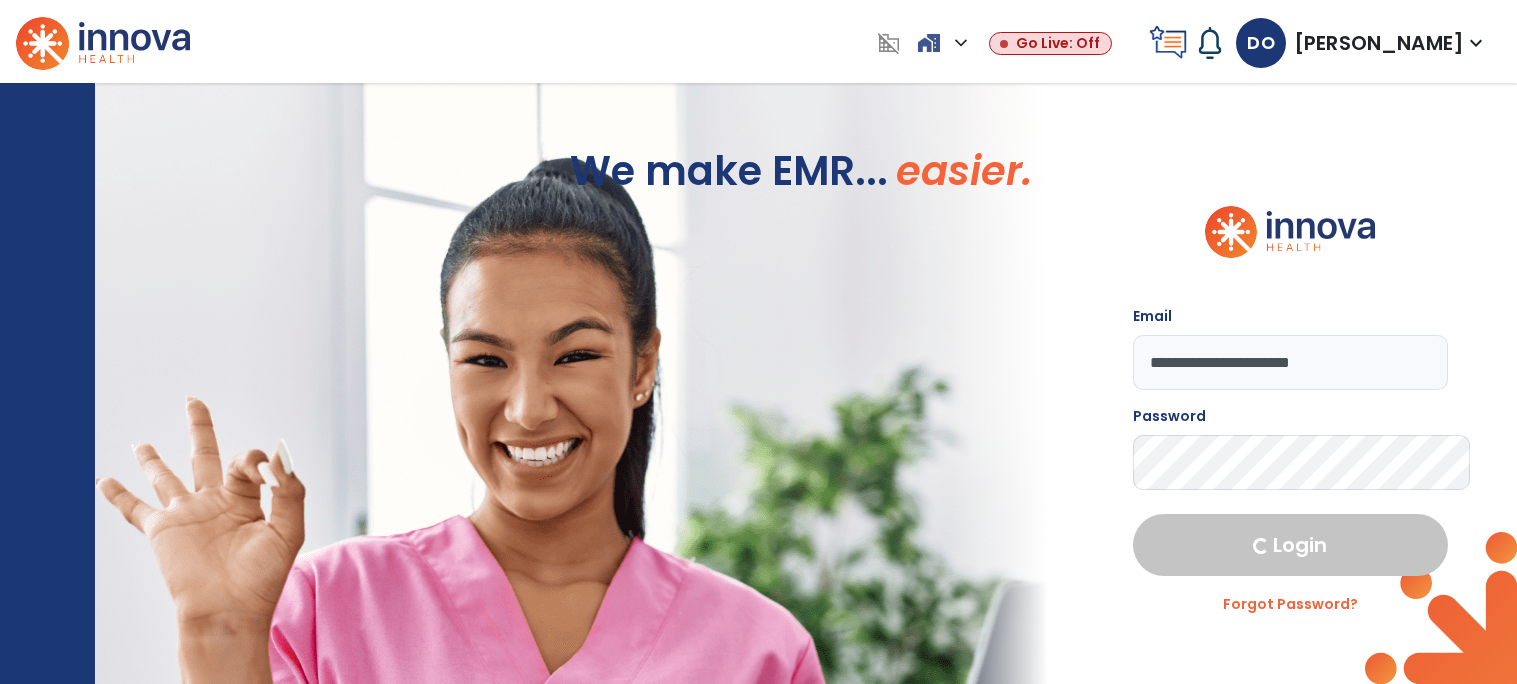 select on "****" 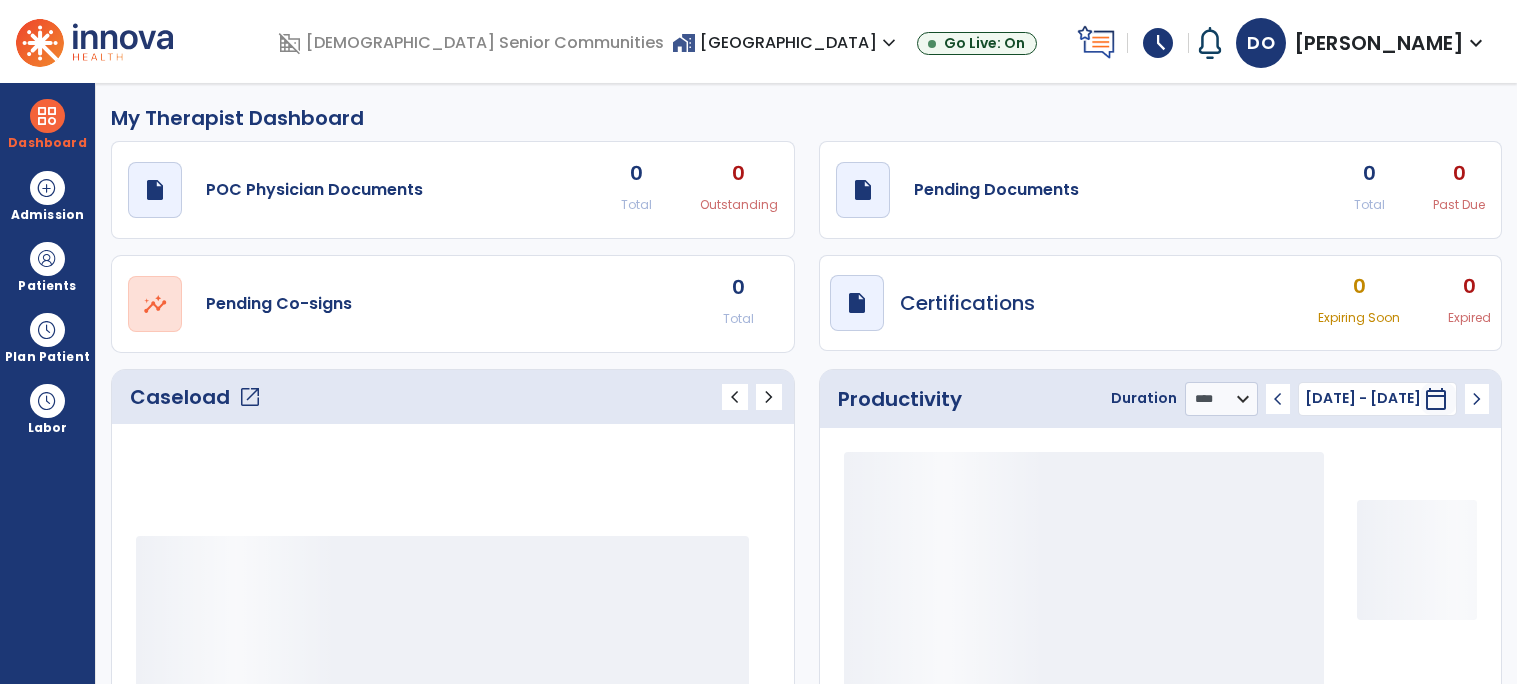 scroll, scrollTop: 0, scrollLeft: 0, axis: both 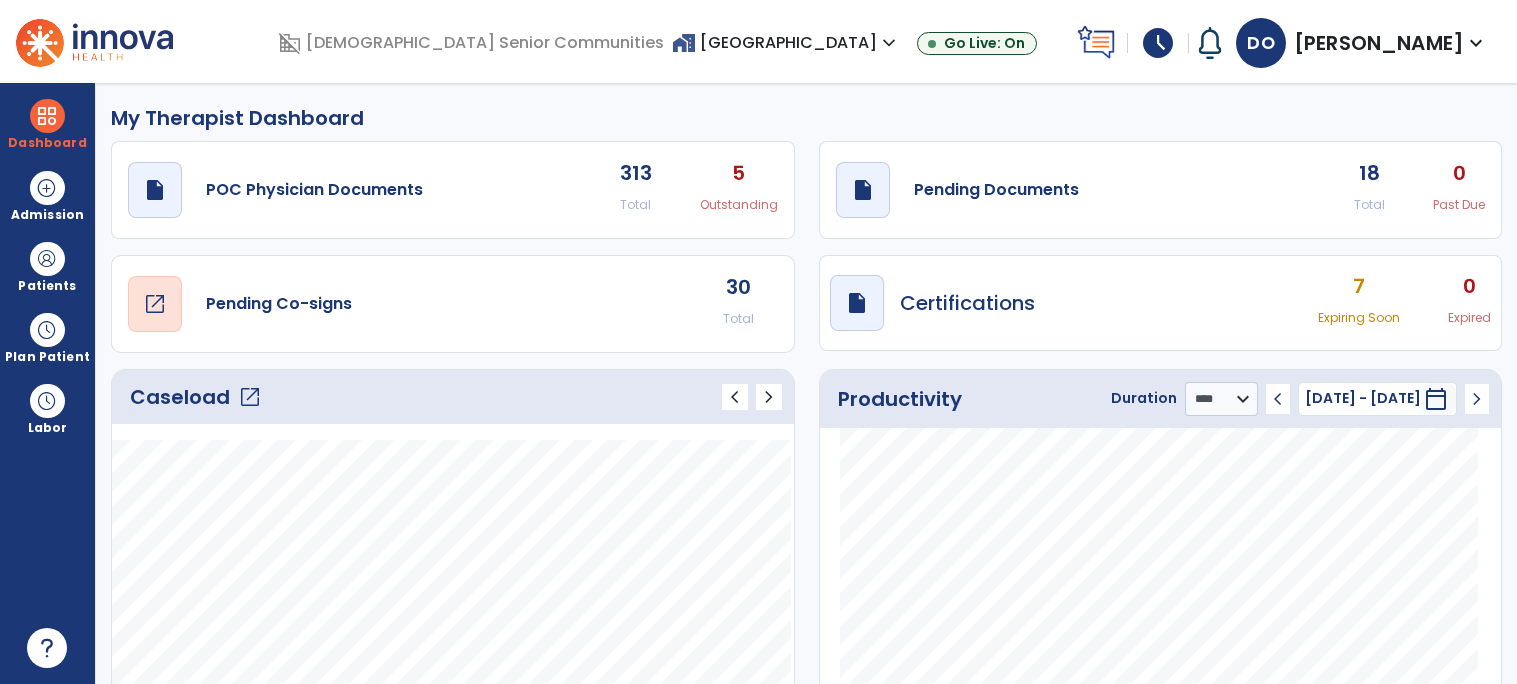 click on "Pending Co-signs" 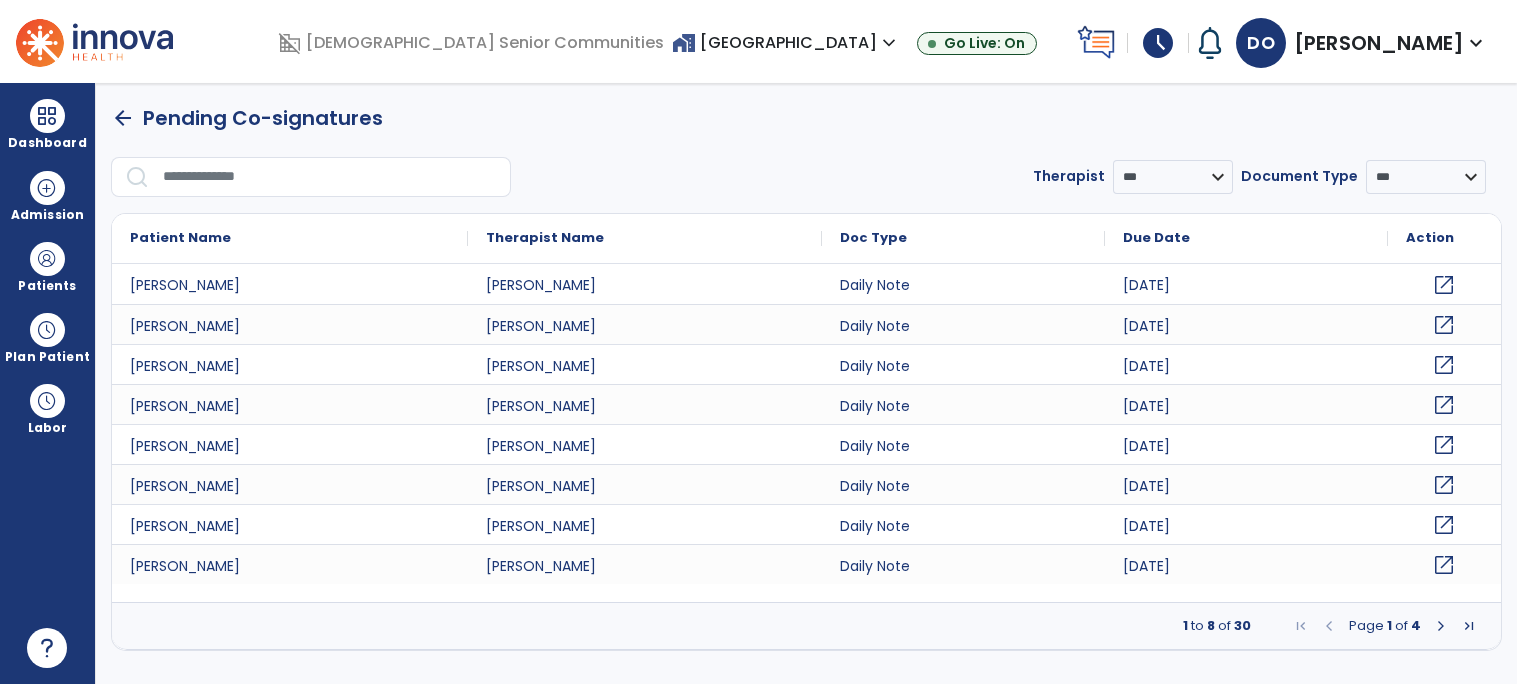 click at bounding box center (1441, 626) 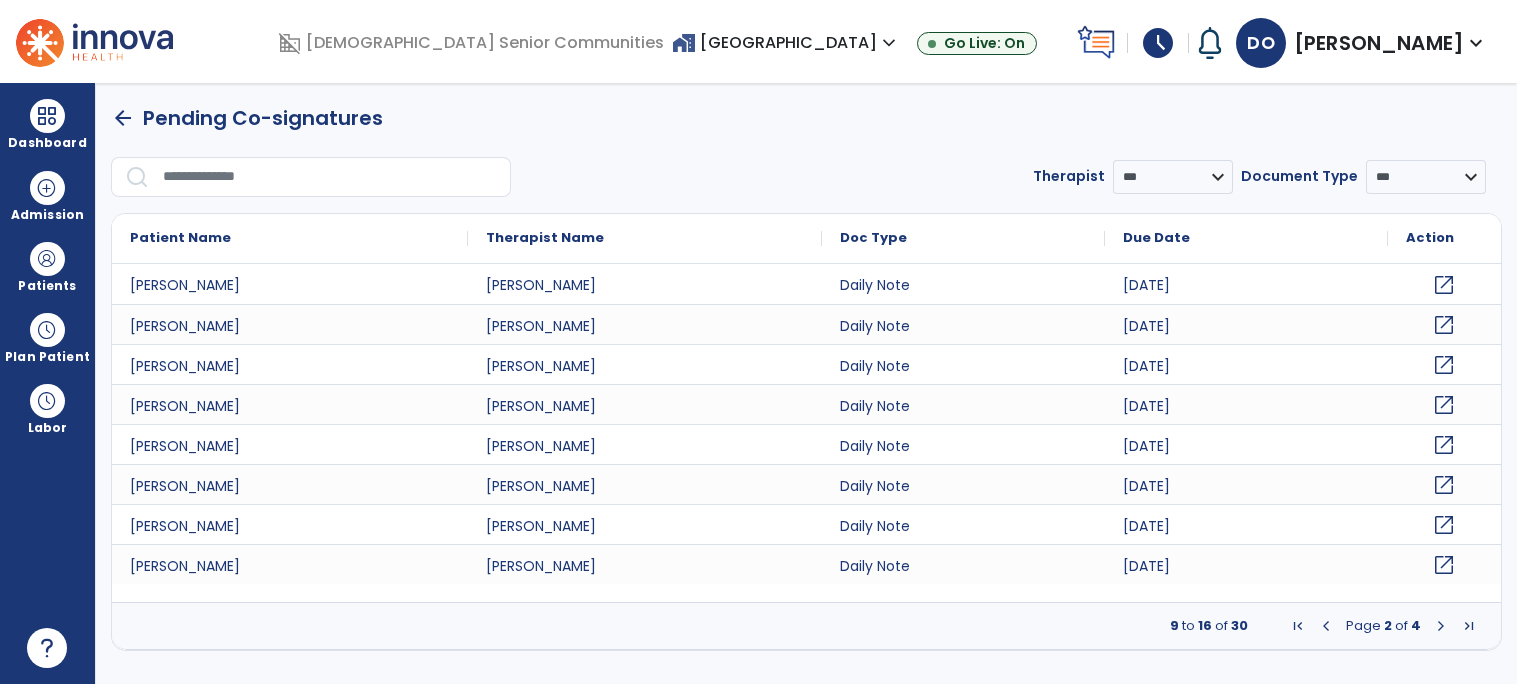 click at bounding box center (1441, 626) 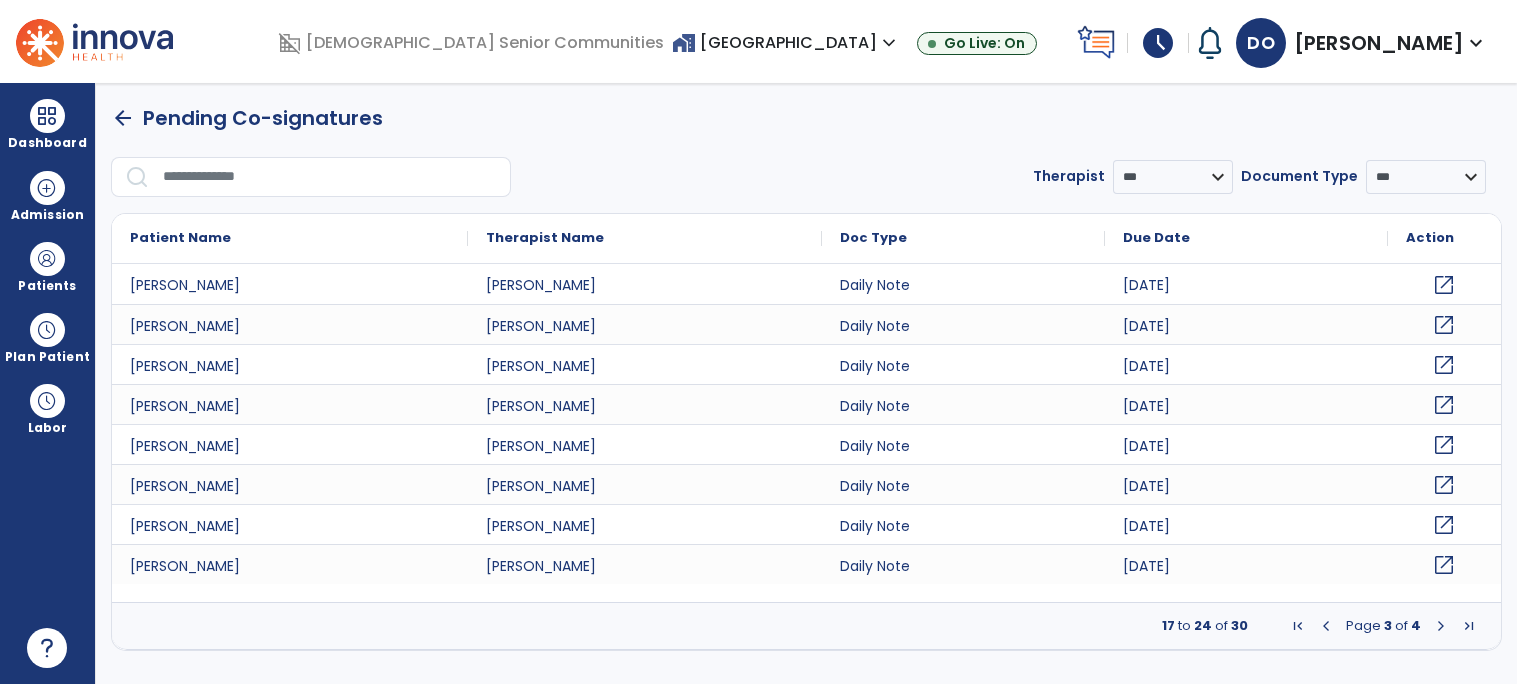 click on "open_in_new" 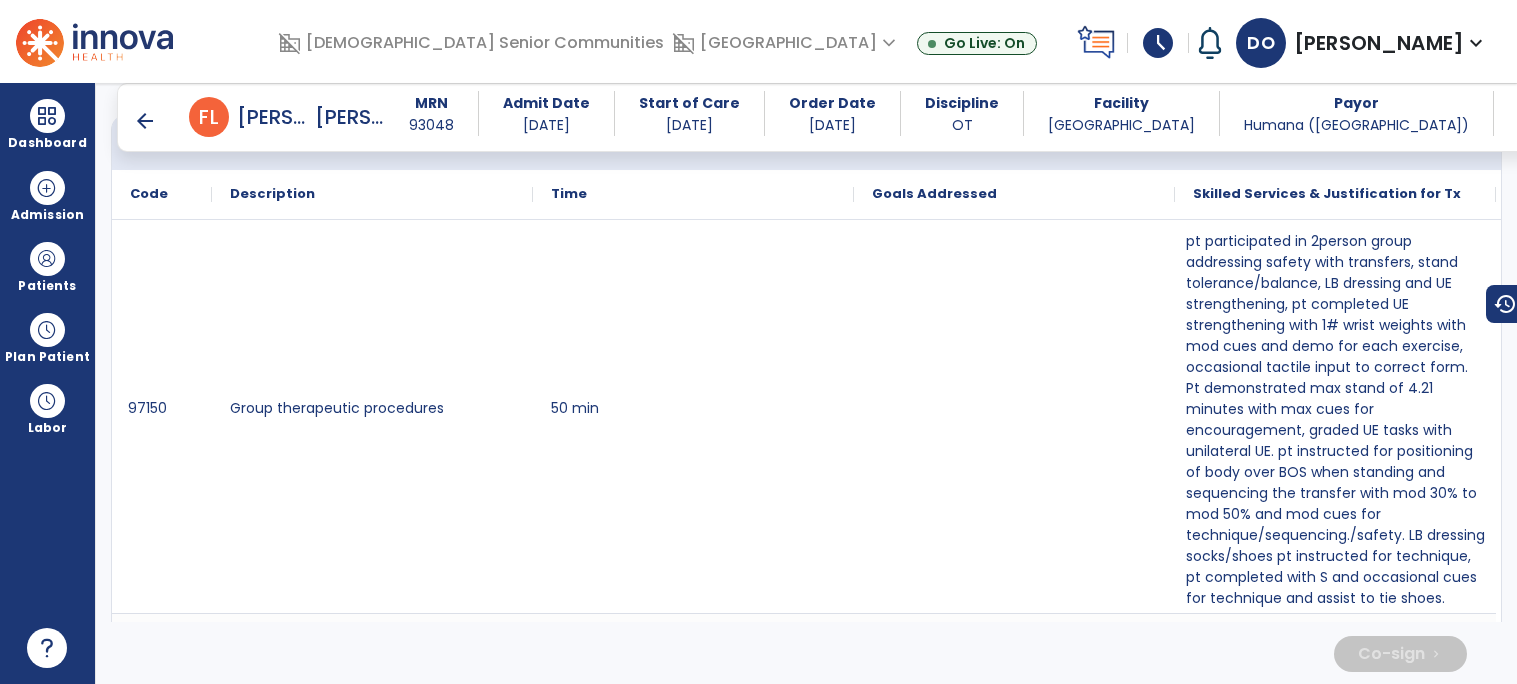 scroll, scrollTop: 1179, scrollLeft: 0, axis: vertical 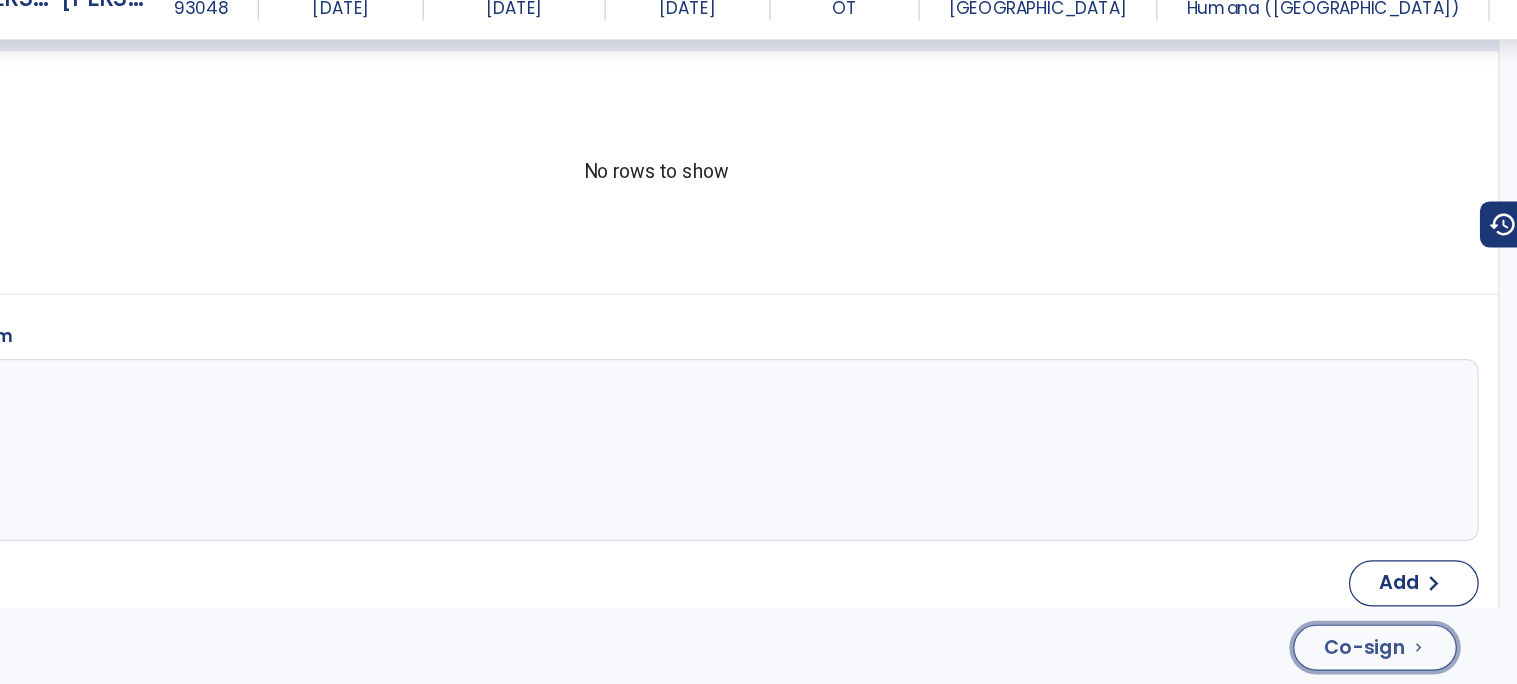 click on "Co-sign" 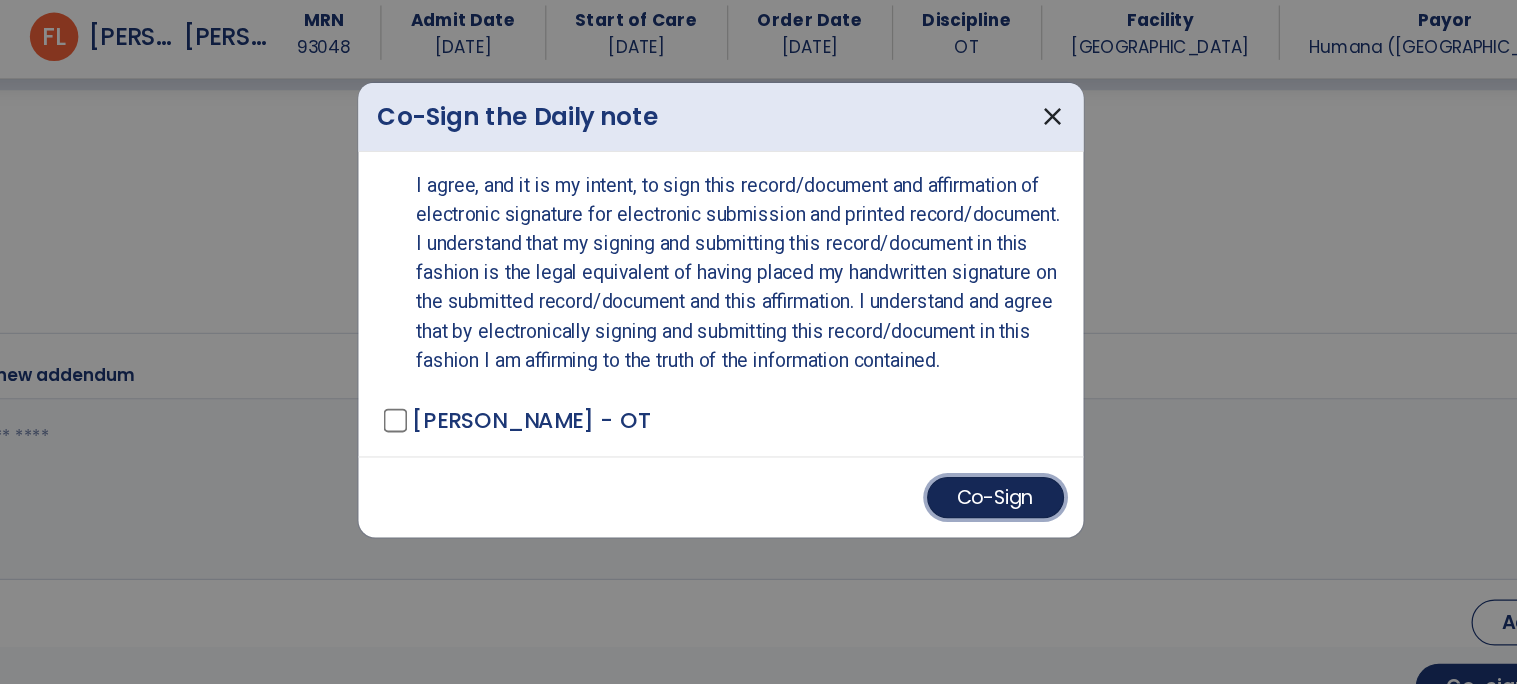 click on "Co-Sign" at bounding box center (985, 497) 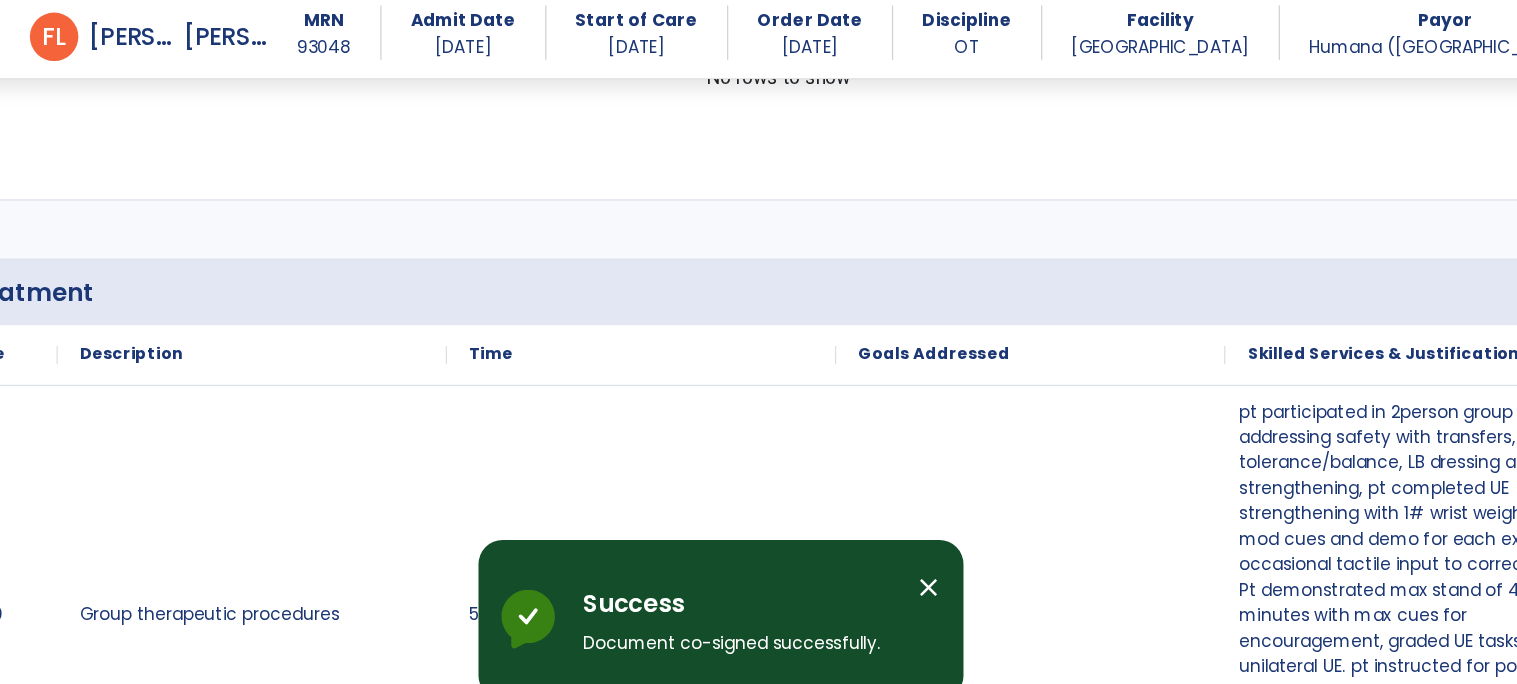 scroll, scrollTop: 0, scrollLeft: 0, axis: both 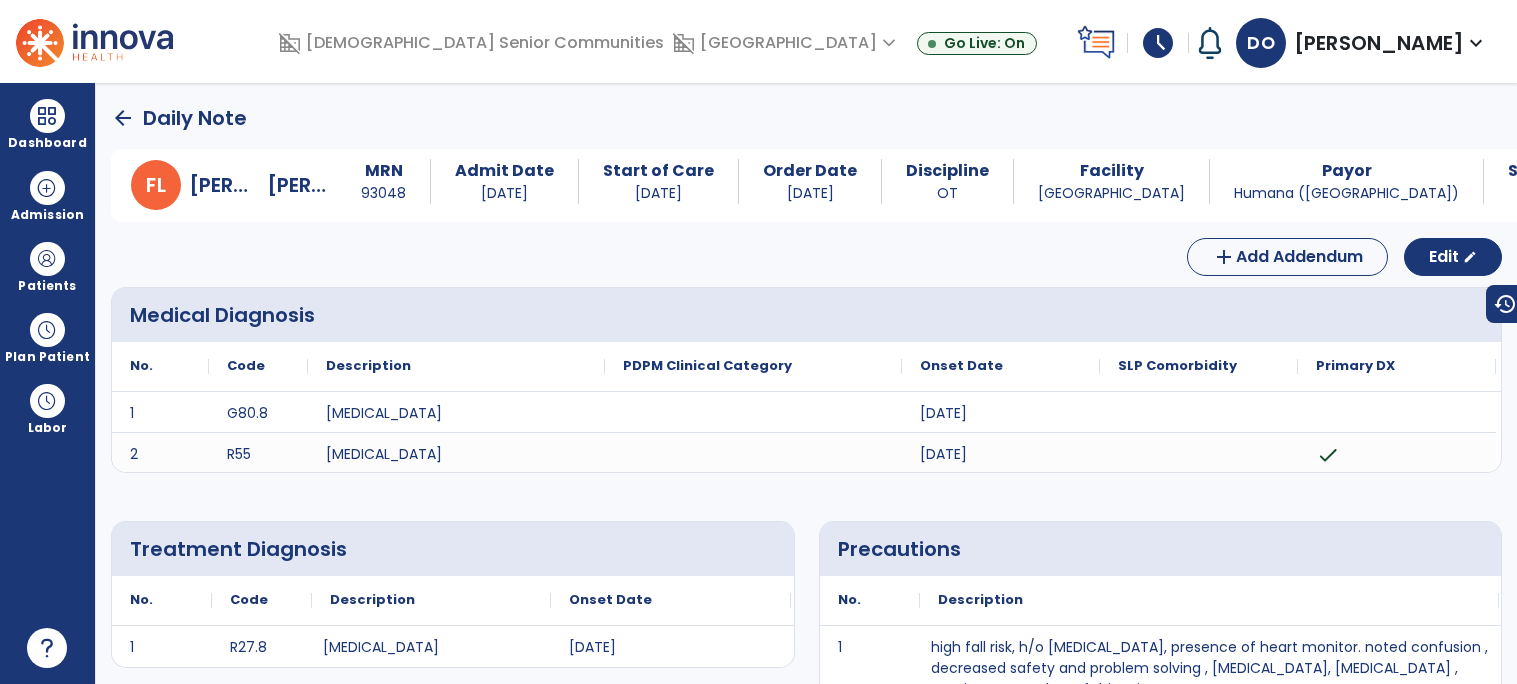 click on "arrow_back" 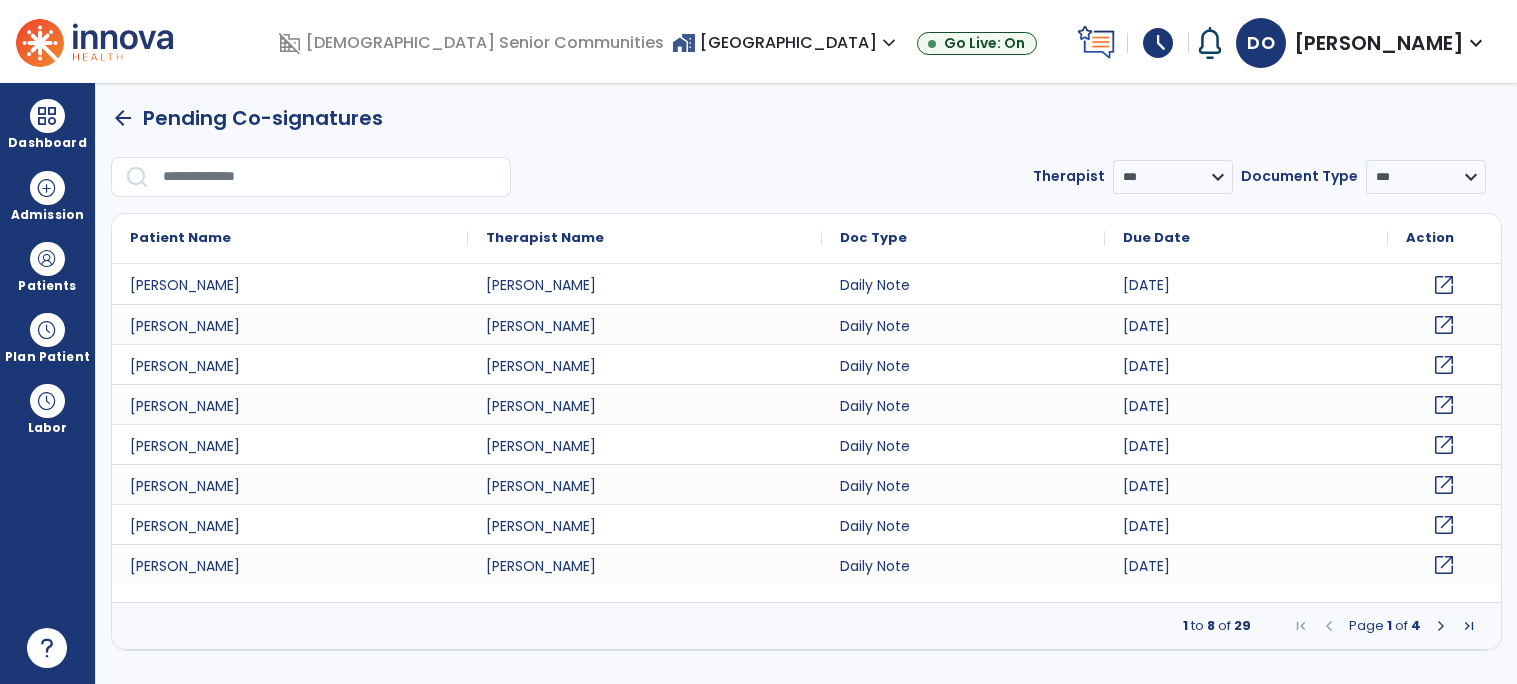 click on "open_in_new" 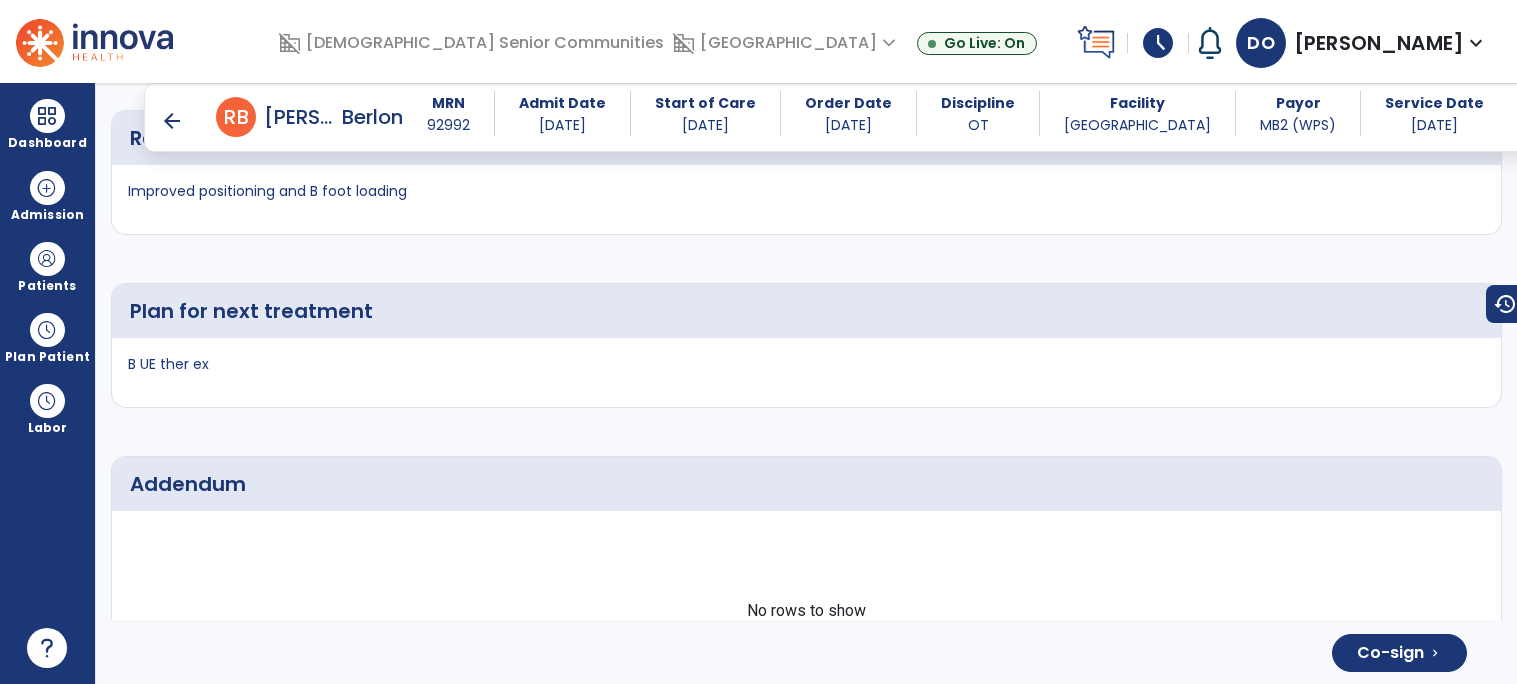 scroll, scrollTop: 4274, scrollLeft: 0, axis: vertical 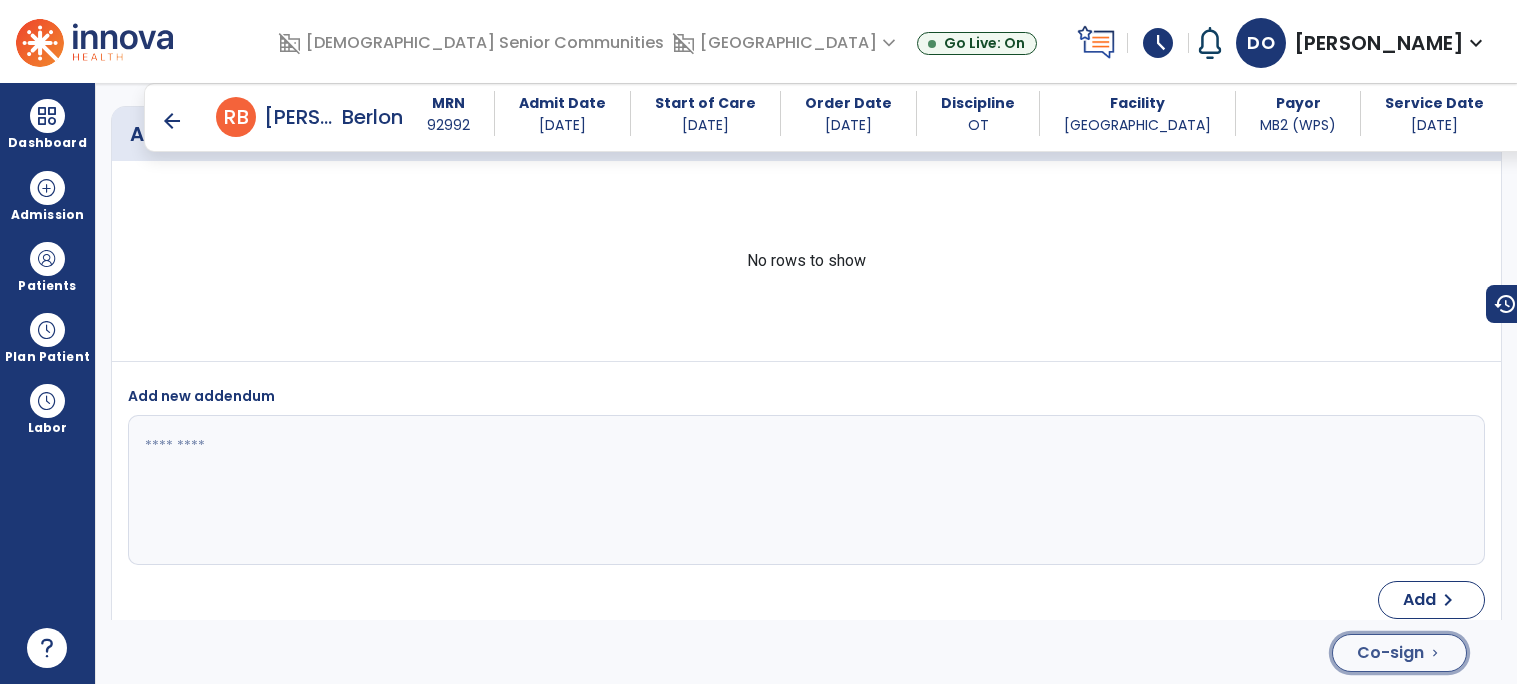 click on "Co-sign  chevron_right" 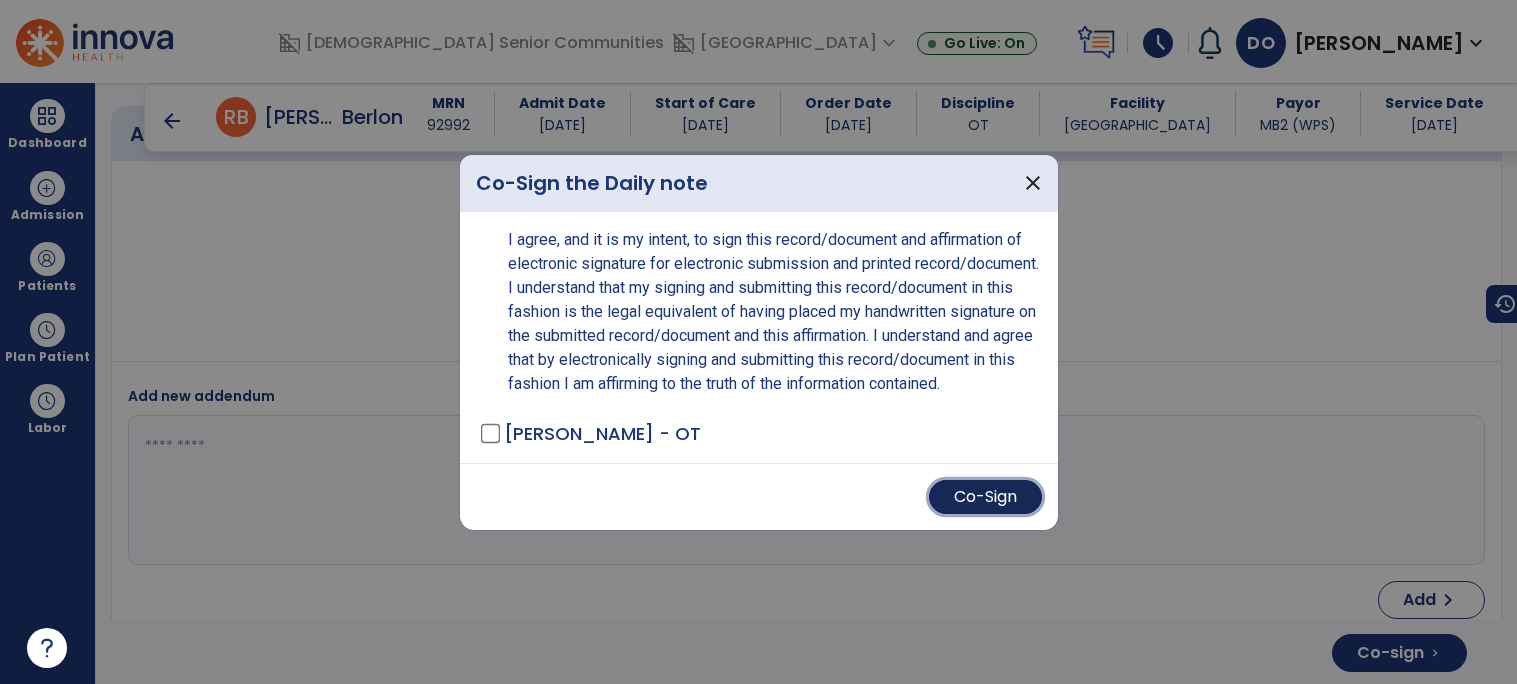 click on "Co-Sign" at bounding box center (985, 497) 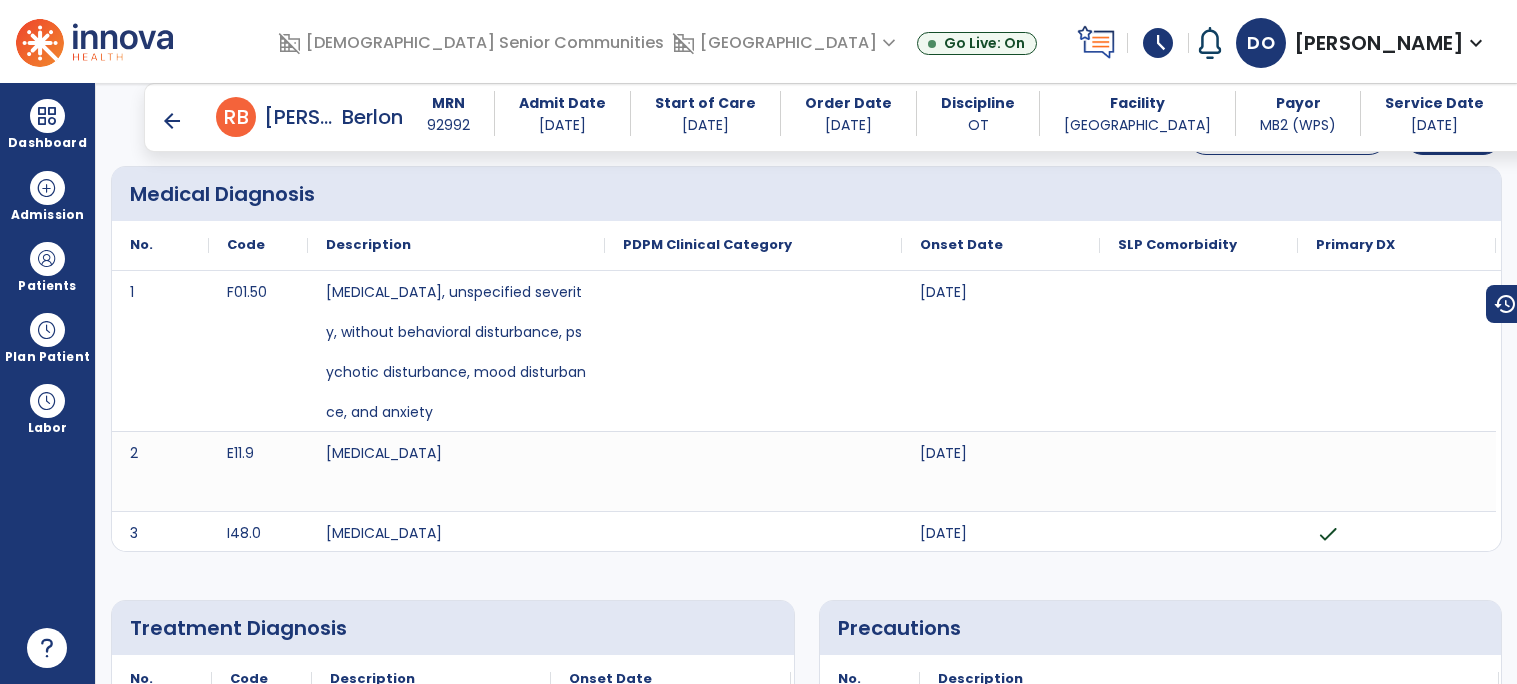 scroll, scrollTop: 0, scrollLeft: 0, axis: both 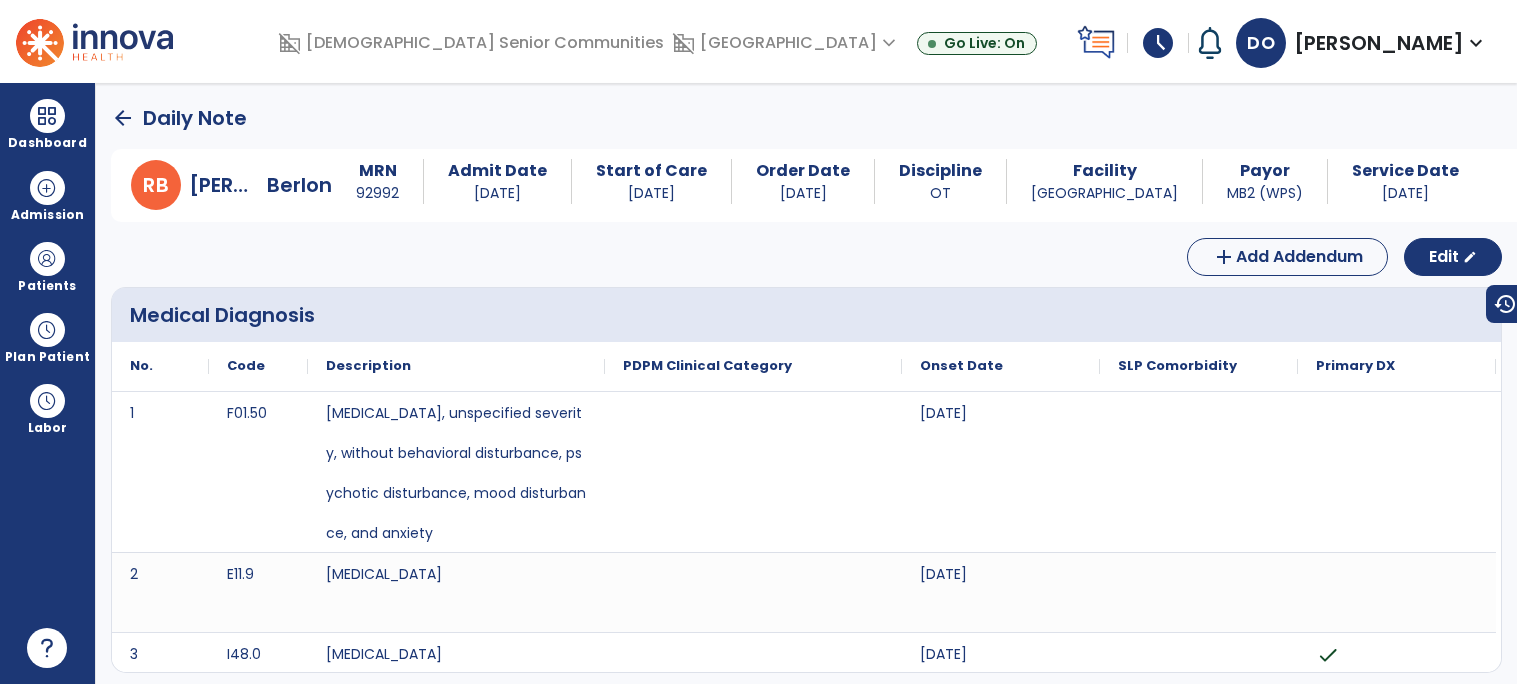 click on "Daily Note" 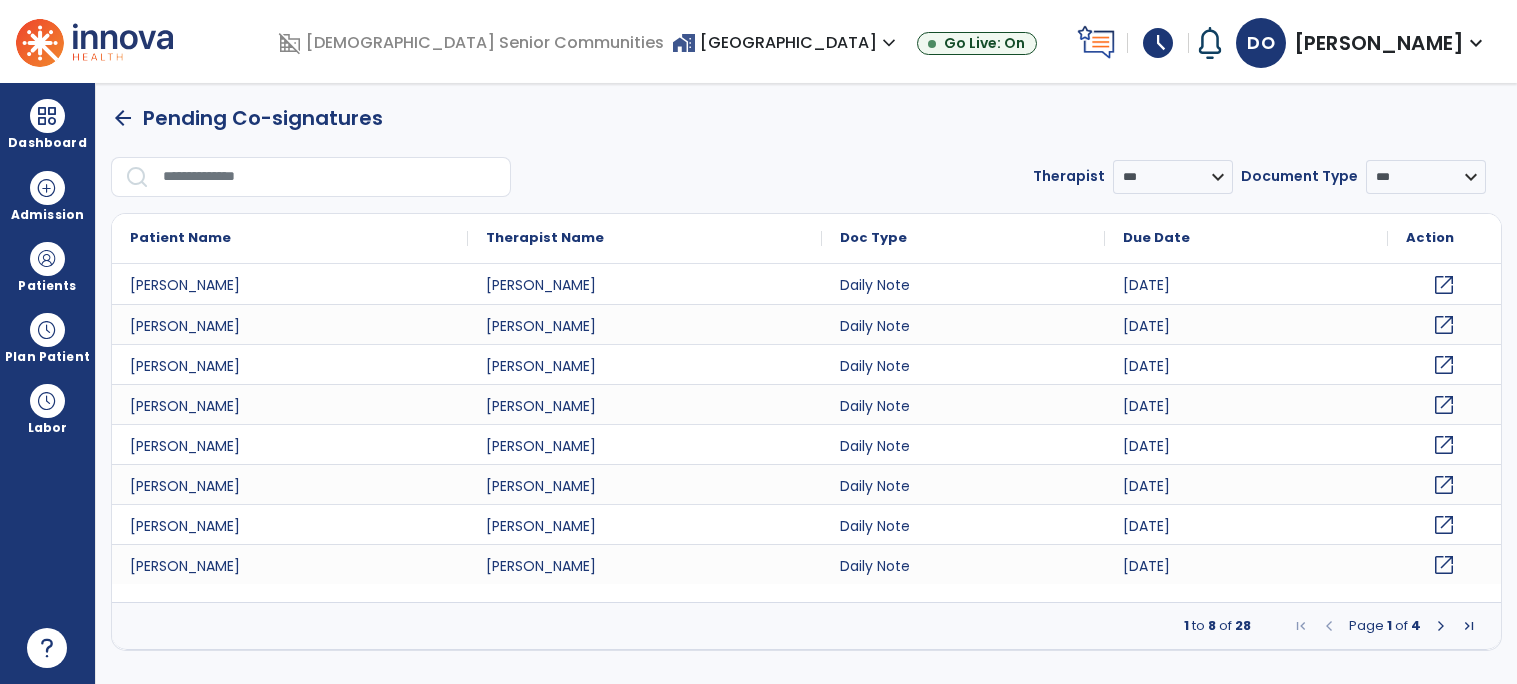 click on "open_in_new" 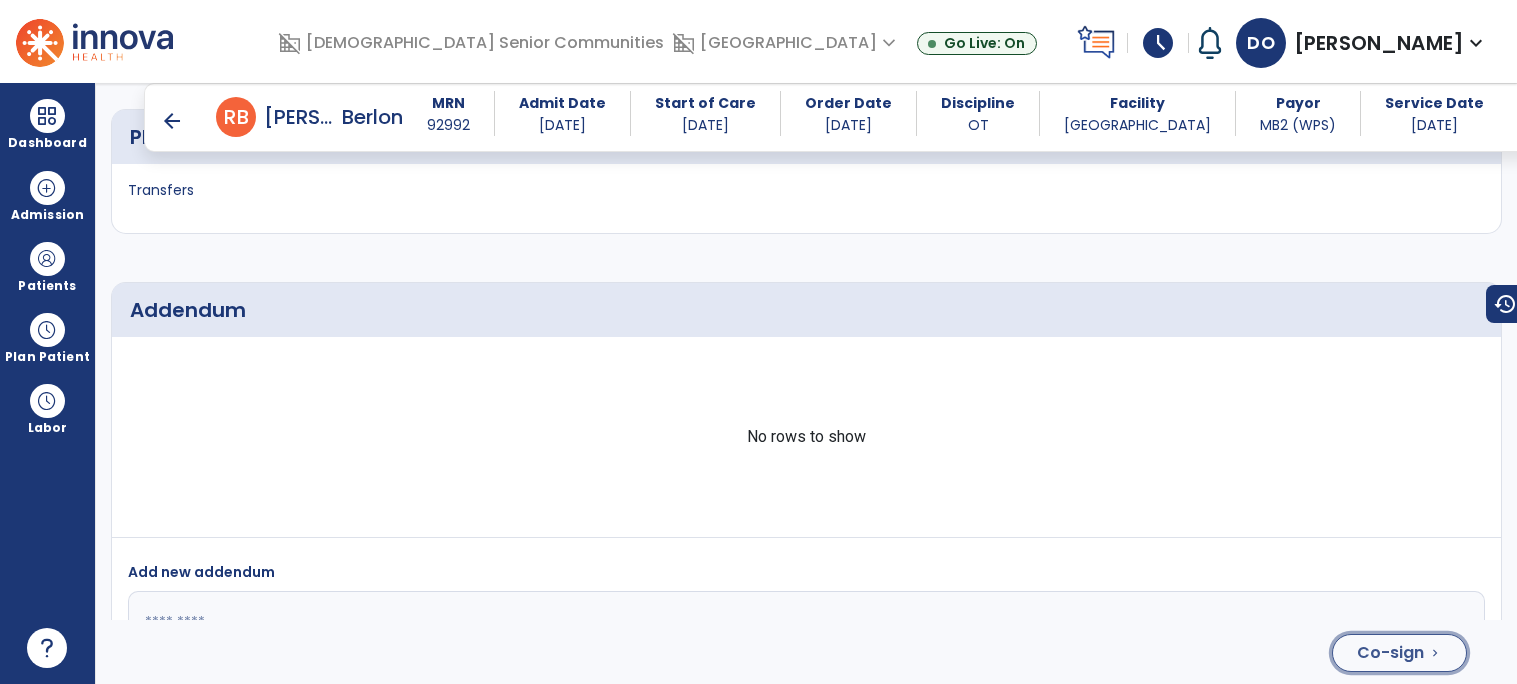 click on "Co-sign  chevron_right" 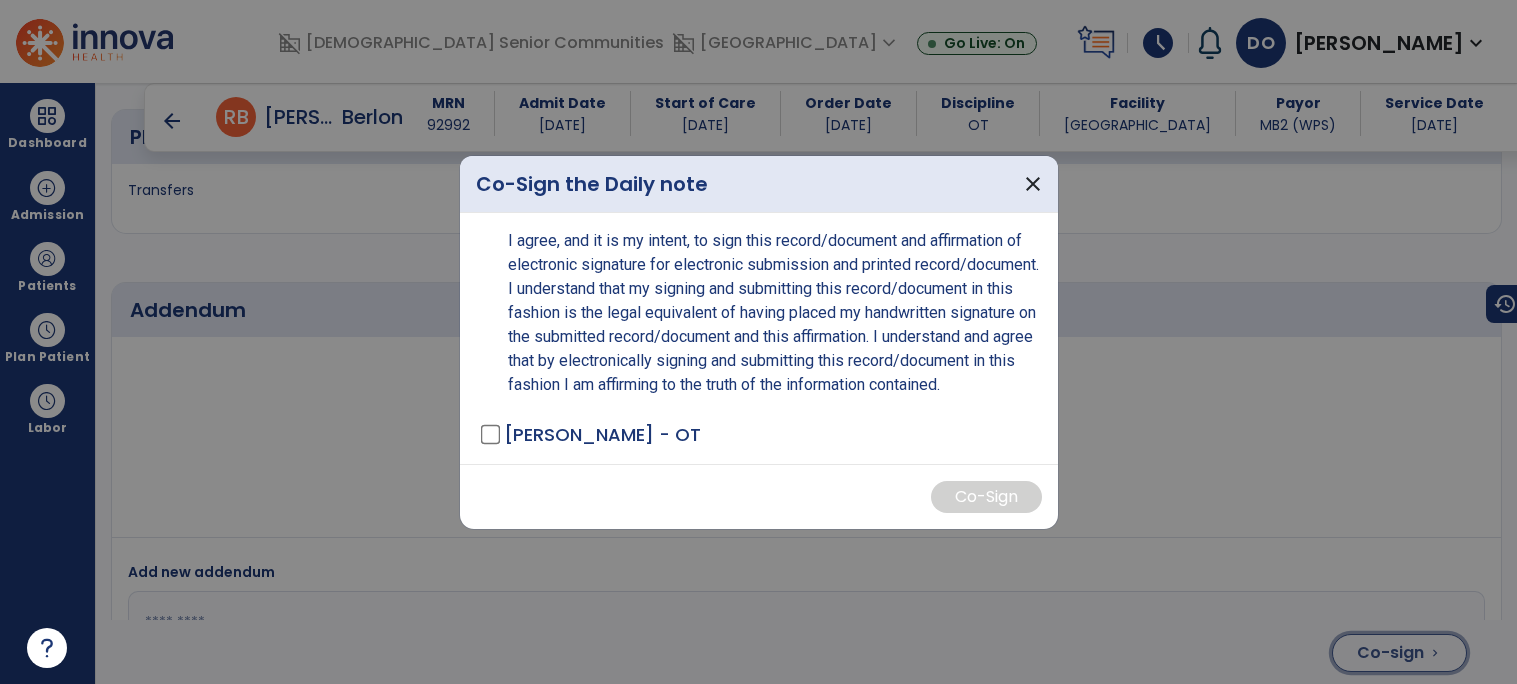 scroll, scrollTop: 4394, scrollLeft: 0, axis: vertical 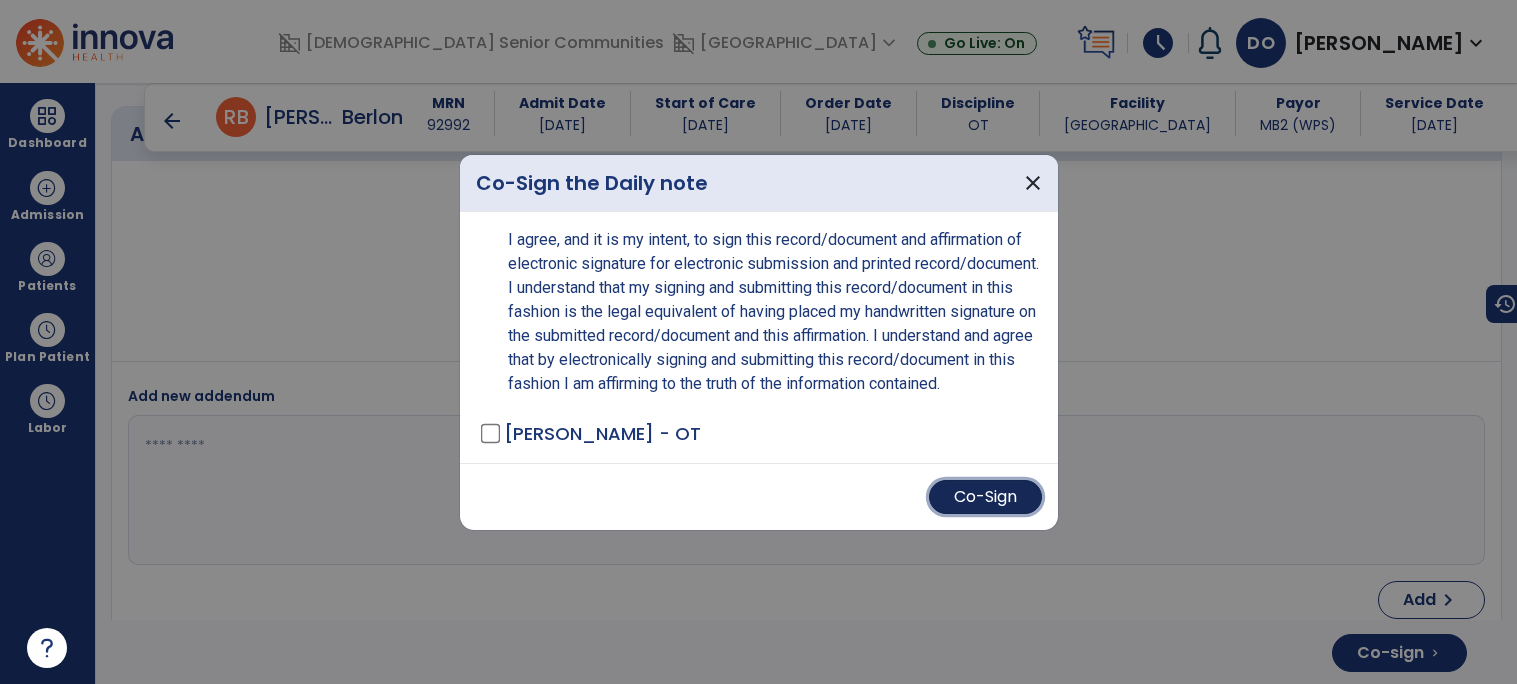 click on "Co-Sign" at bounding box center [985, 497] 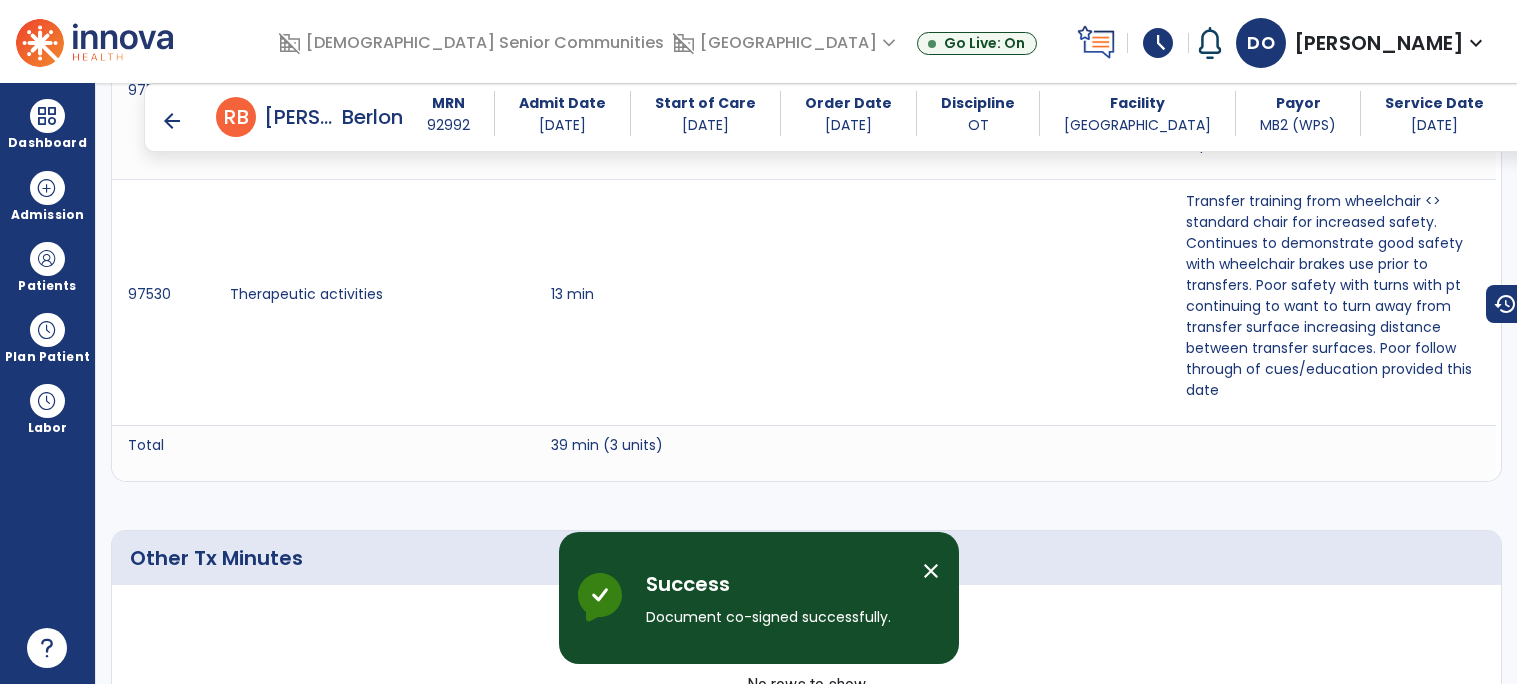 scroll, scrollTop: 0, scrollLeft: 0, axis: both 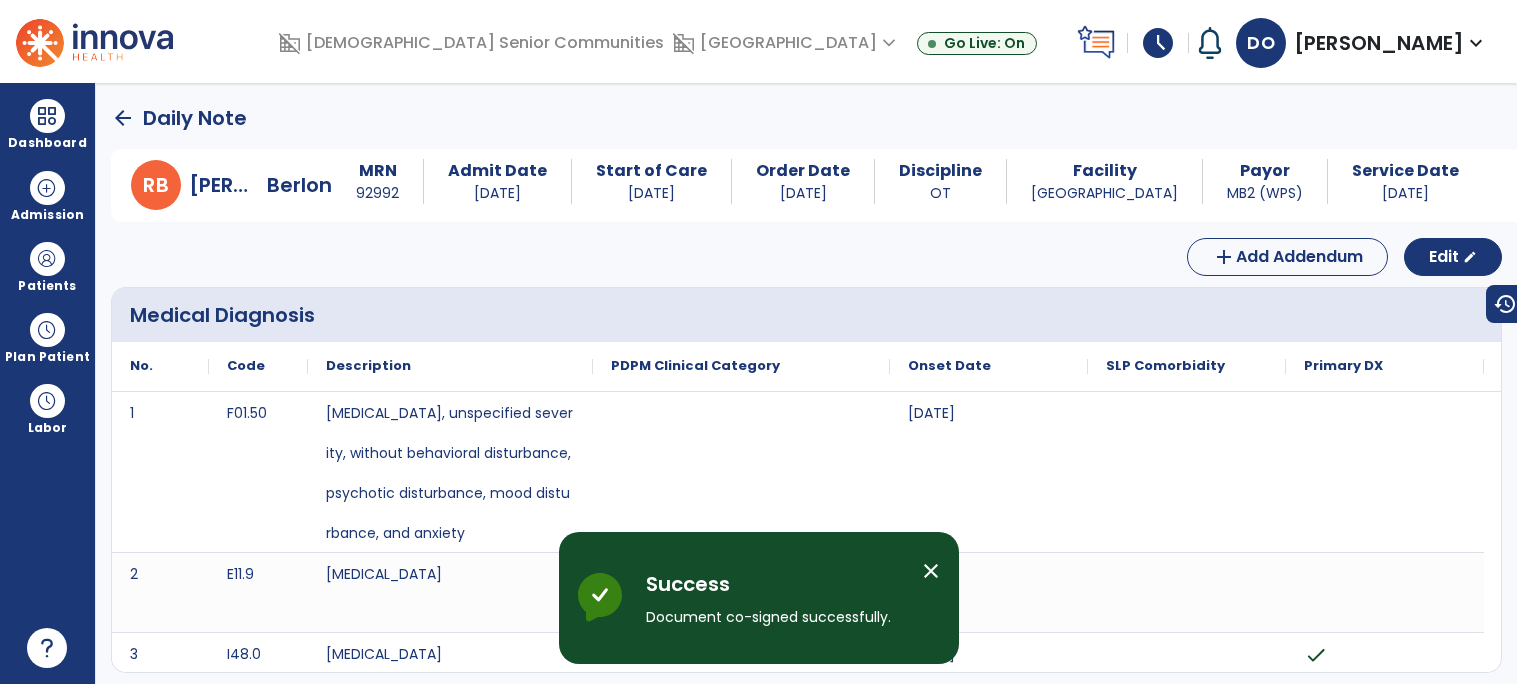 click on "Daily Note" 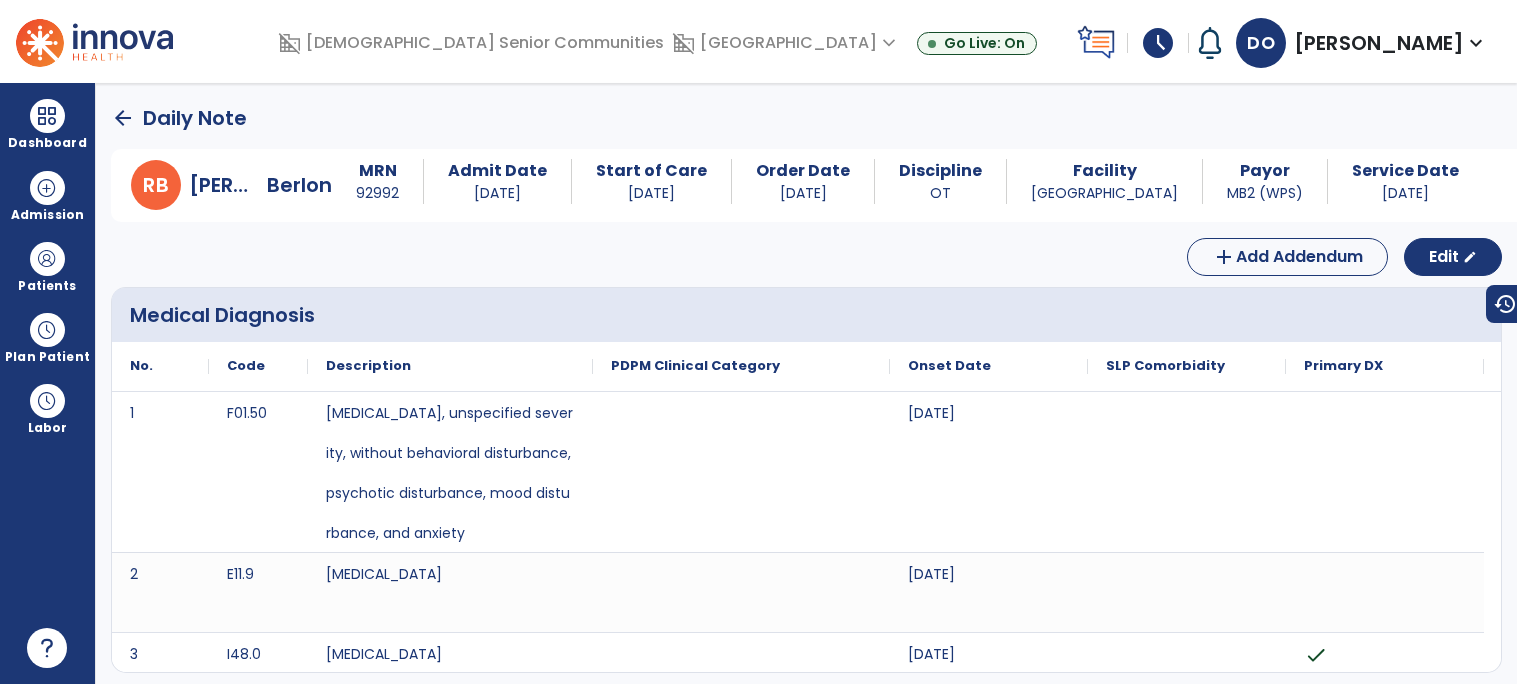 click on "arrow_back" 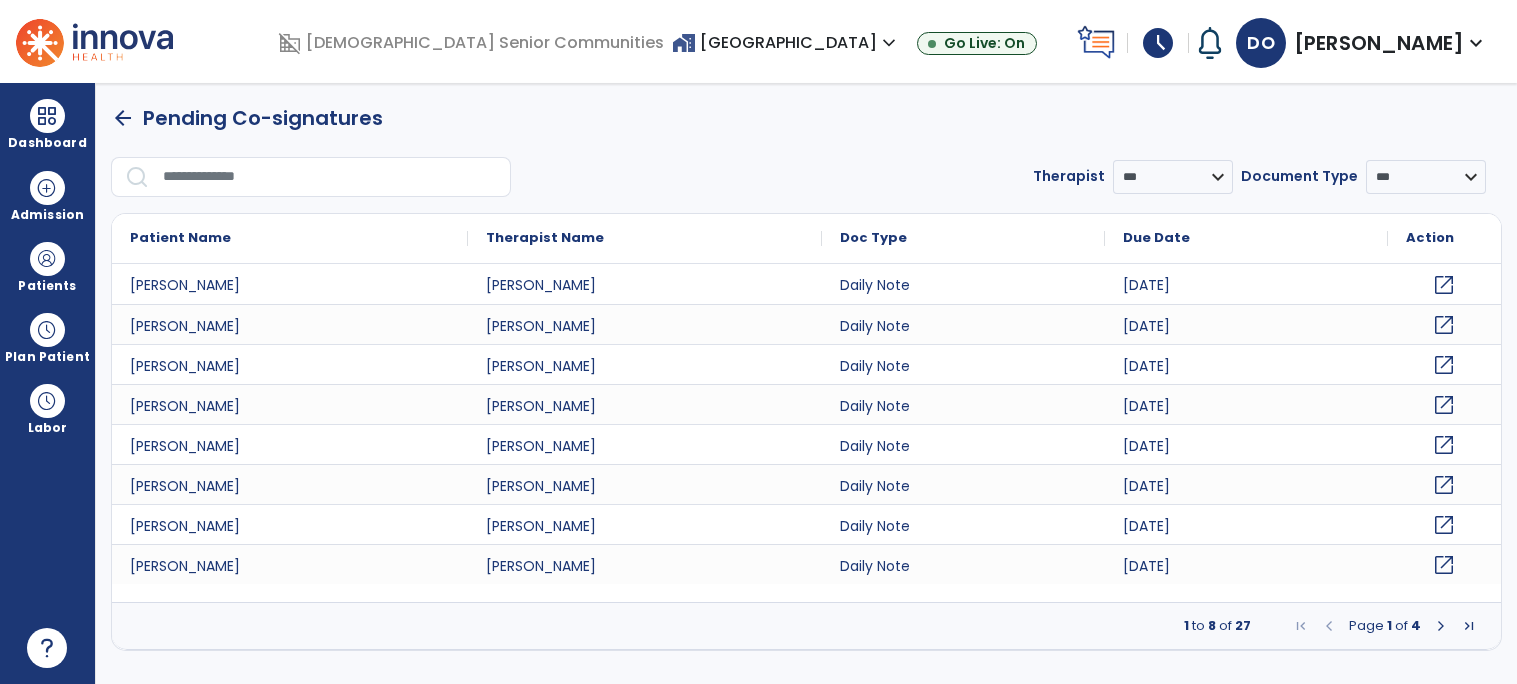 click on "open_in_new" 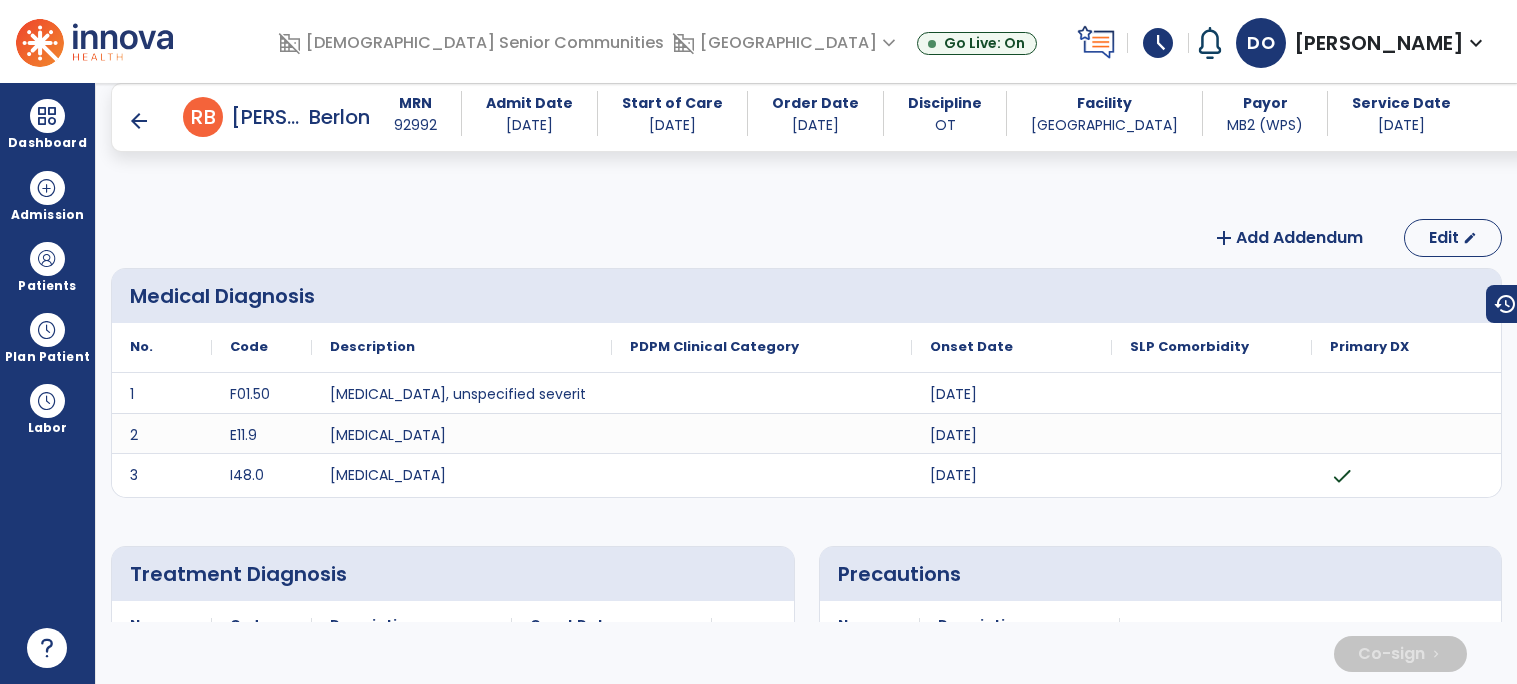 scroll, scrollTop: 3812, scrollLeft: 0, axis: vertical 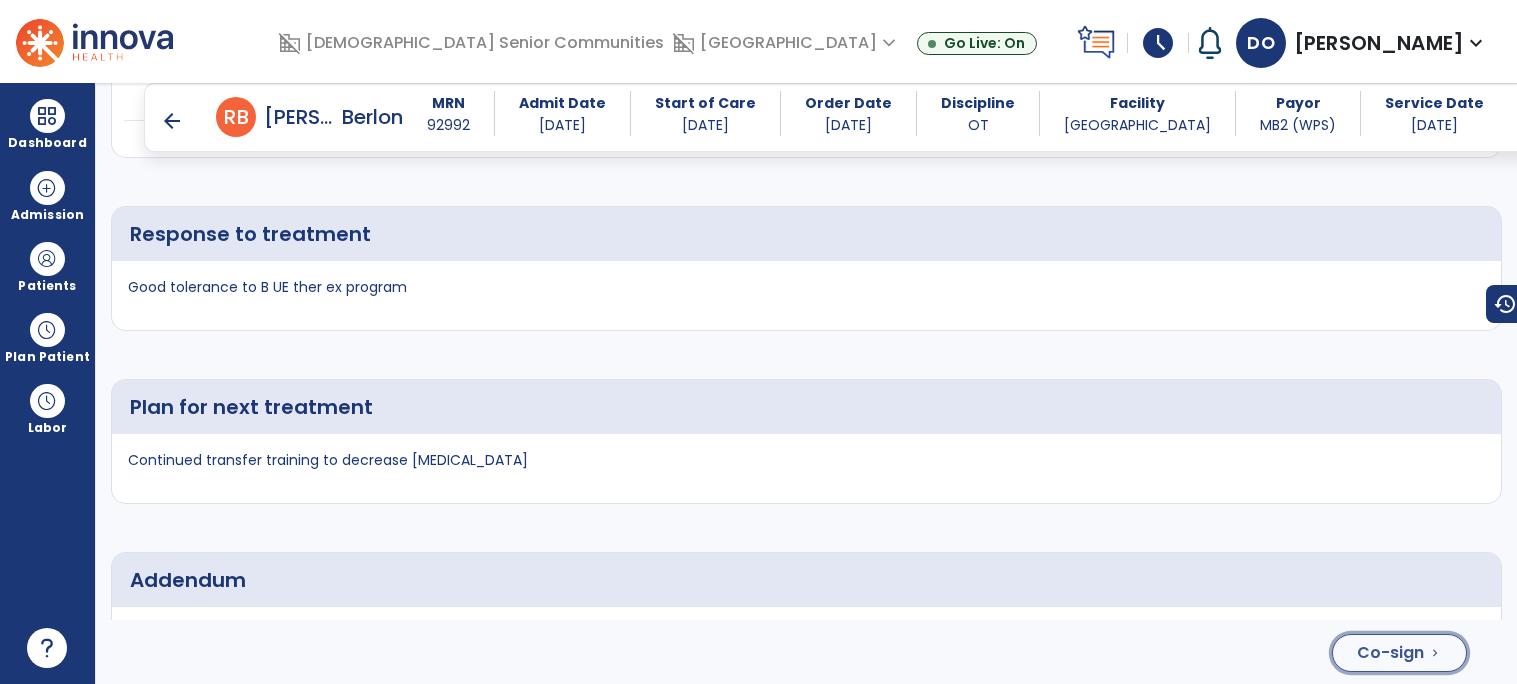 click on "Co-sign" 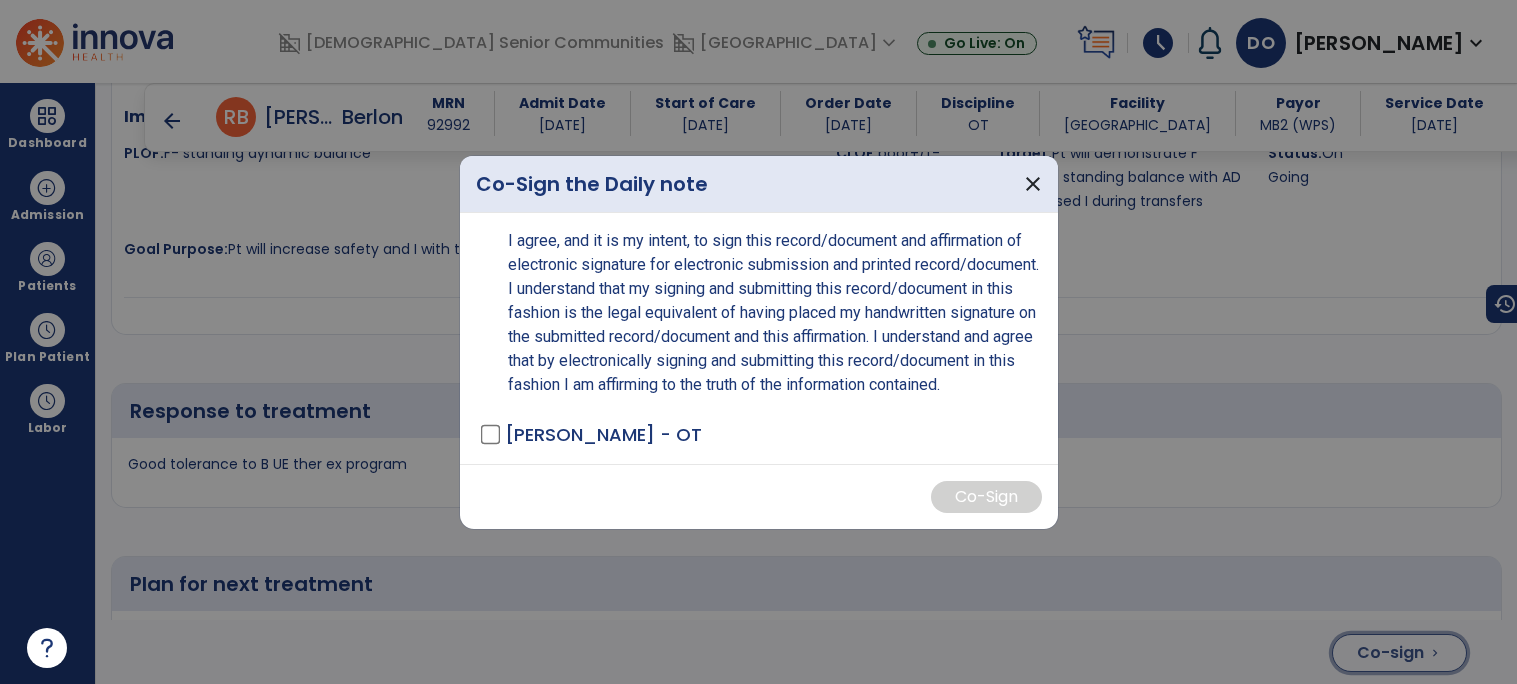 scroll, scrollTop: 4436, scrollLeft: 0, axis: vertical 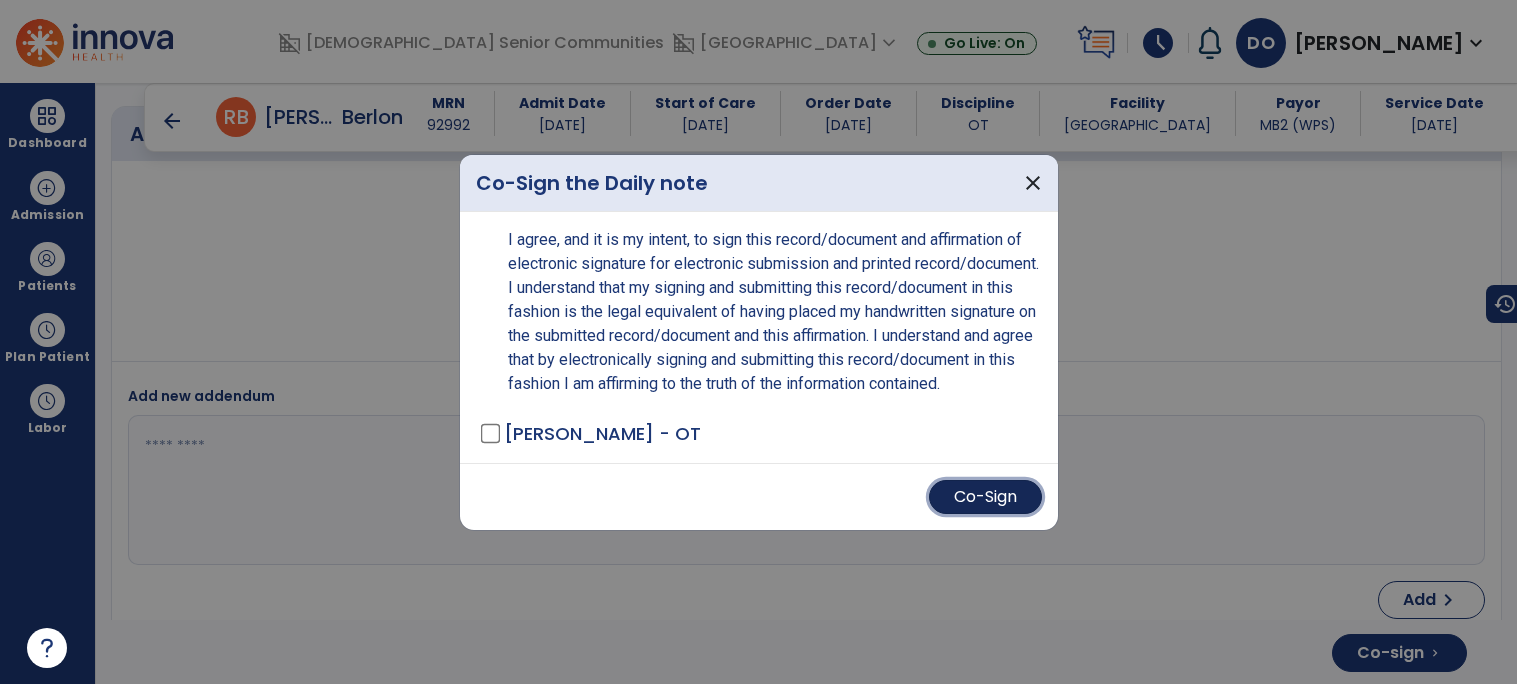 click on "Co-Sign" at bounding box center [985, 497] 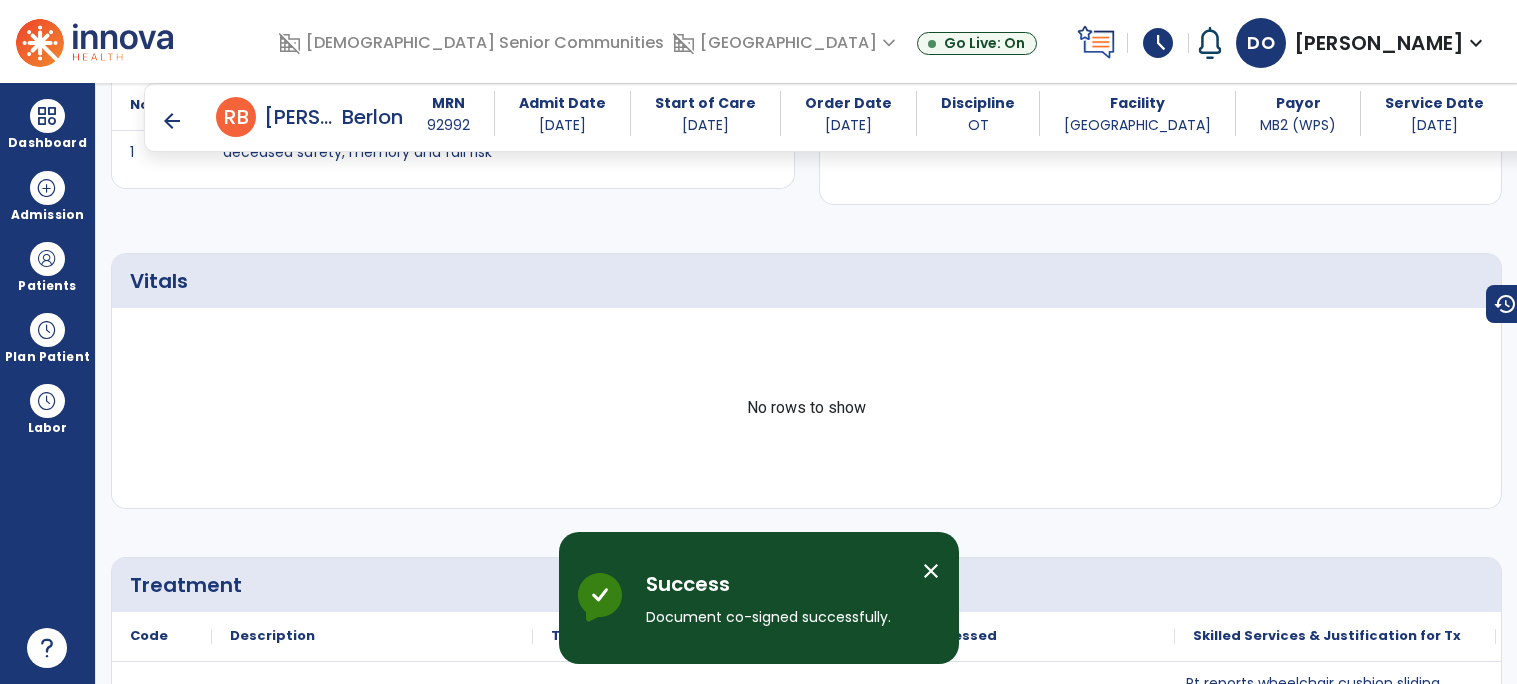 scroll, scrollTop: 0, scrollLeft: 0, axis: both 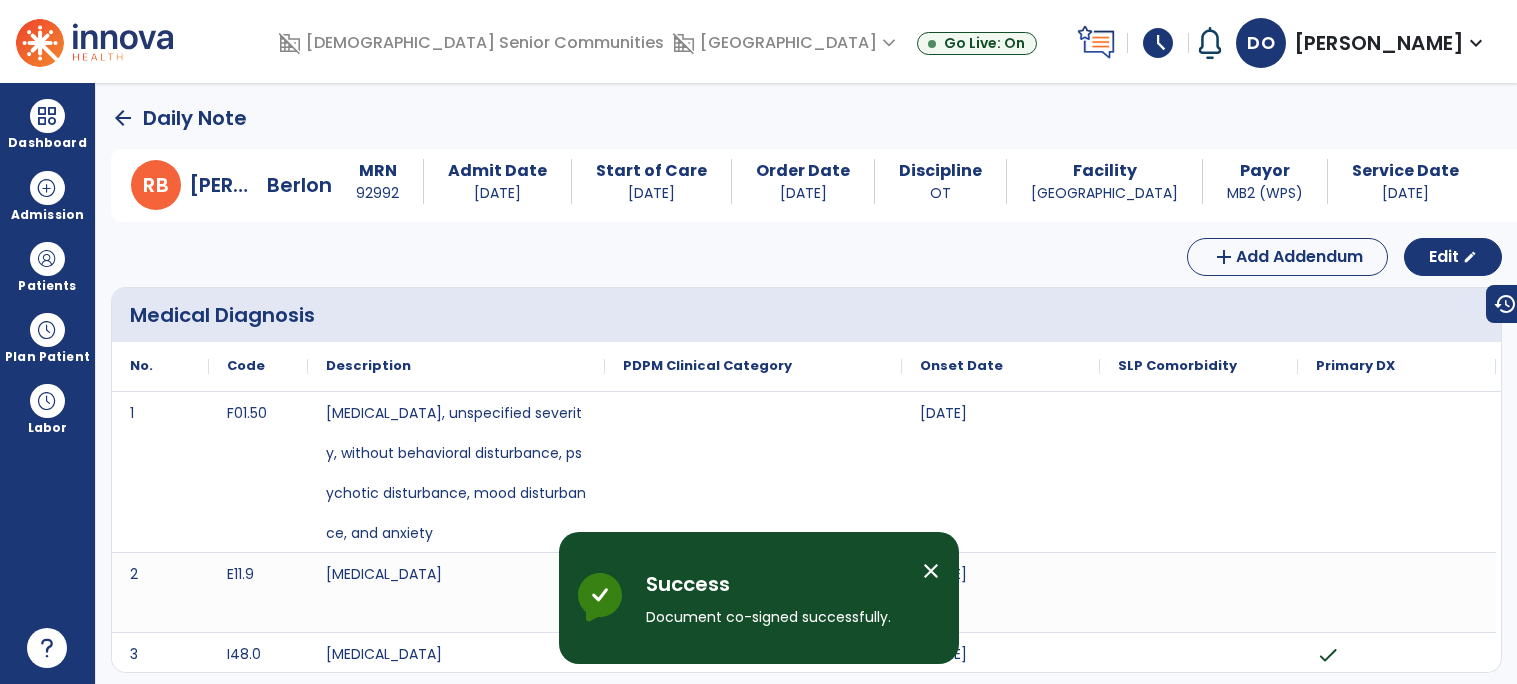 click at bounding box center [753, 472] 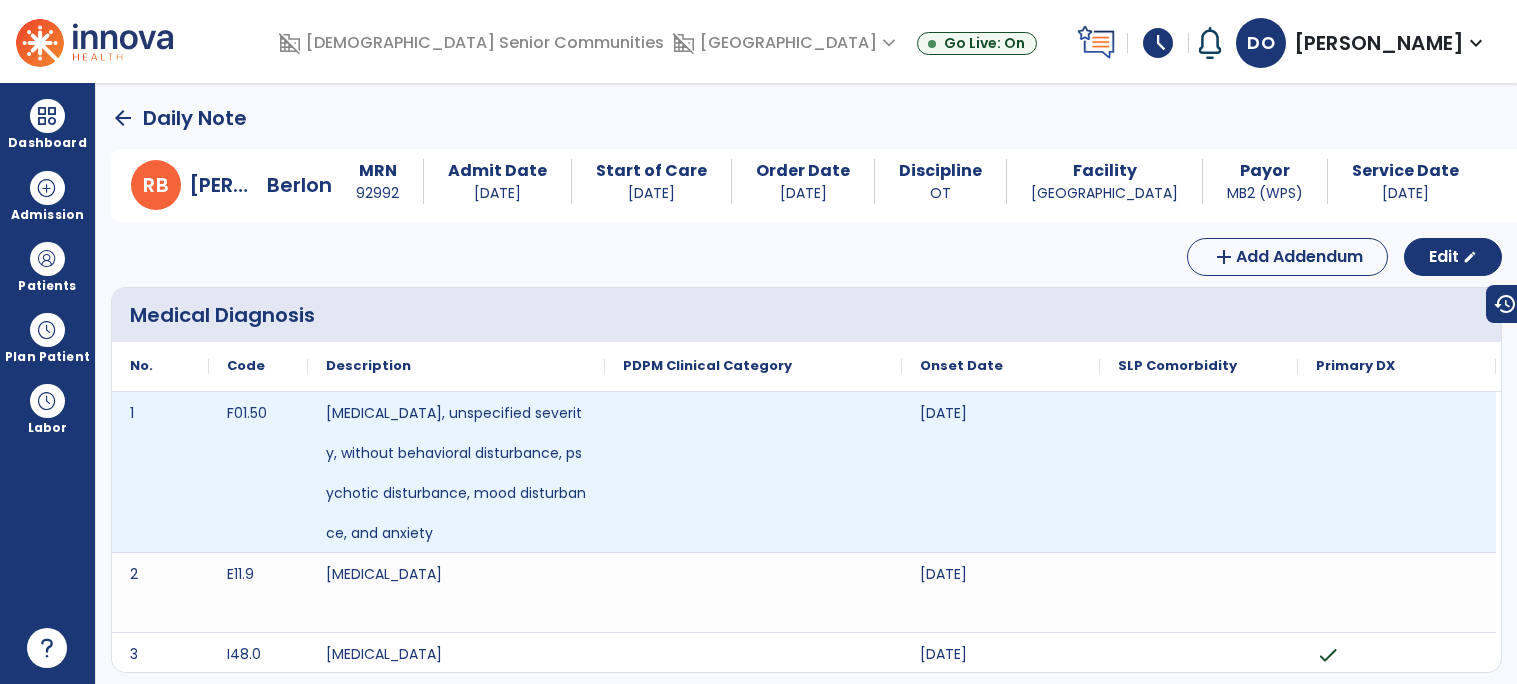 click on "arrow_back" 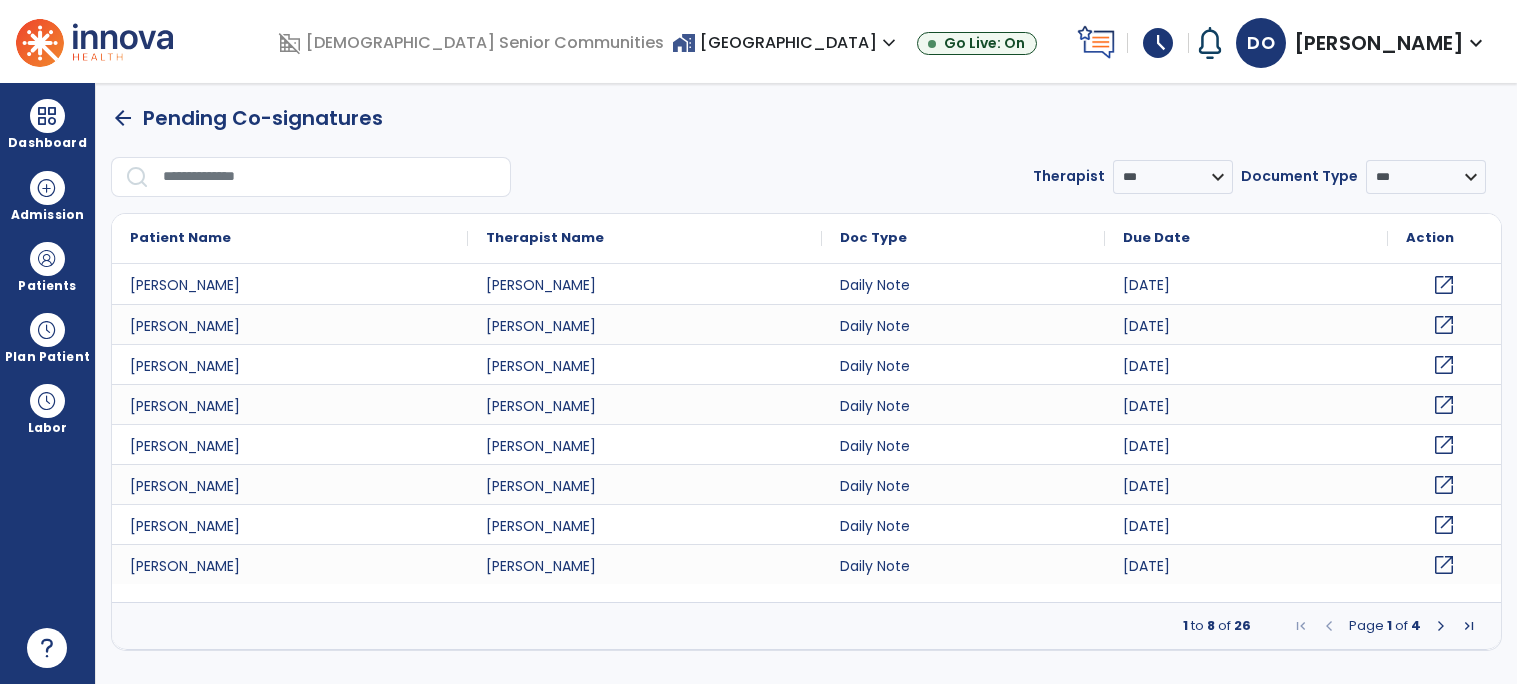 click on "open_in_new" 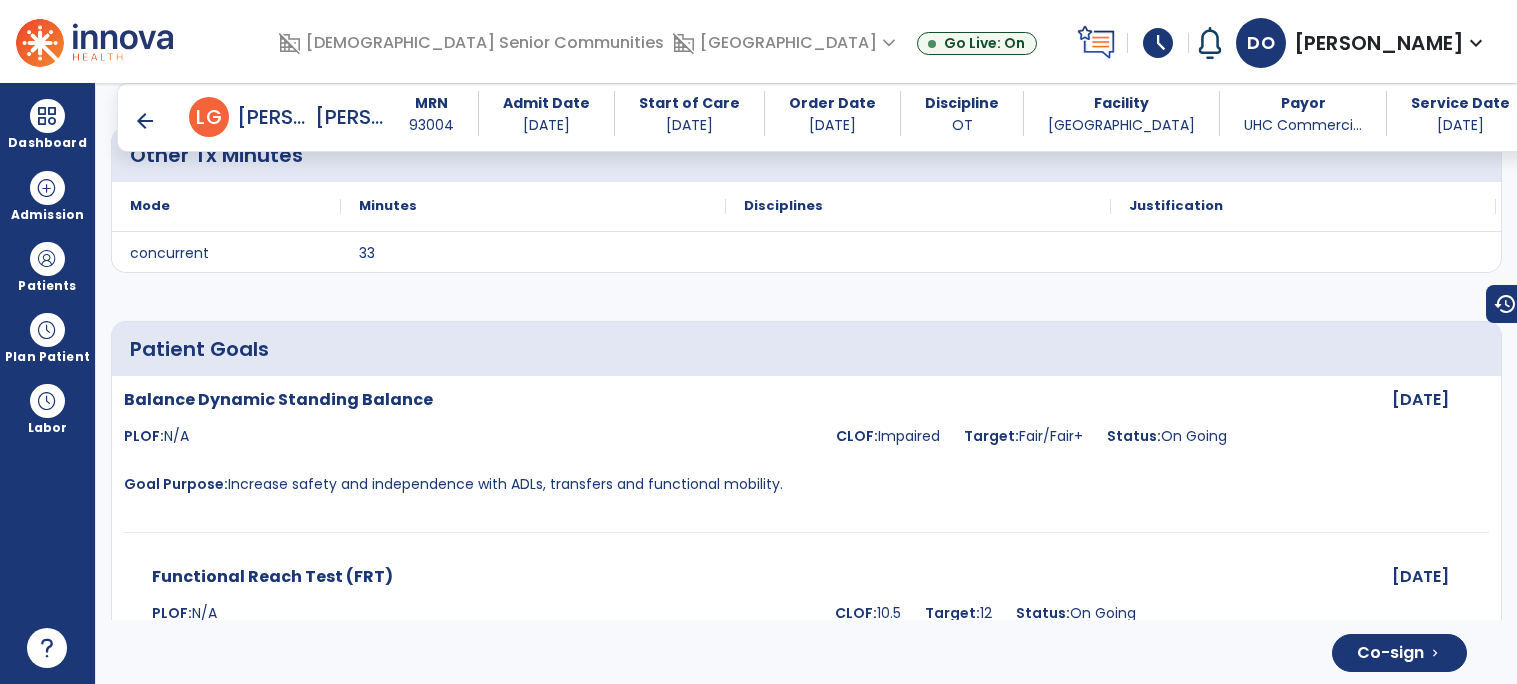 scroll, scrollTop: 3912, scrollLeft: 0, axis: vertical 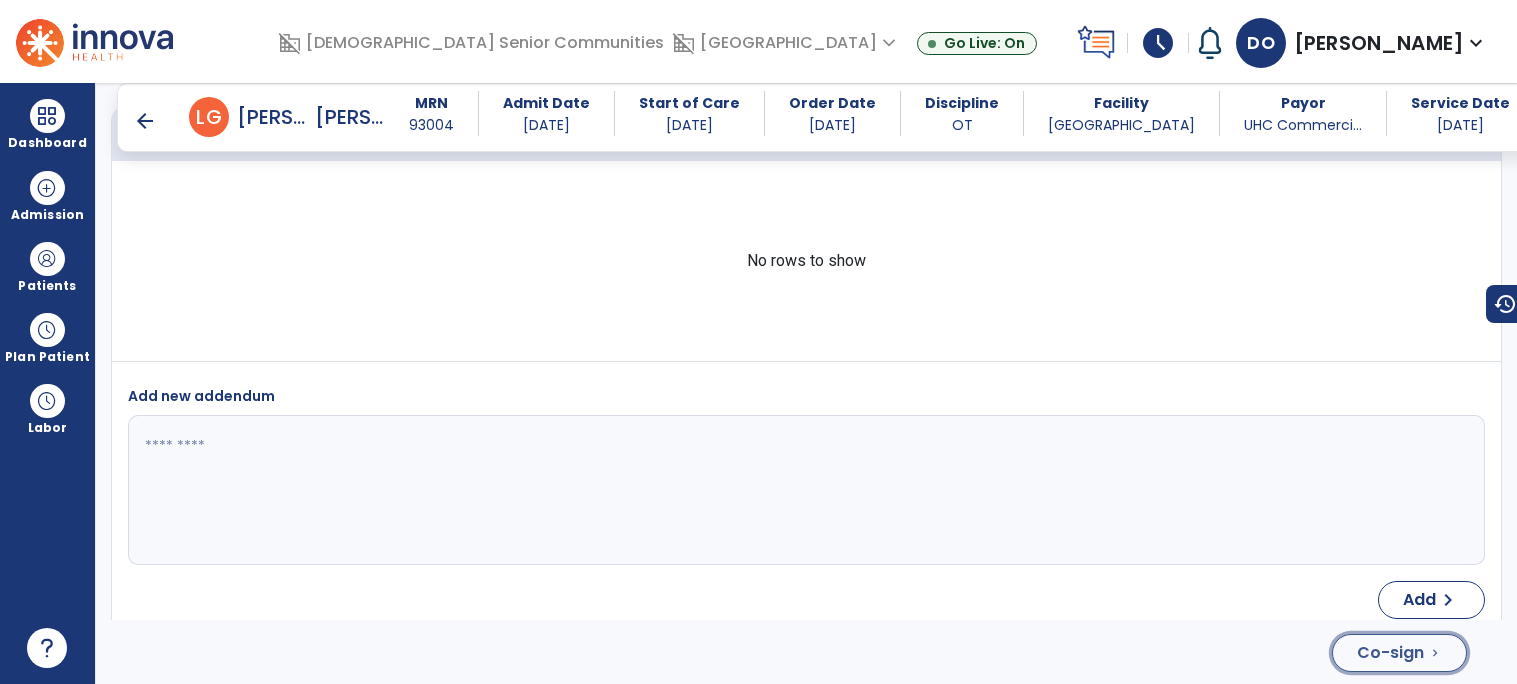 click on "Co-sign  chevron_right" 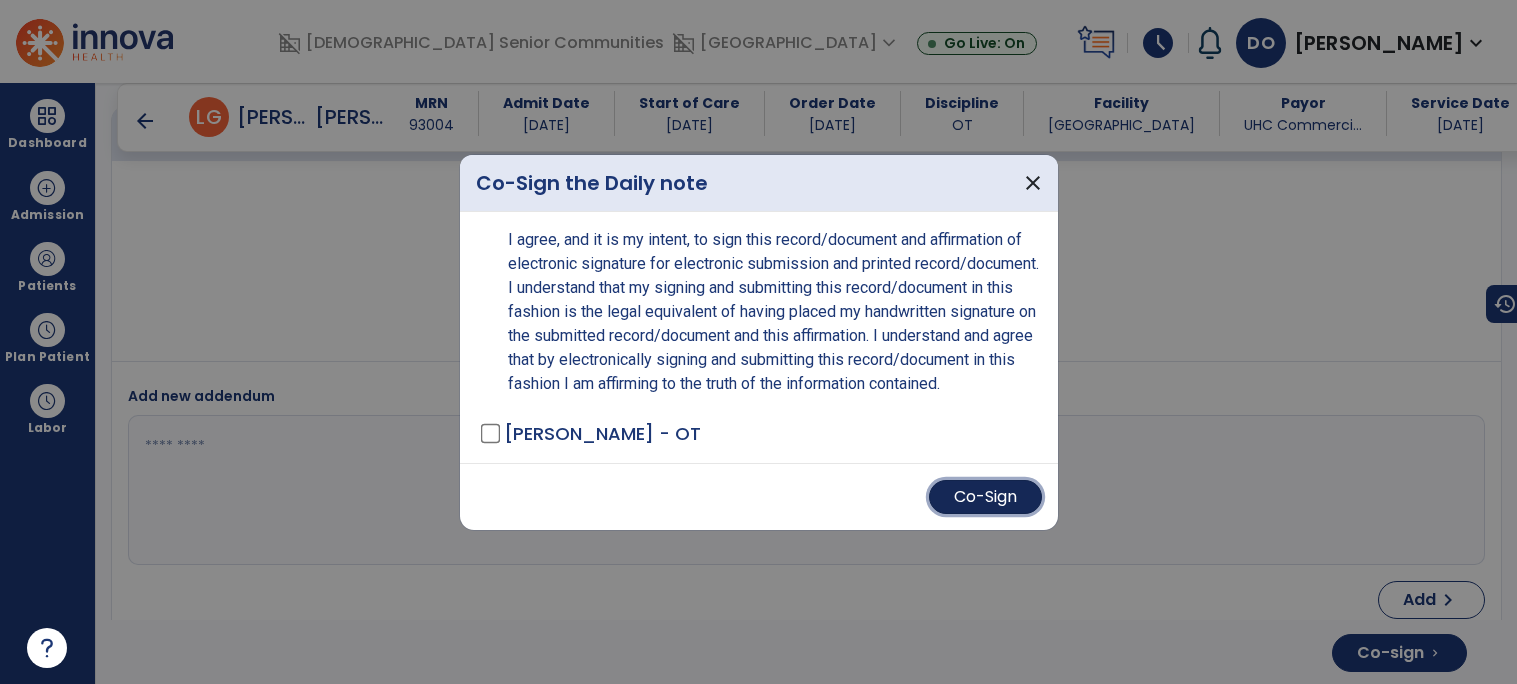 click on "Co-Sign" at bounding box center [985, 497] 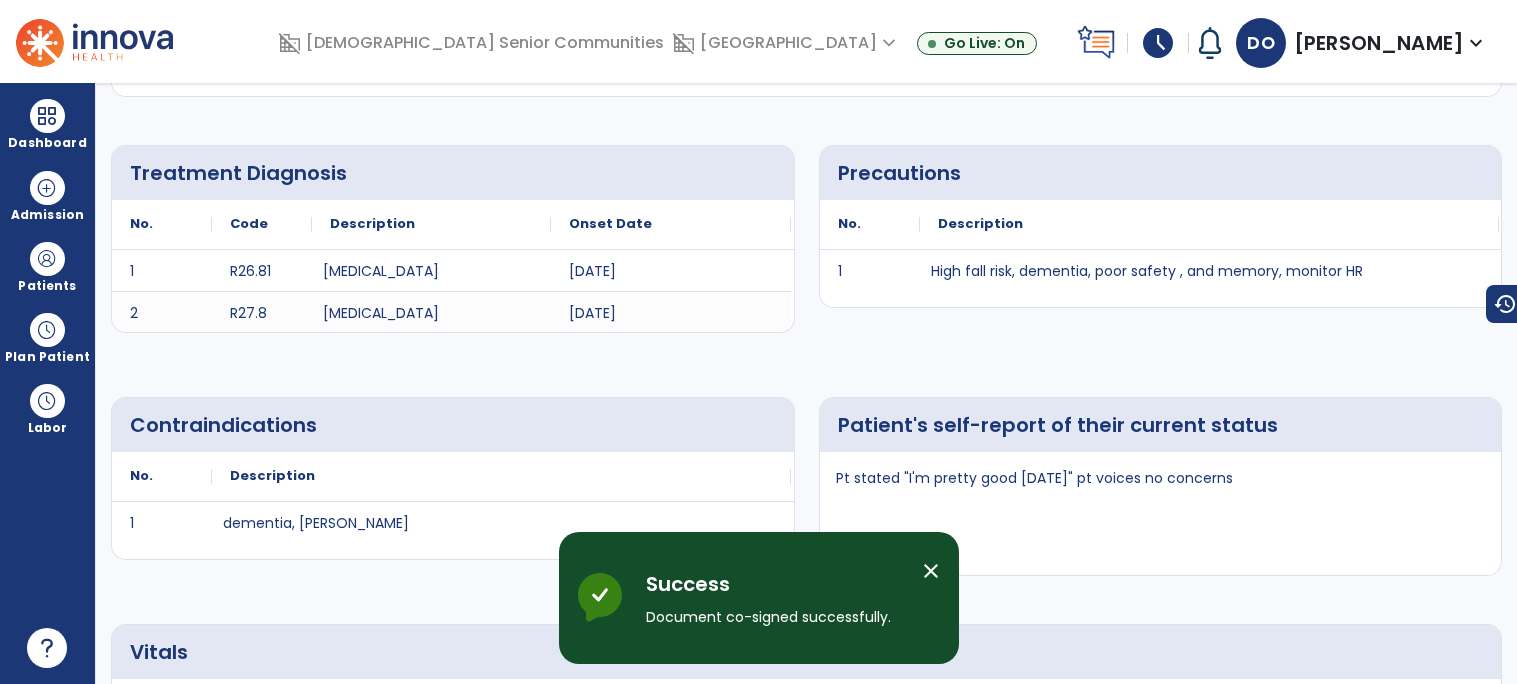 scroll, scrollTop: 0, scrollLeft: 0, axis: both 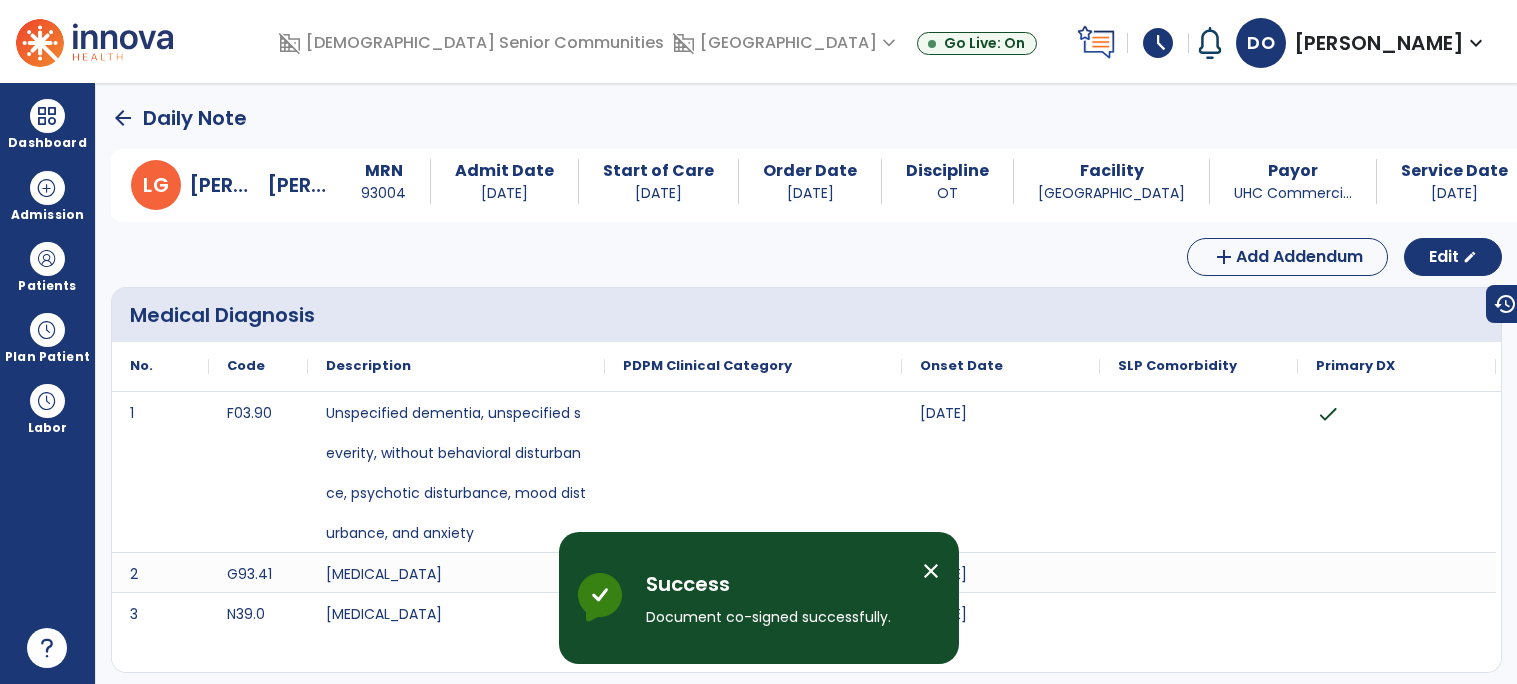 click on "arrow_back" 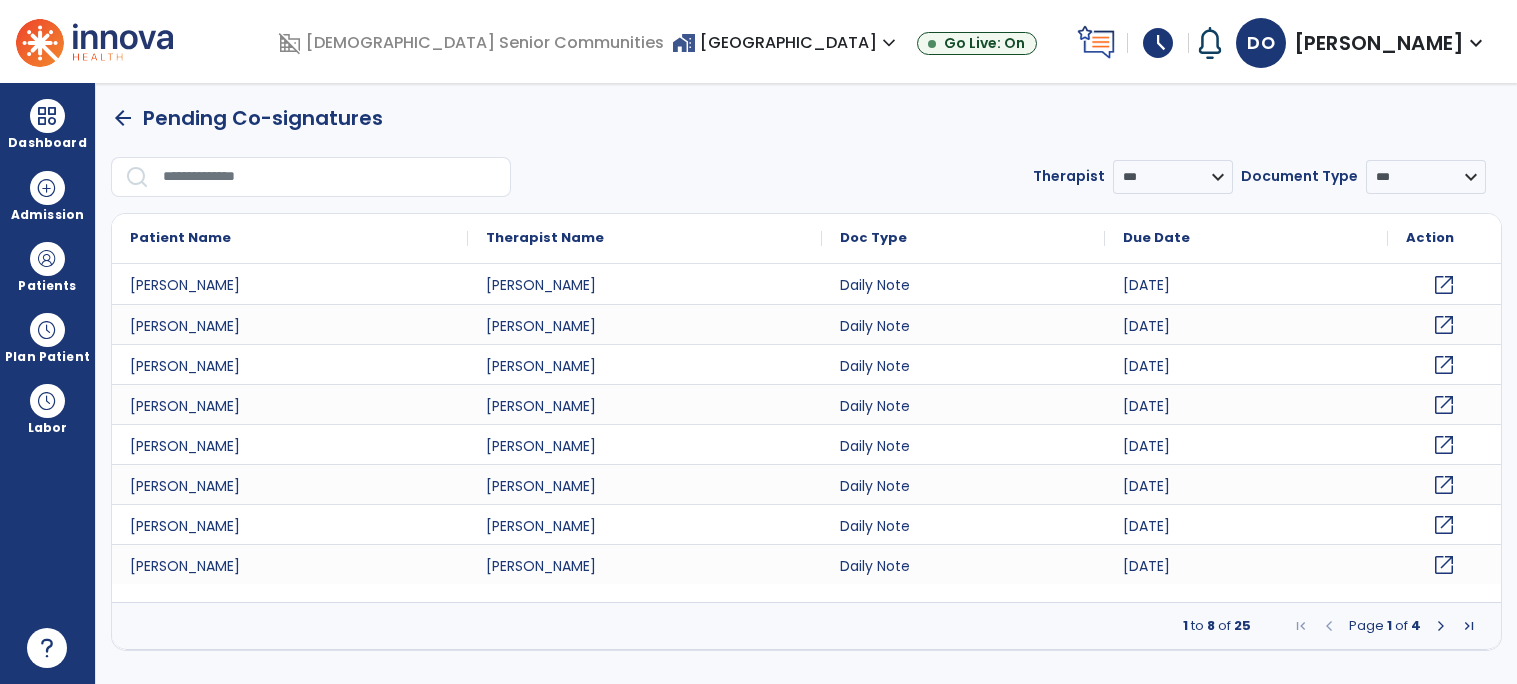 click on "open_in_new" 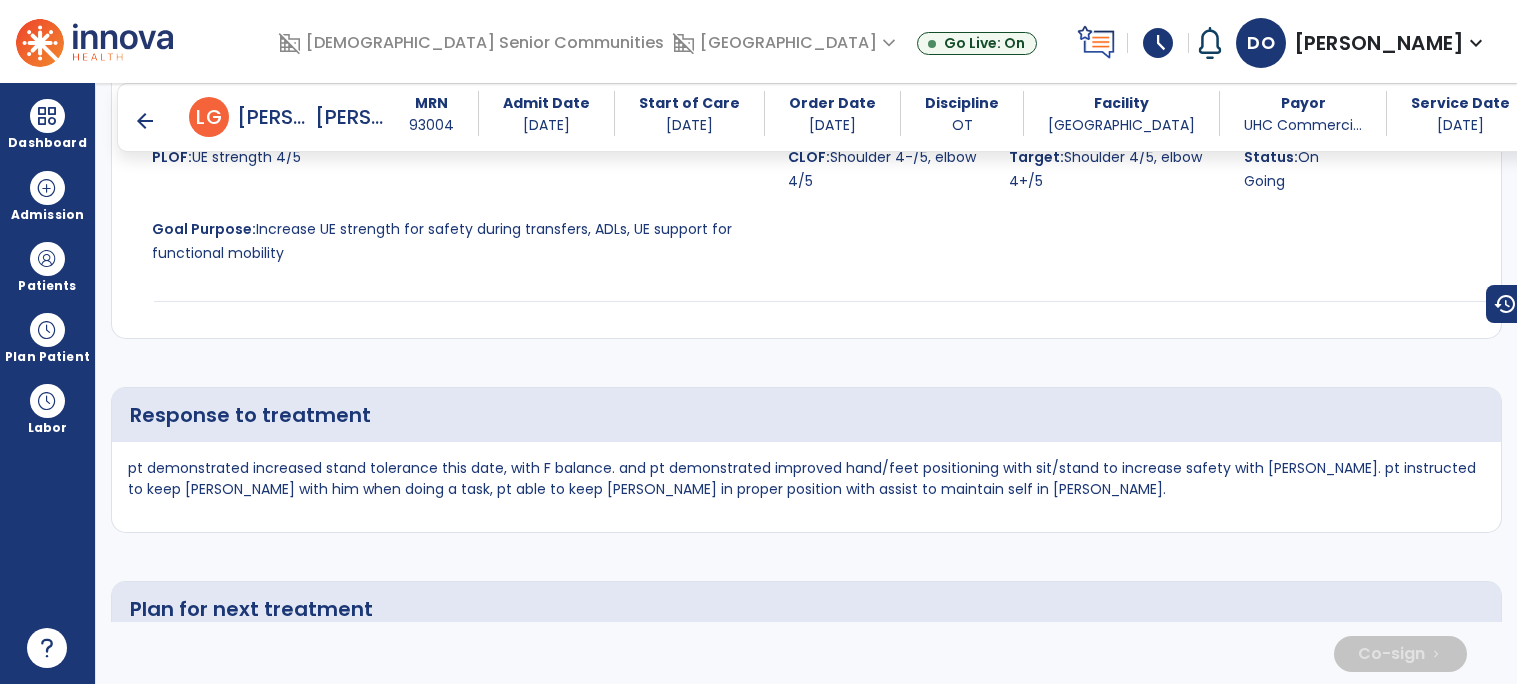 scroll, scrollTop: 3681, scrollLeft: 0, axis: vertical 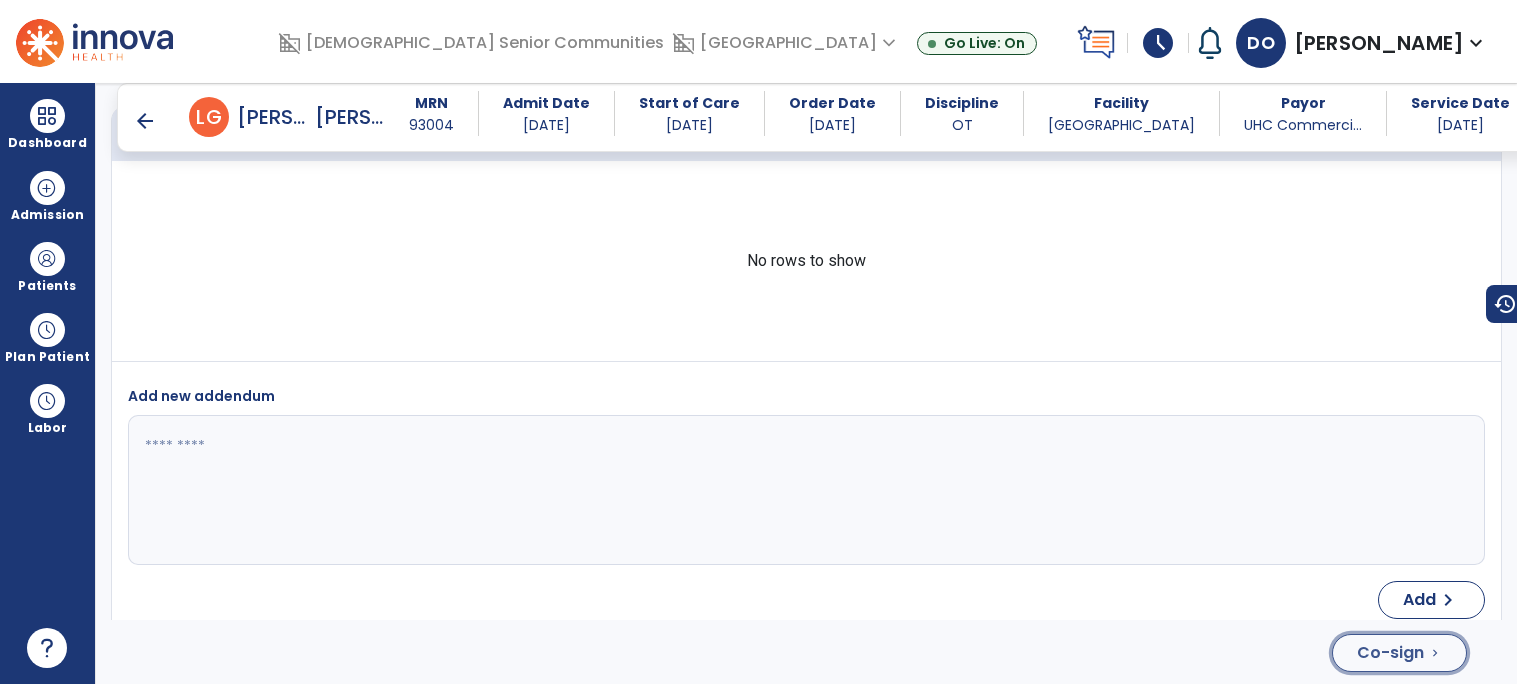 click on "Co-sign  chevron_right" 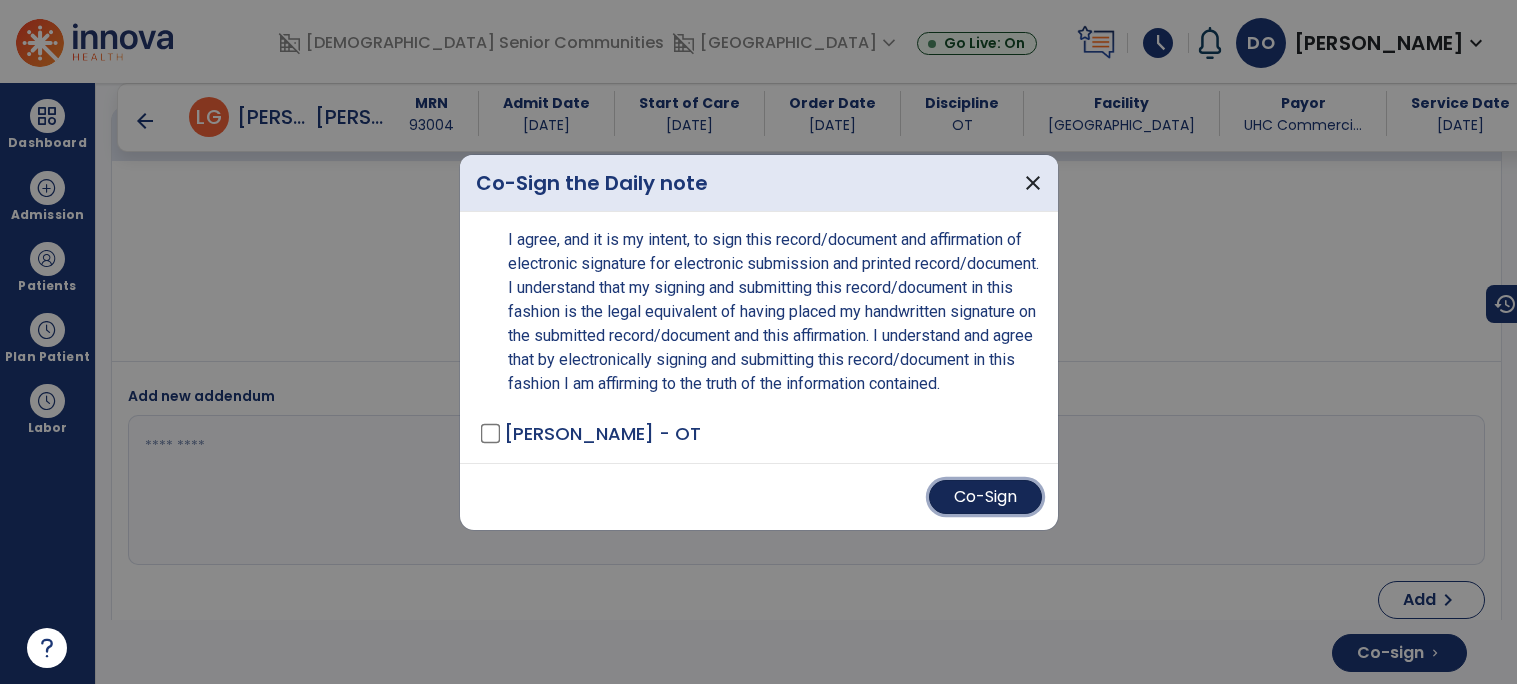 click on "Co-Sign" at bounding box center [985, 497] 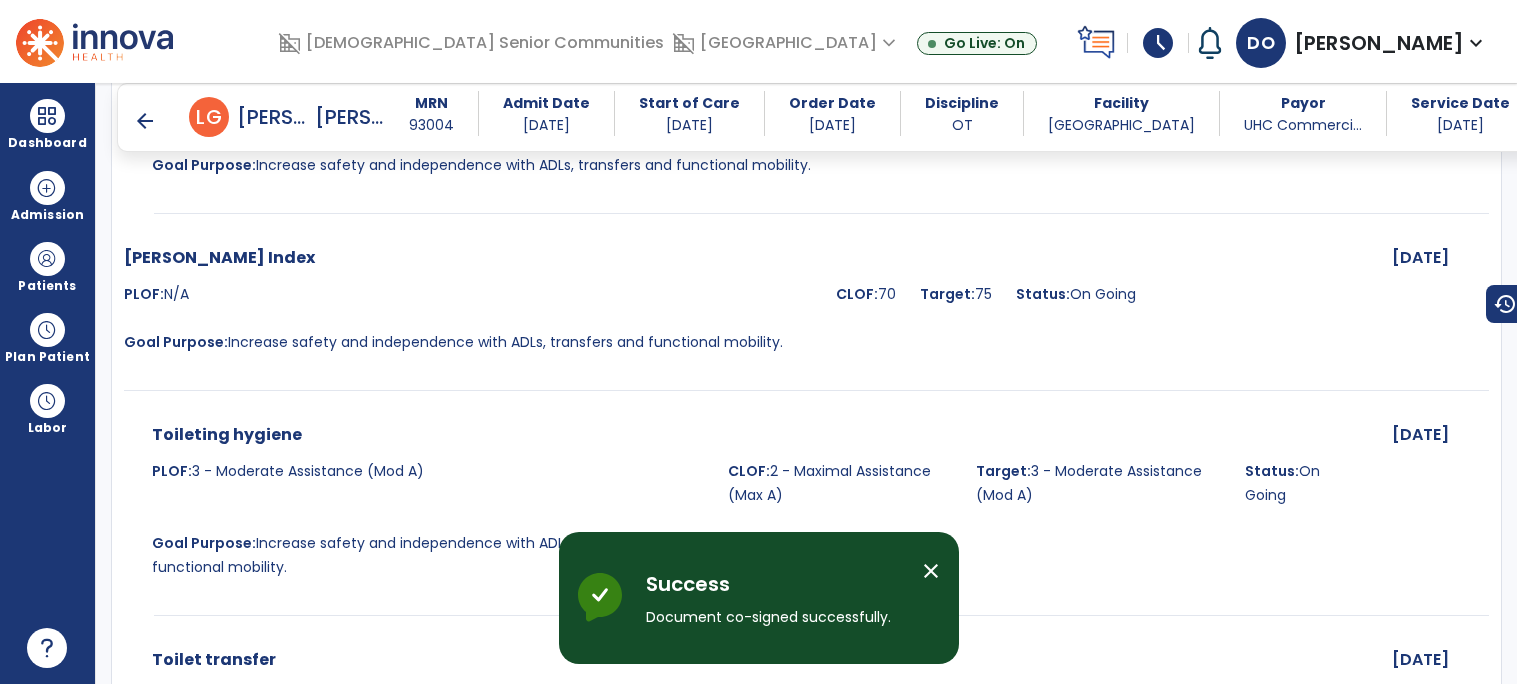 scroll, scrollTop: 0, scrollLeft: 0, axis: both 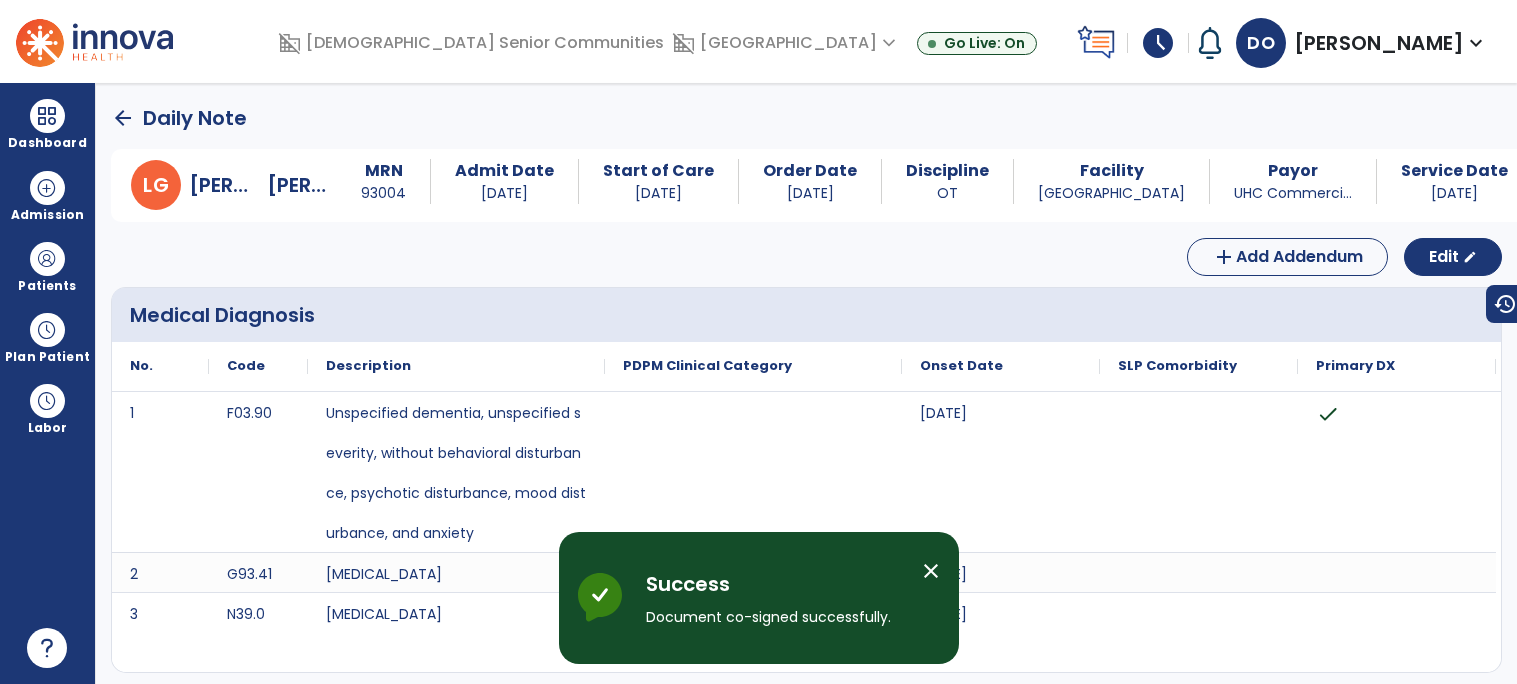 click on "arrow_back" 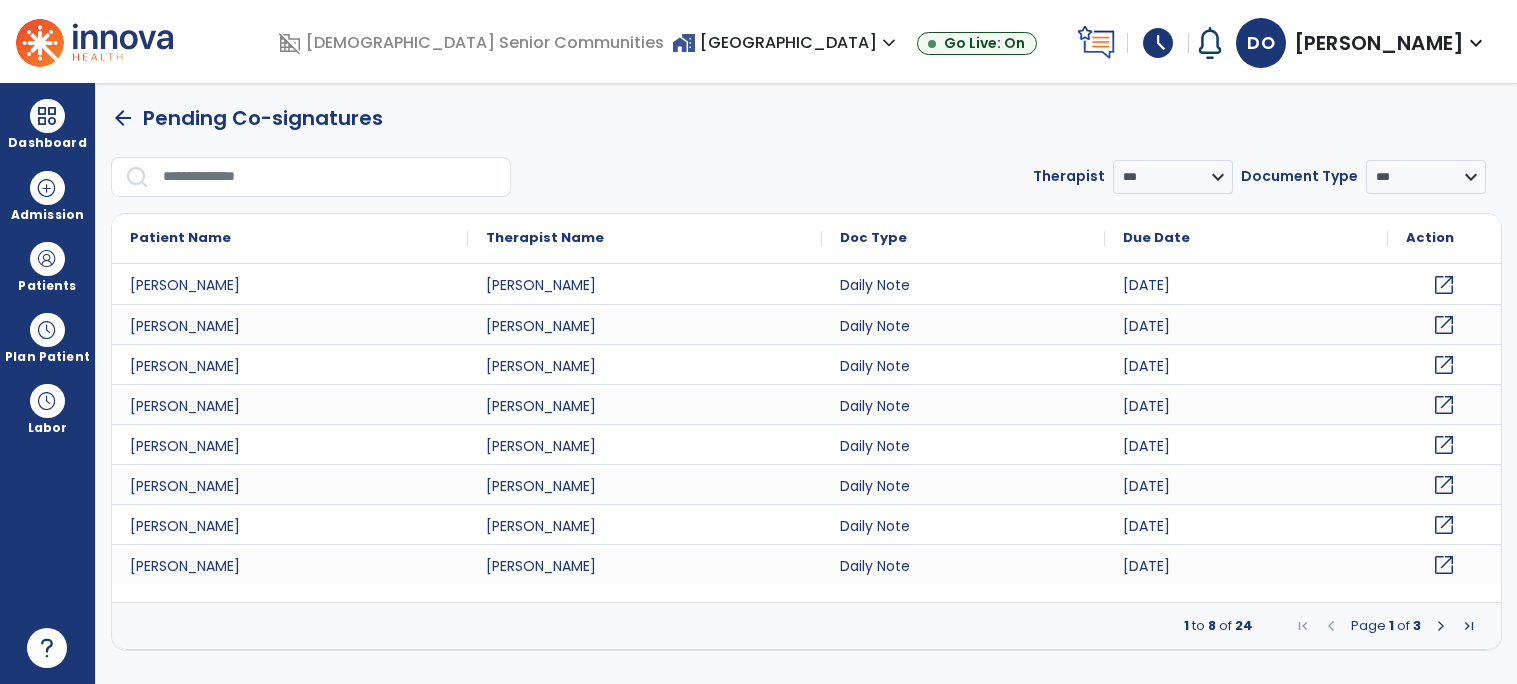 click on "open_in_new" 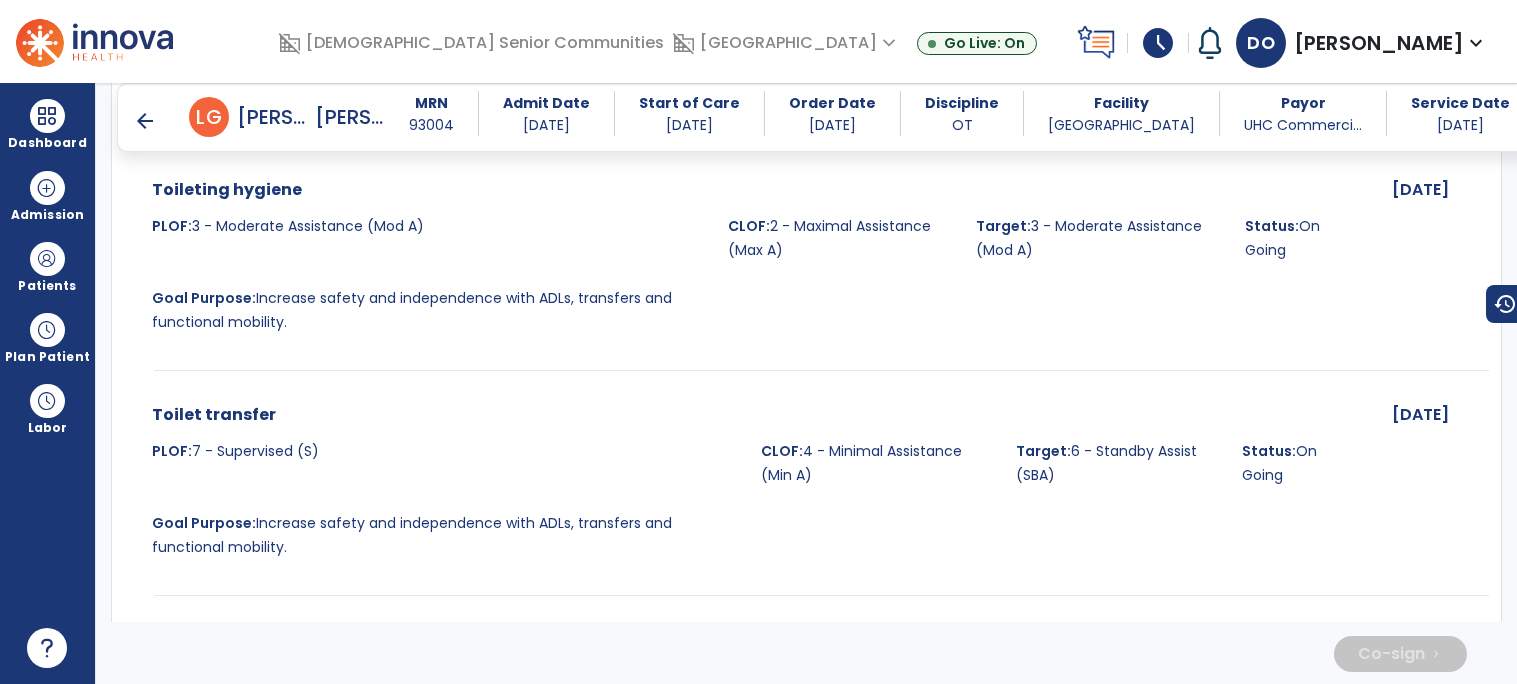 scroll, scrollTop: 4163, scrollLeft: 0, axis: vertical 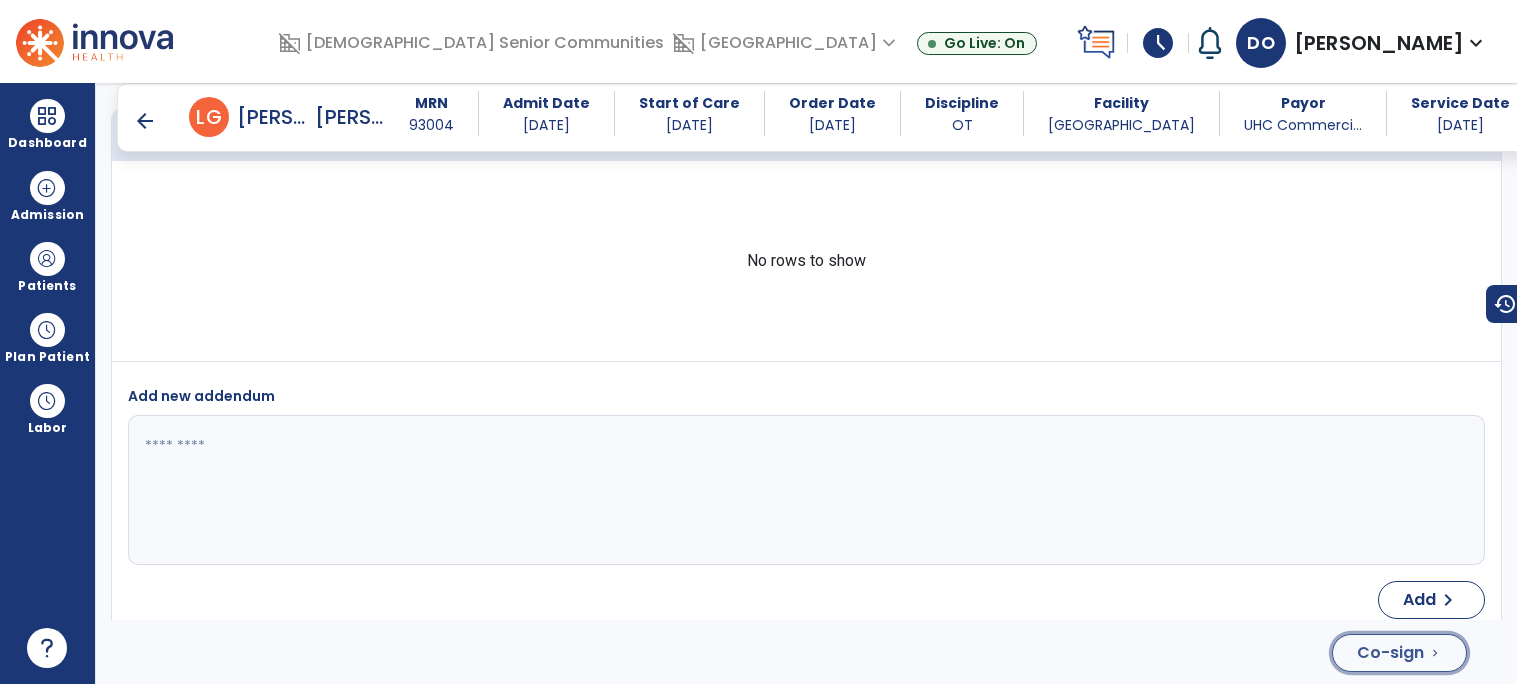 click on "Co-sign  chevron_right" 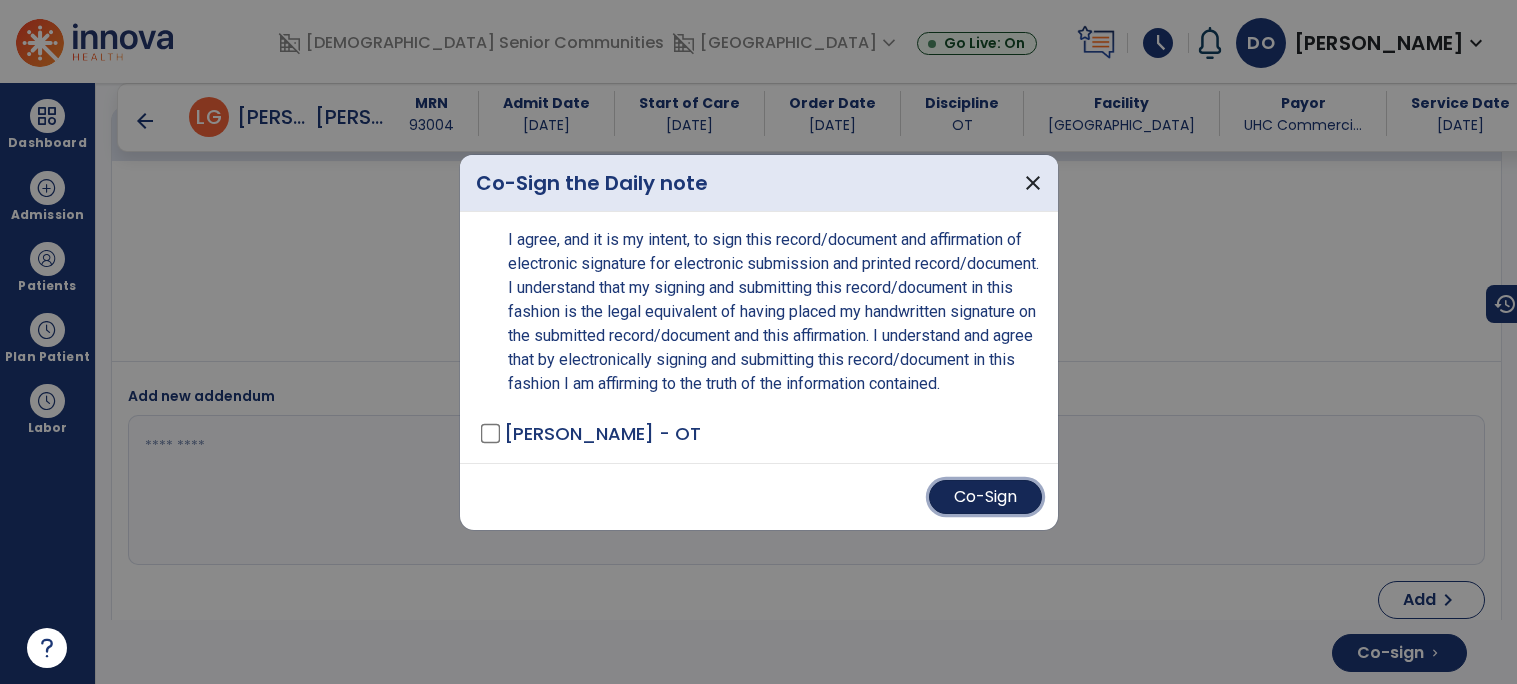 click on "Co-Sign" at bounding box center [985, 497] 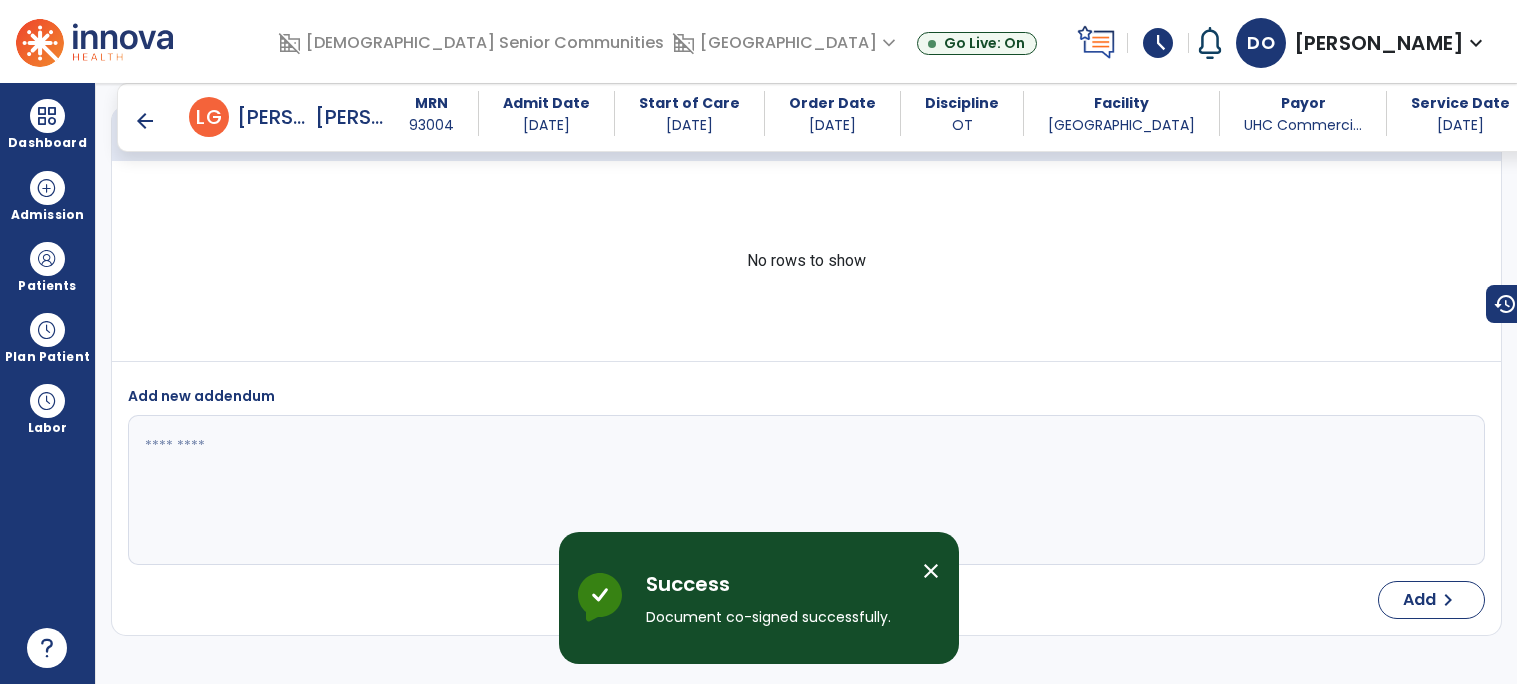 click at bounding box center [804, 490] 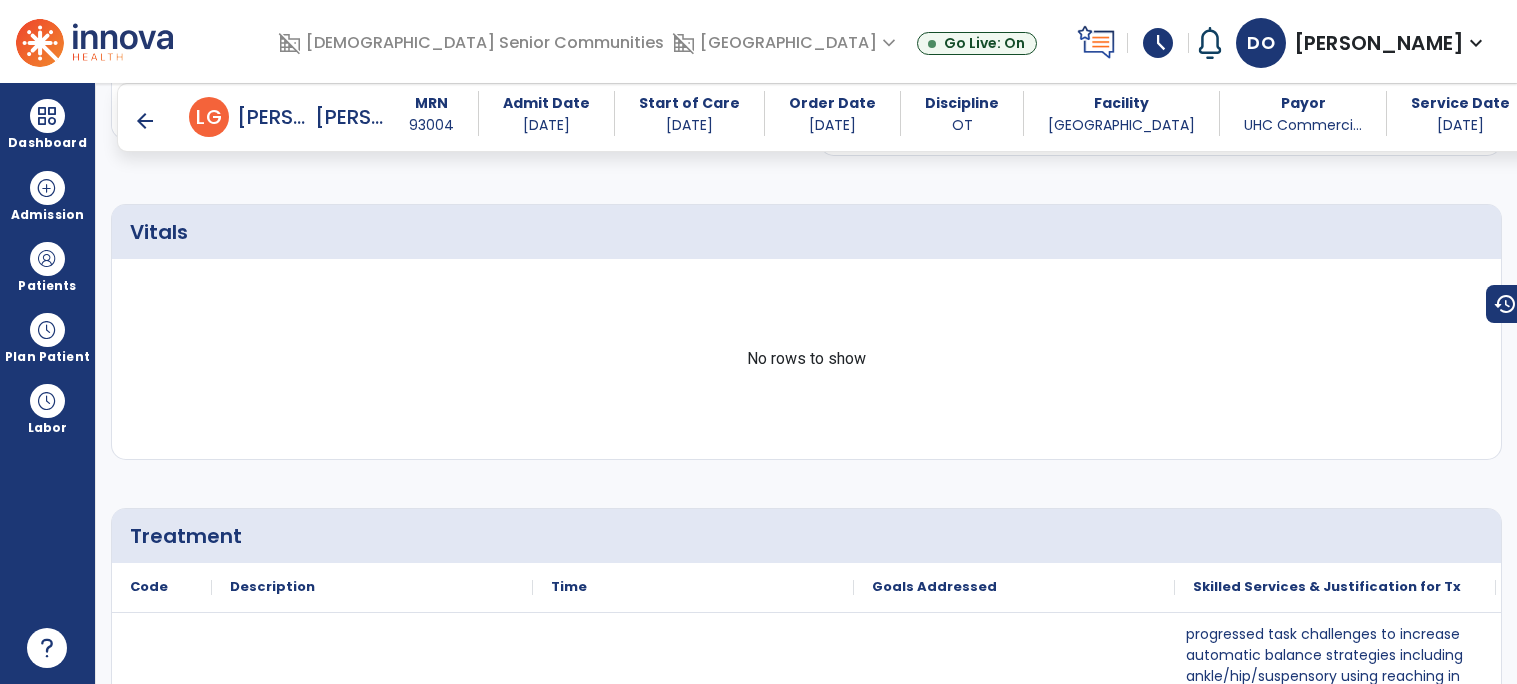 scroll, scrollTop: 0, scrollLeft: 0, axis: both 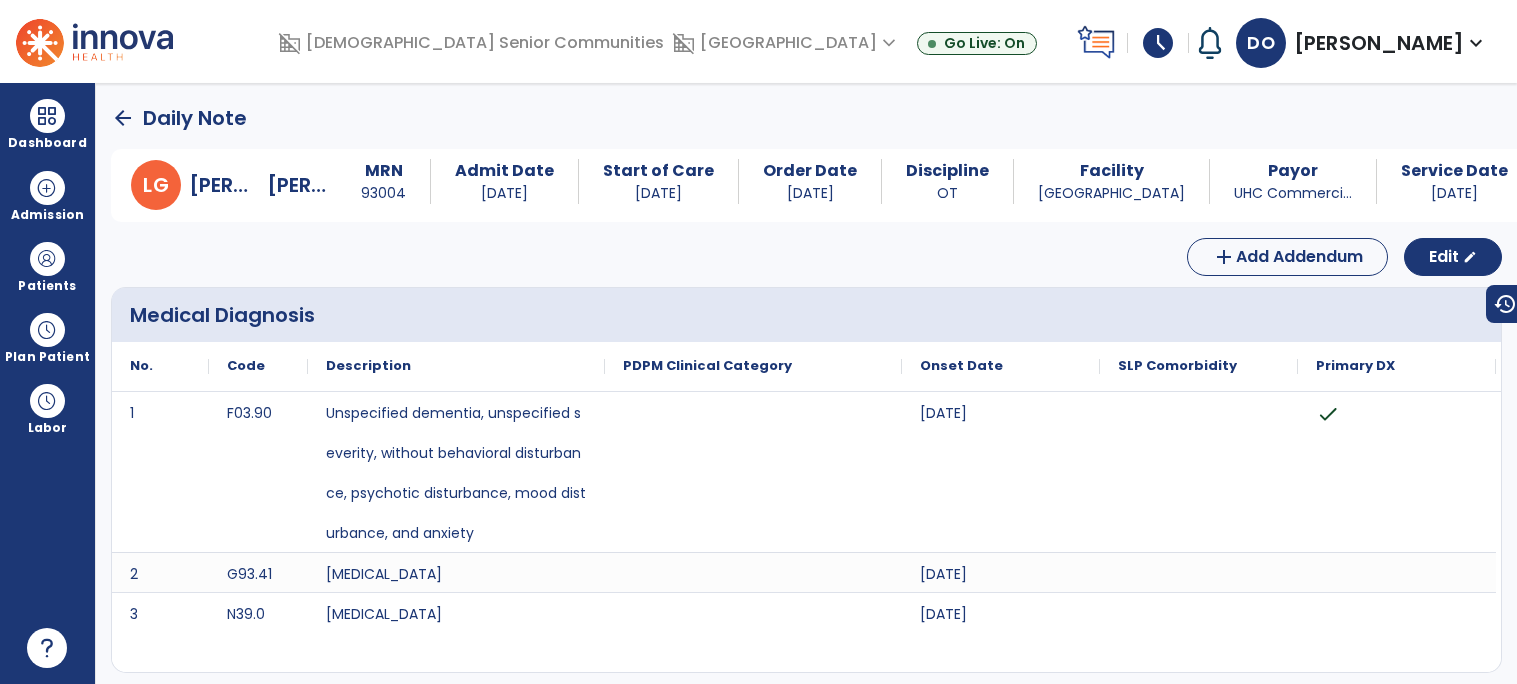 click on "arrow_back" 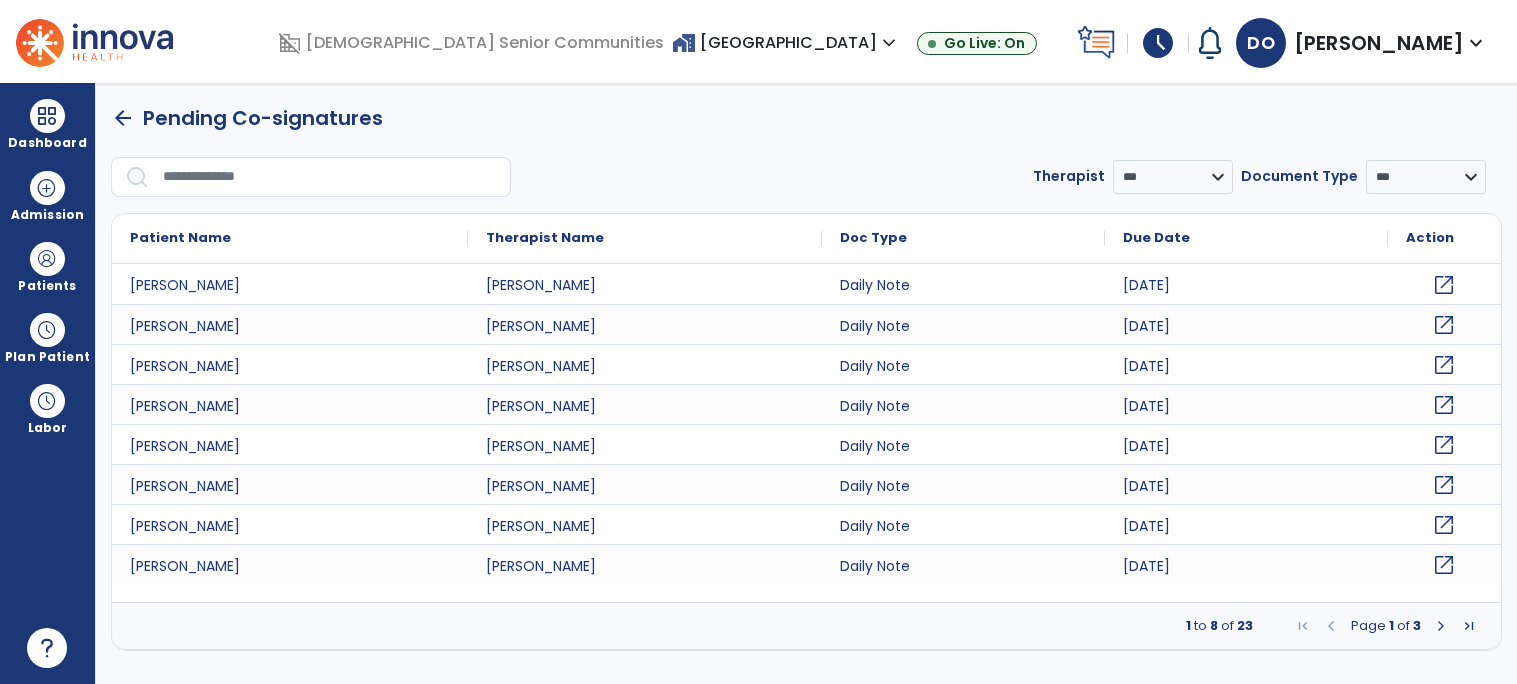 click on "open_in_new" 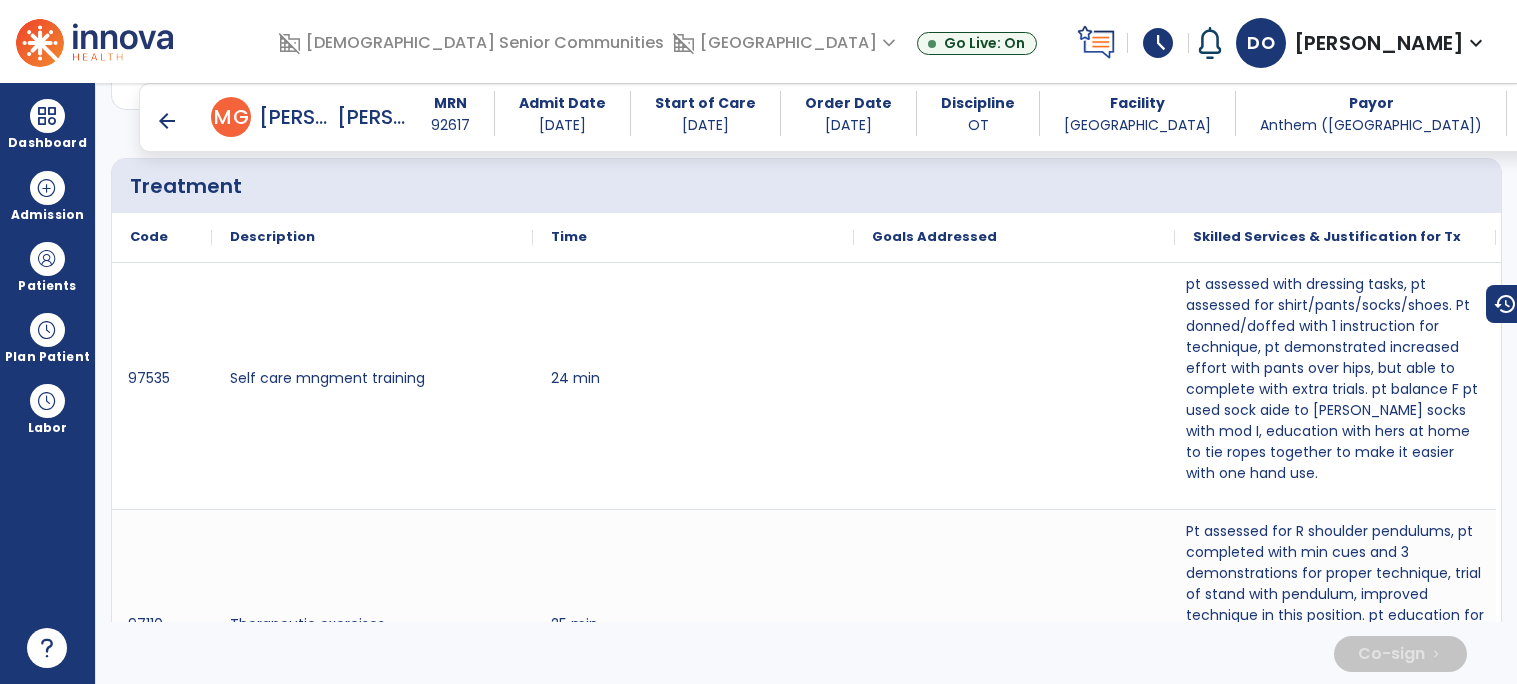 scroll, scrollTop: 1447, scrollLeft: 0, axis: vertical 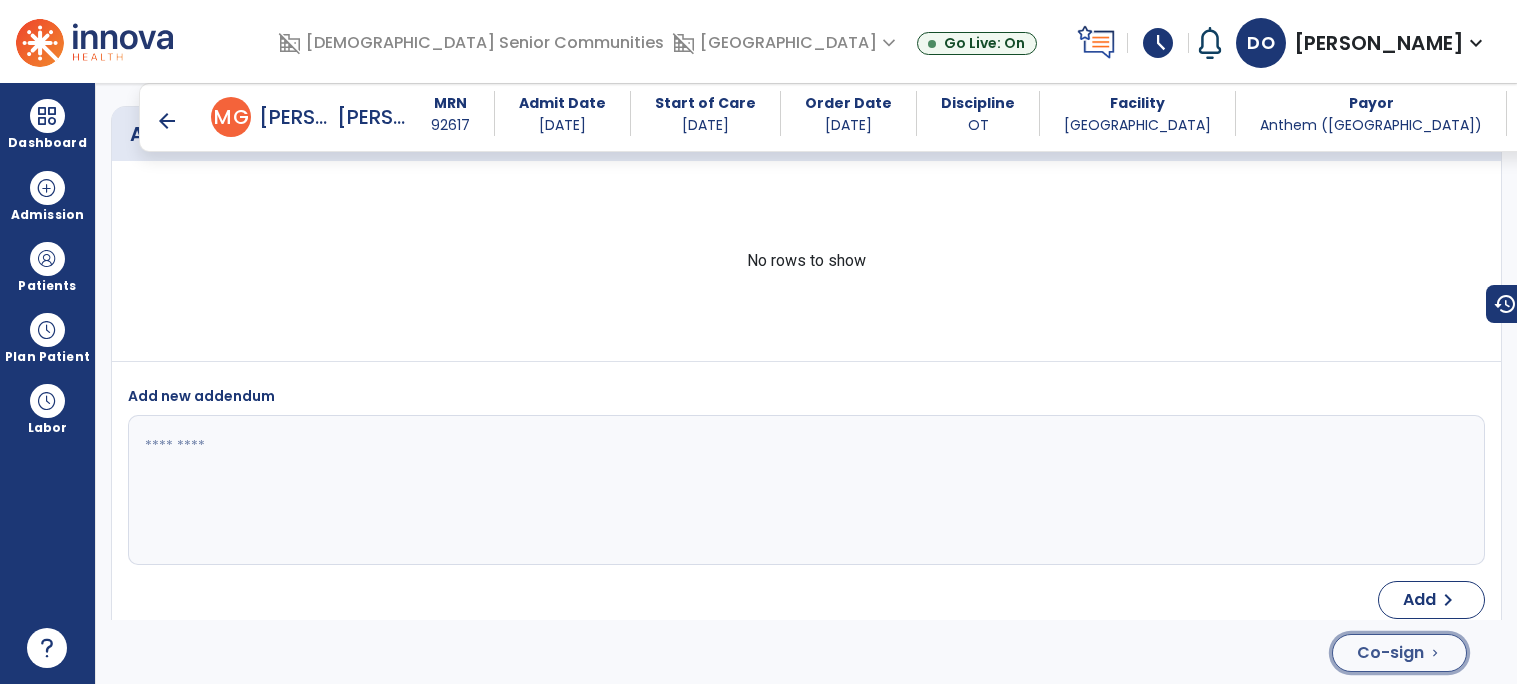 click on "Co-sign" 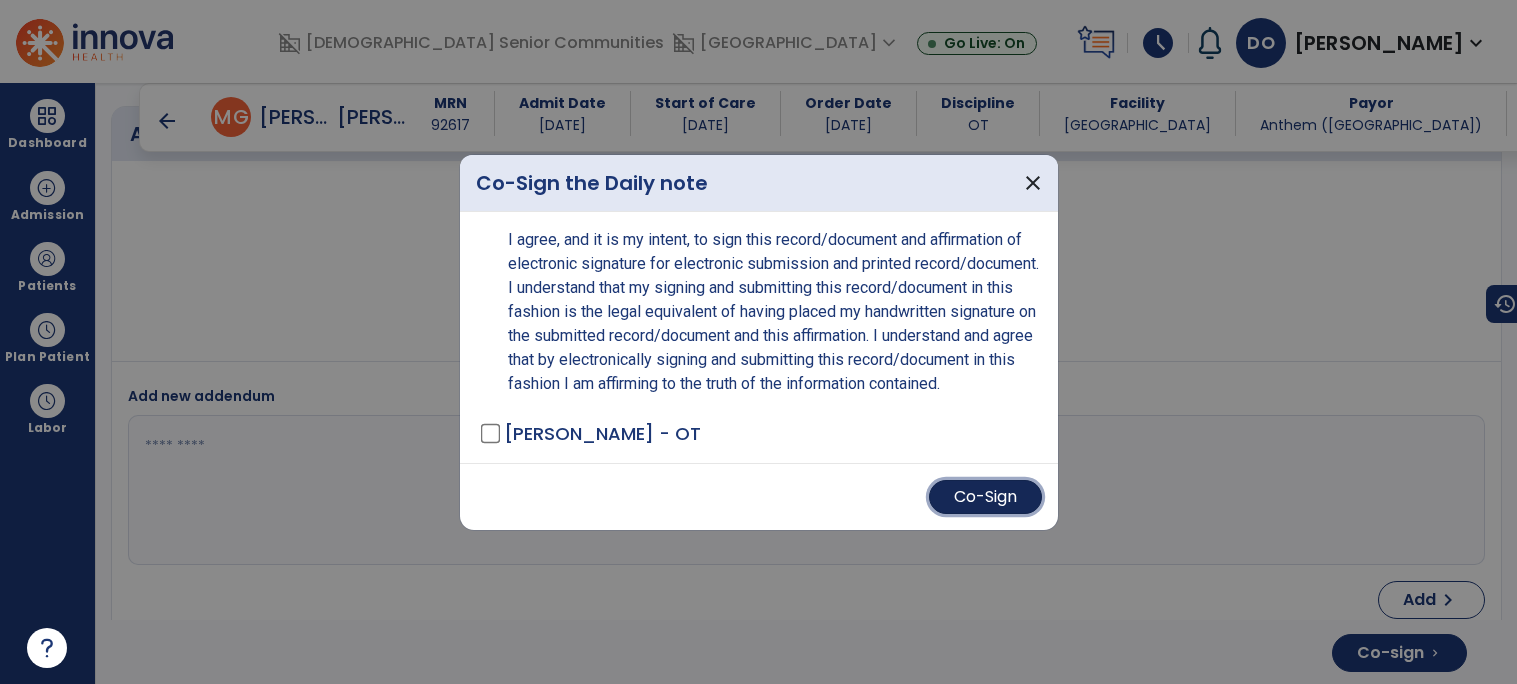 click on "Co-Sign" at bounding box center (985, 497) 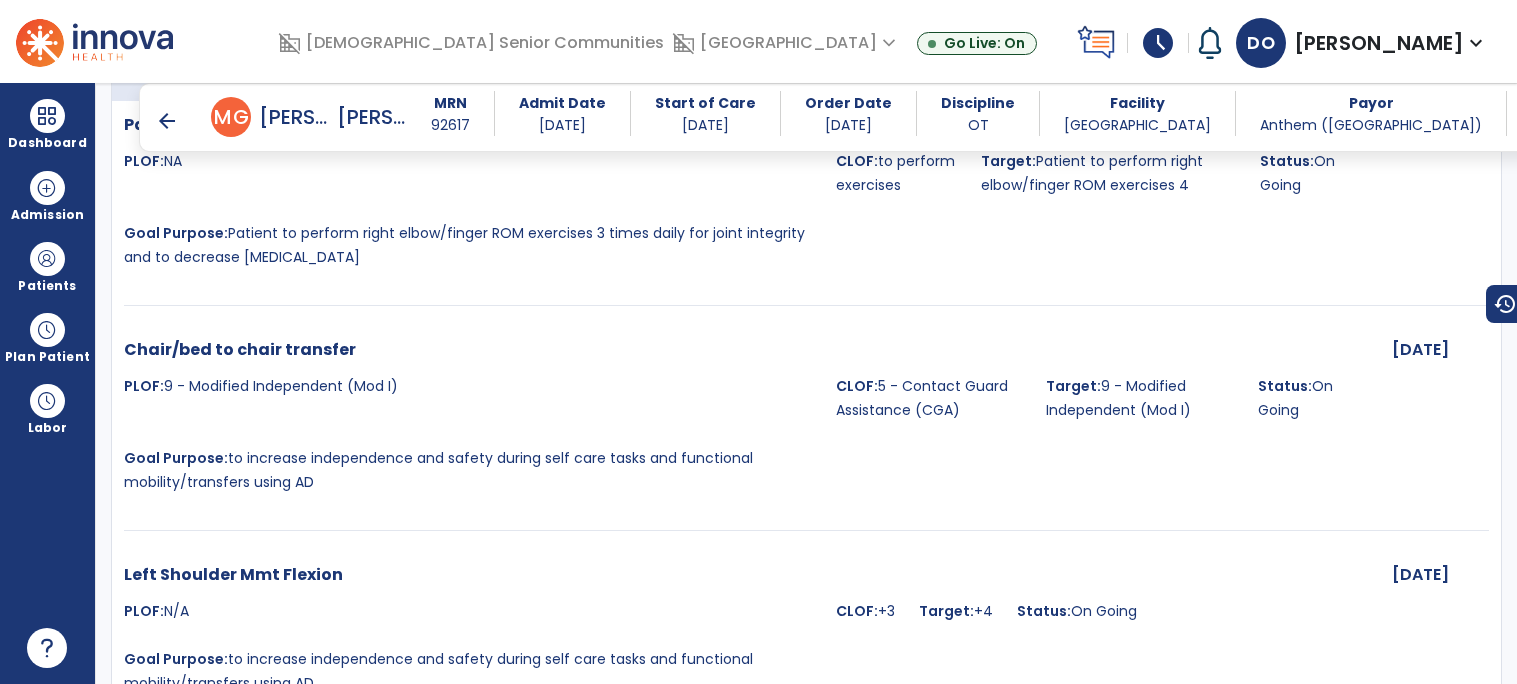 scroll, scrollTop: 0, scrollLeft: 0, axis: both 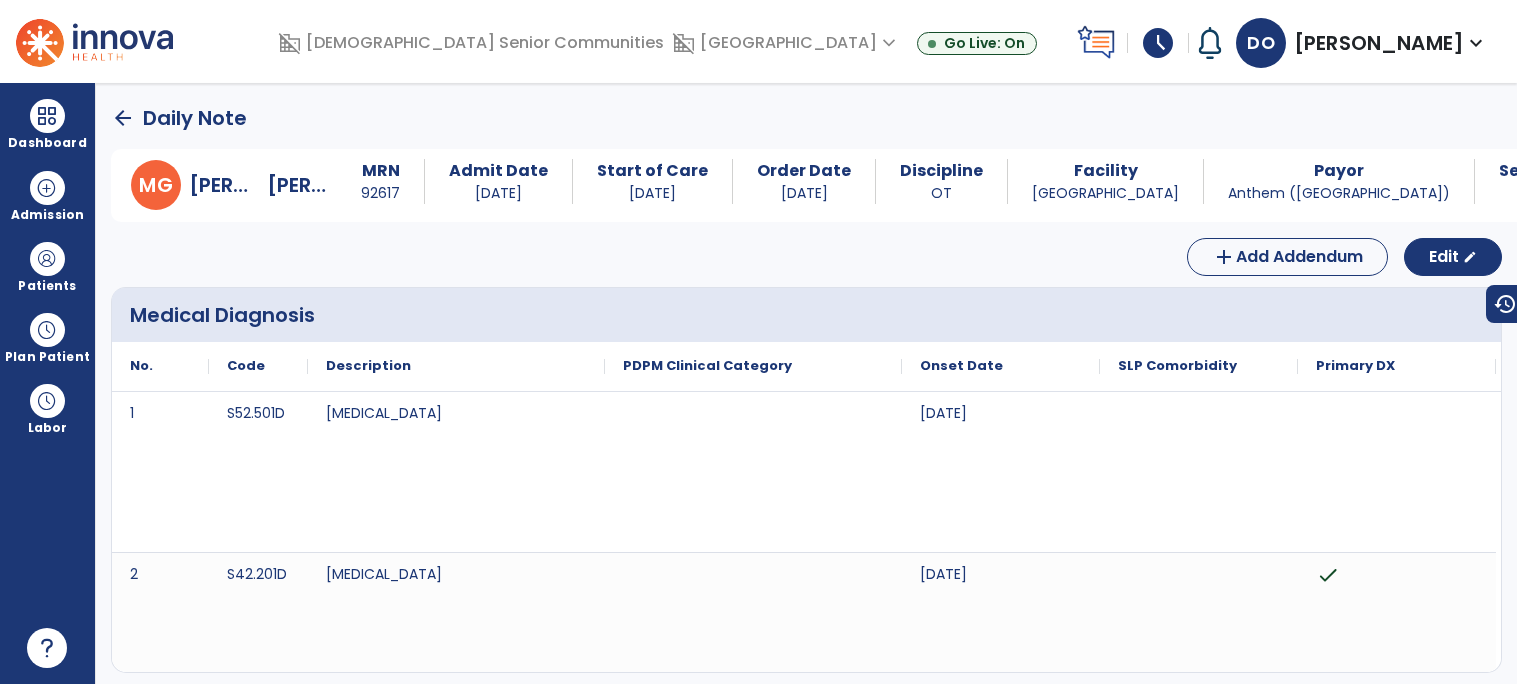 click on "arrow_back" 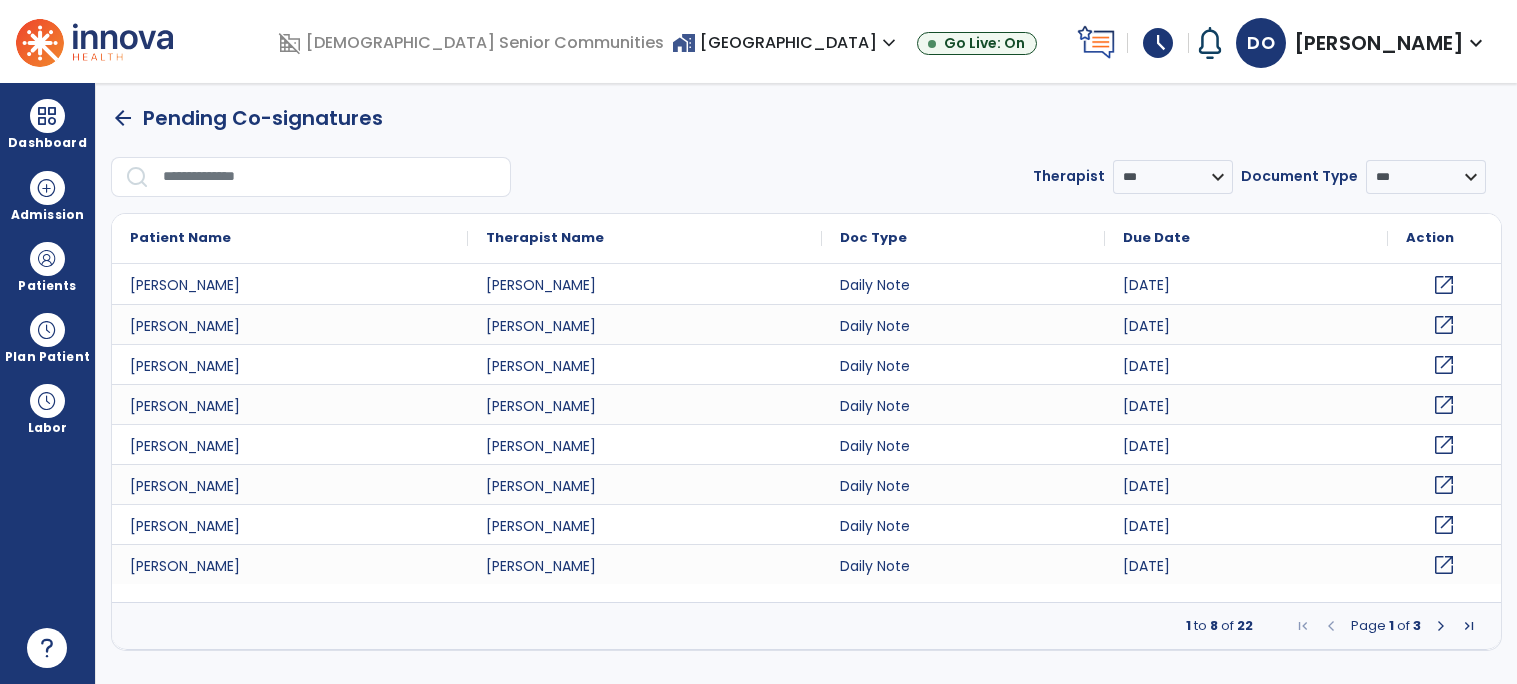 click on "open_in_new" 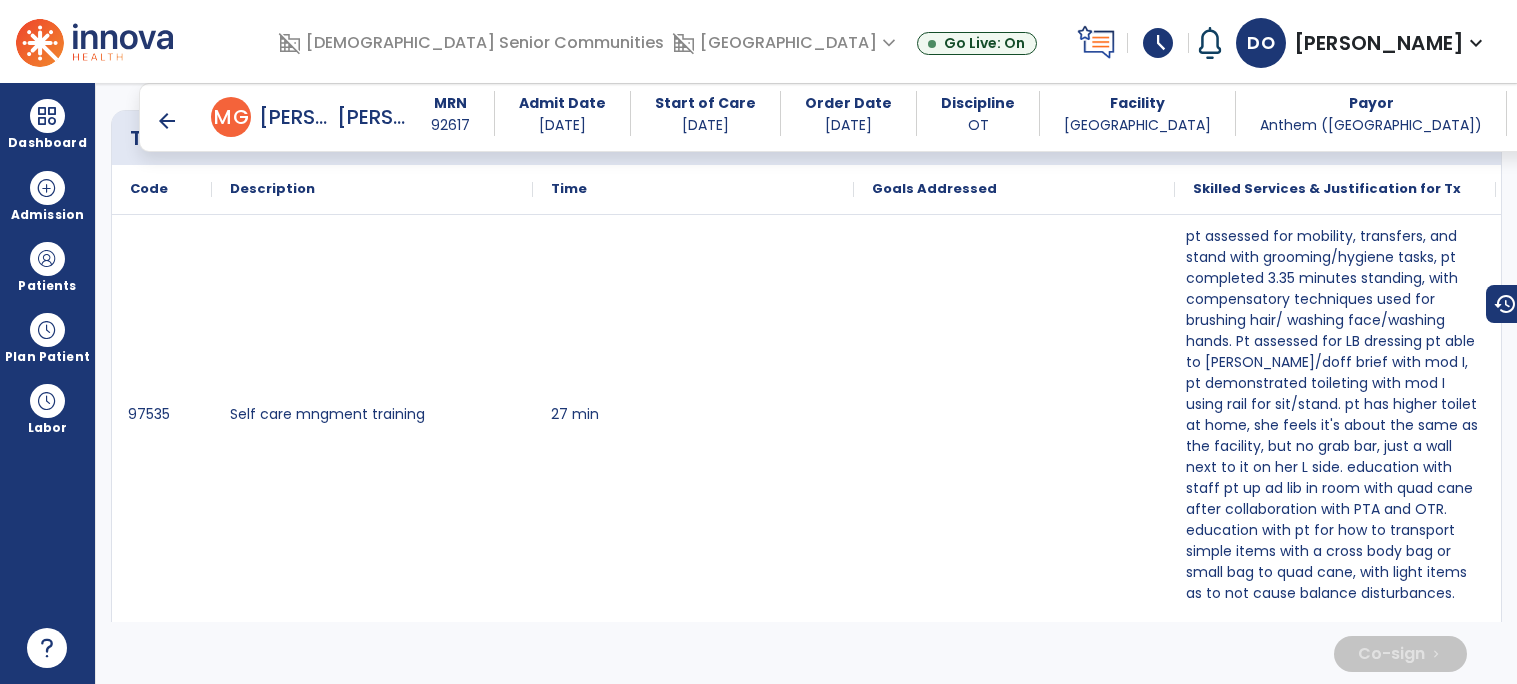scroll, scrollTop: 1413, scrollLeft: 0, axis: vertical 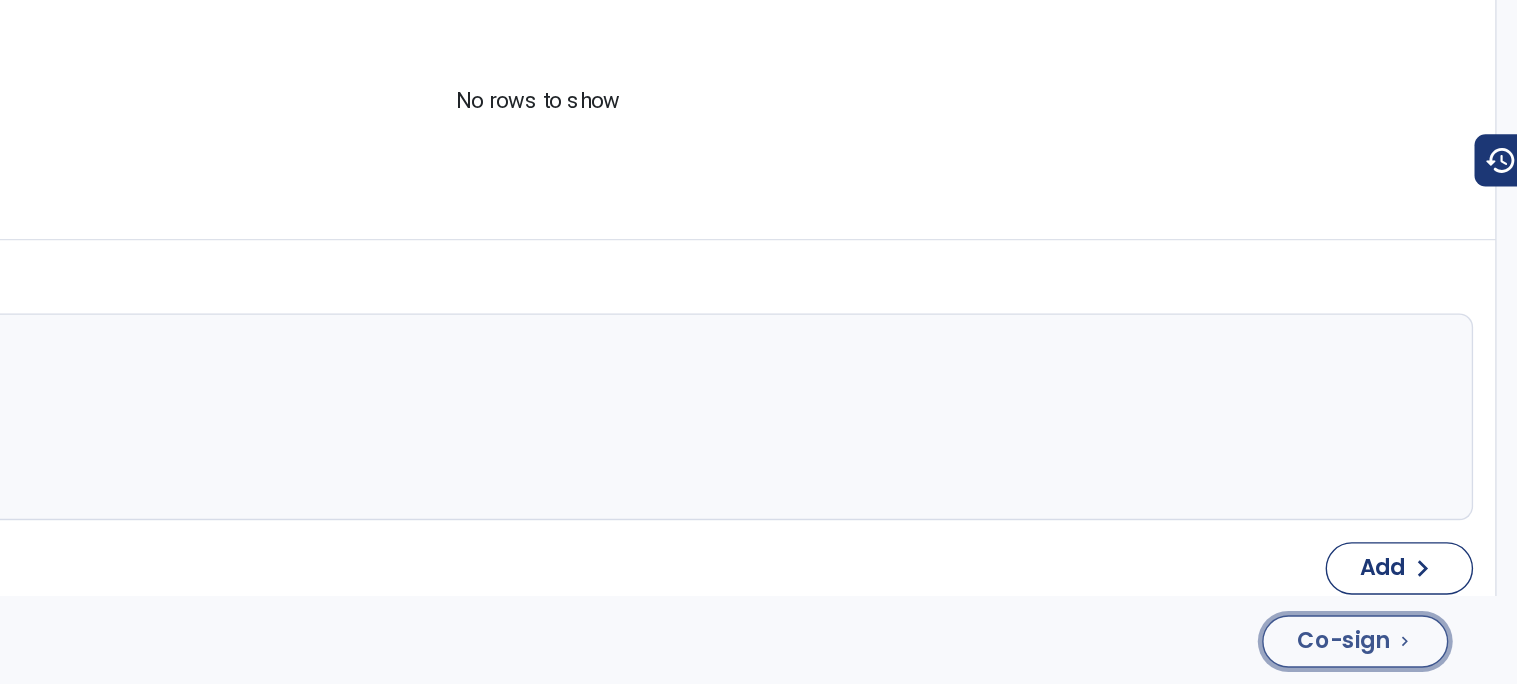 click on "Co-sign  chevron_right" 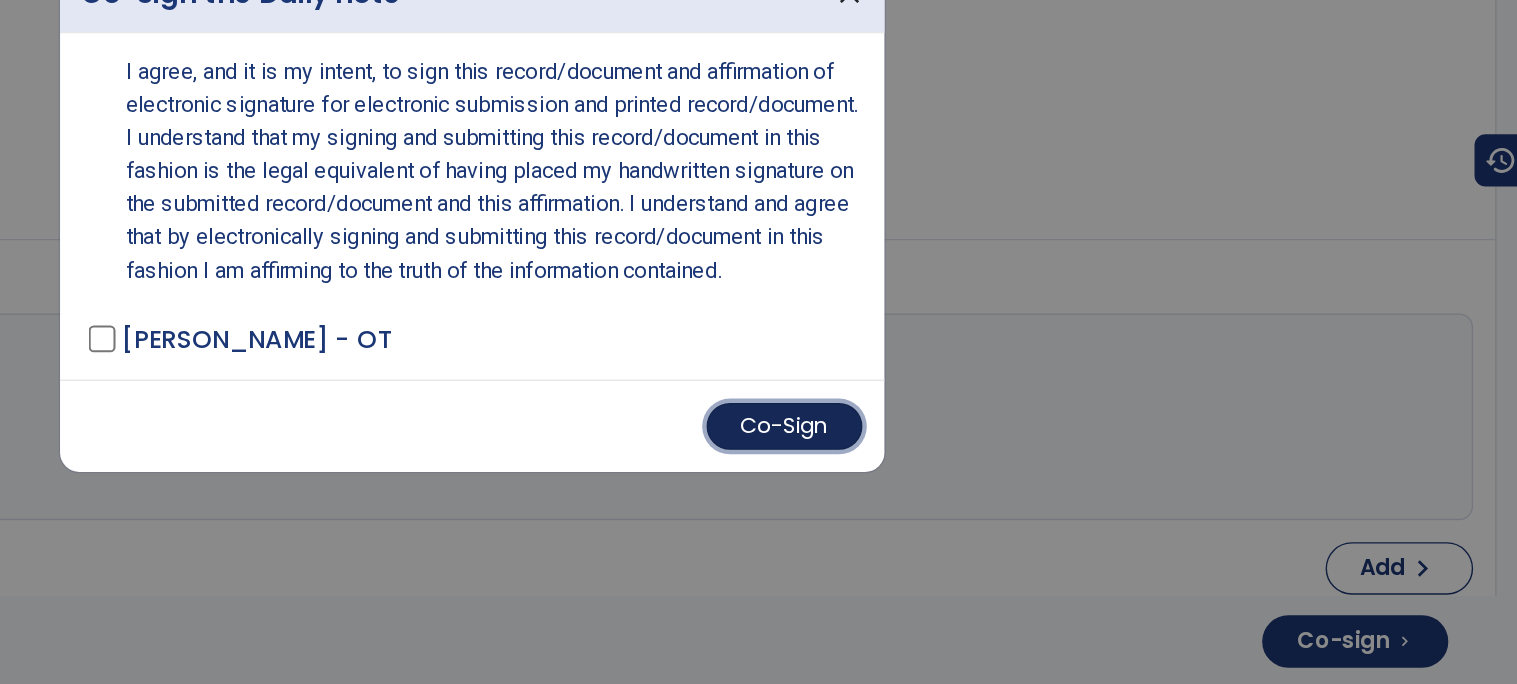 click on "Co-Sign" at bounding box center (985, 497) 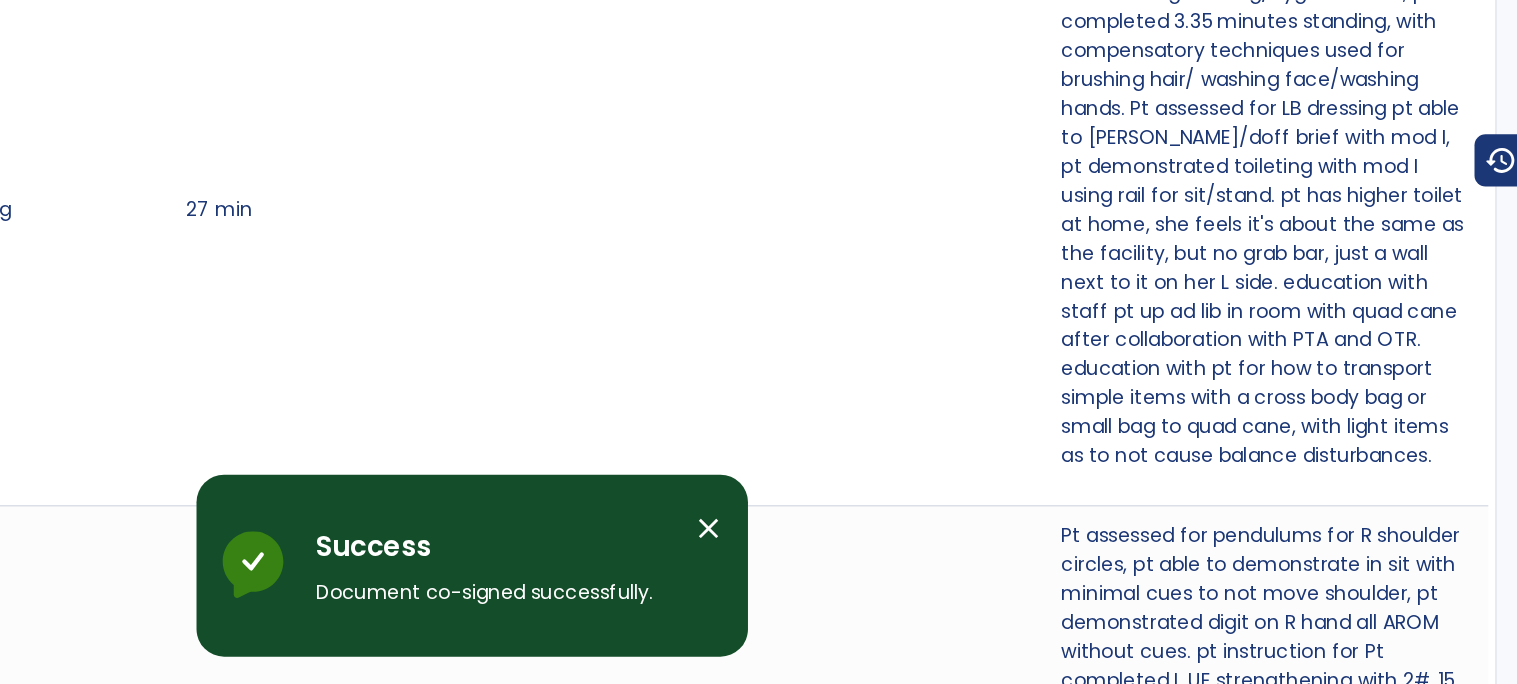 scroll, scrollTop: 0, scrollLeft: 0, axis: both 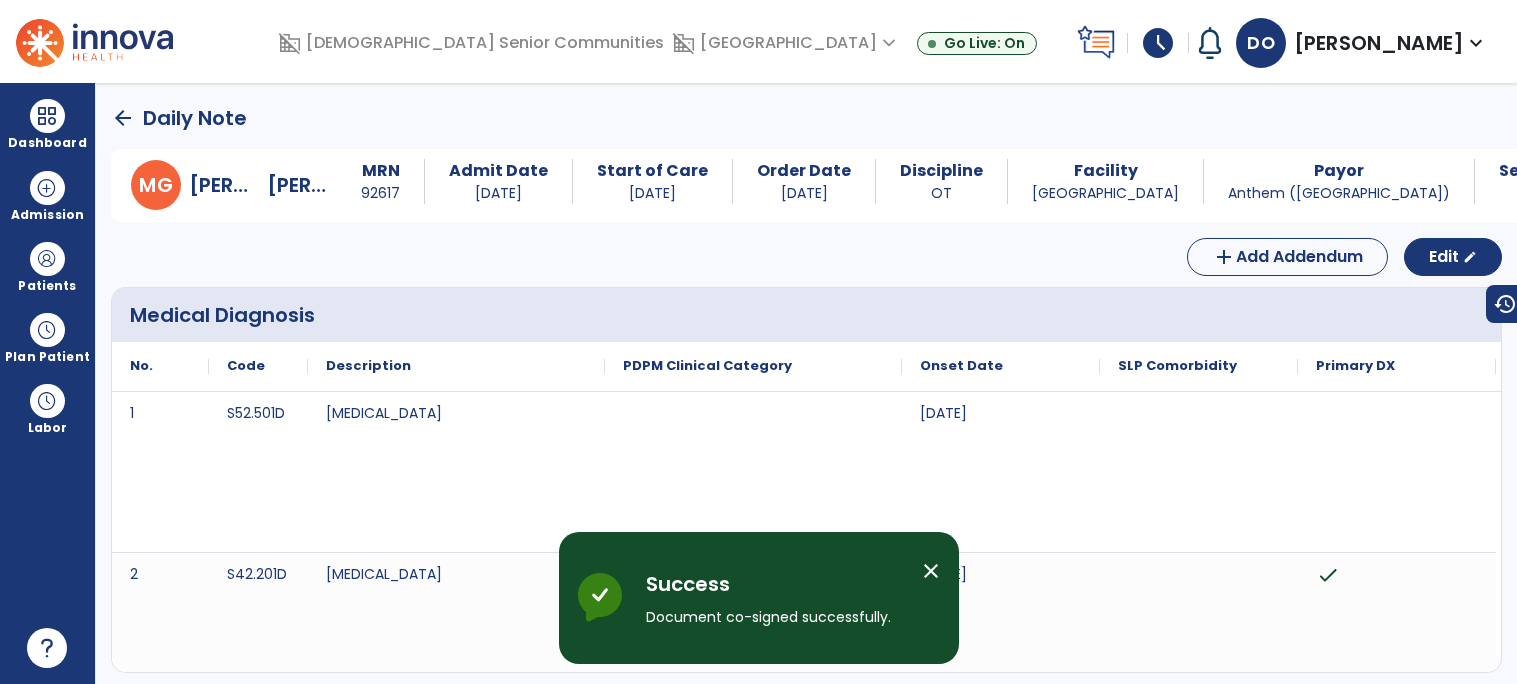 click on "arrow_back" 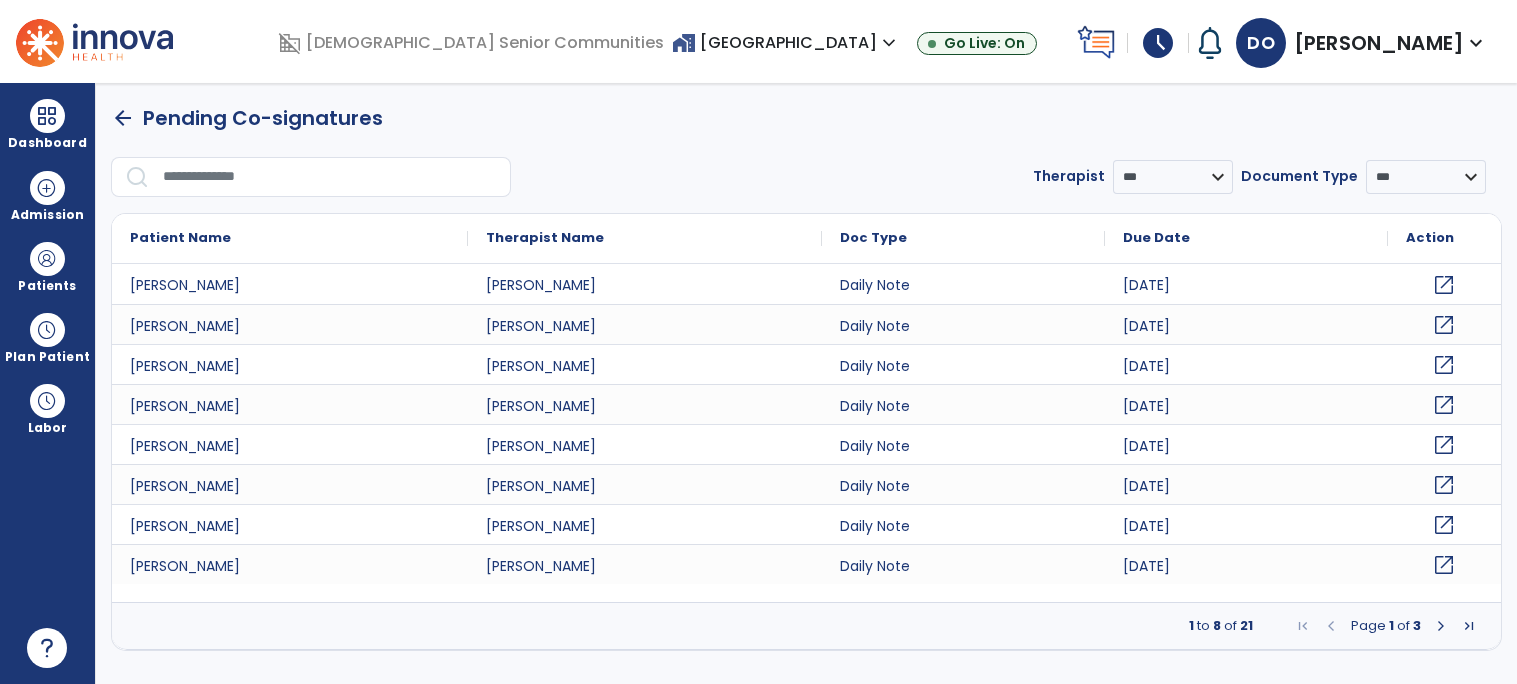 click on "open_in_new" 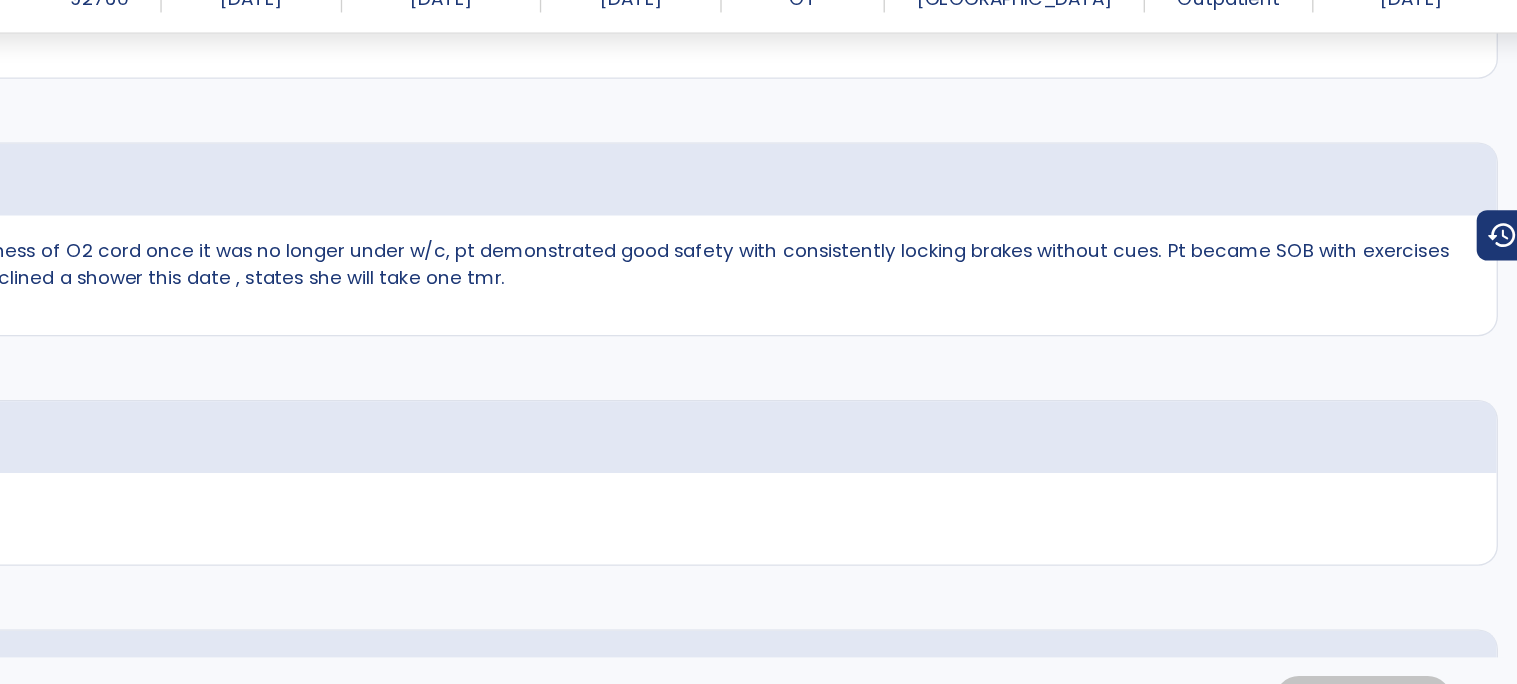 scroll, scrollTop: 4624, scrollLeft: 0, axis: vertical 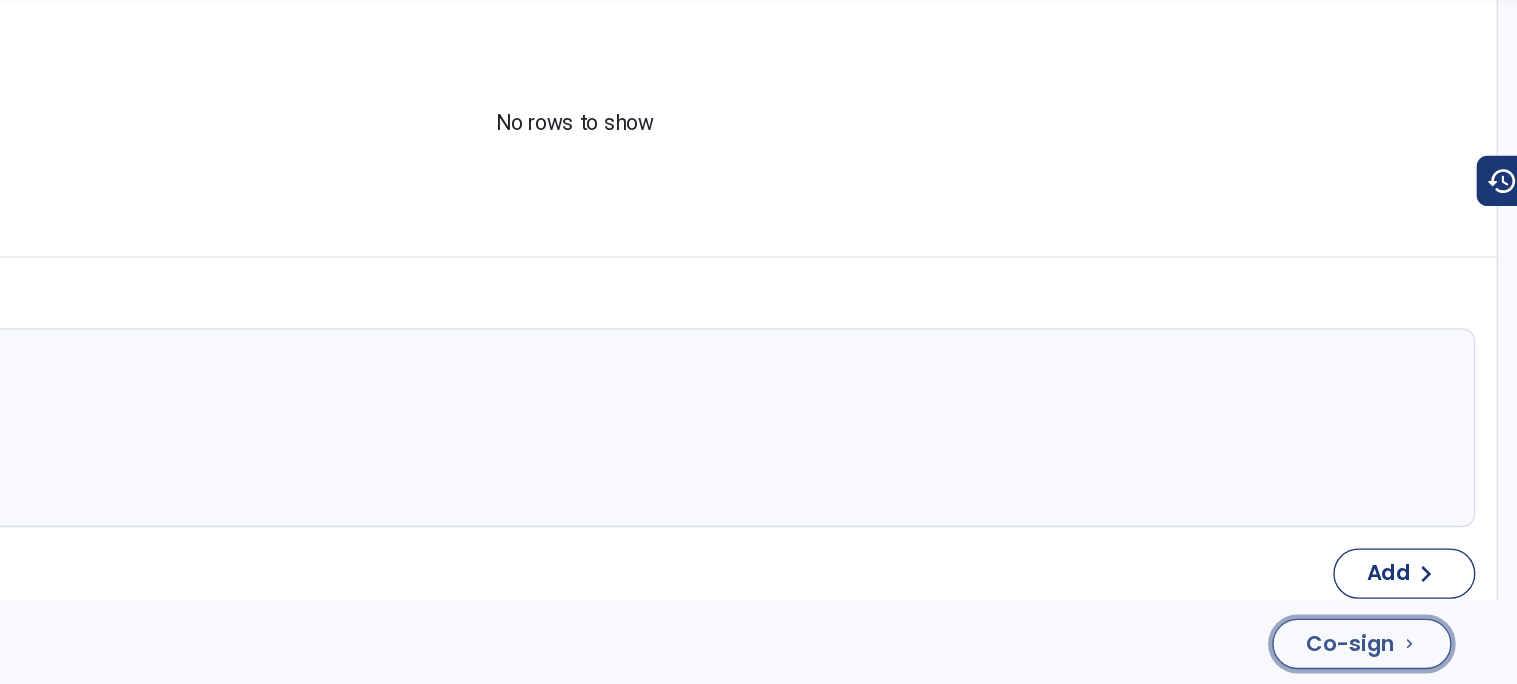 click on "Co-sign" 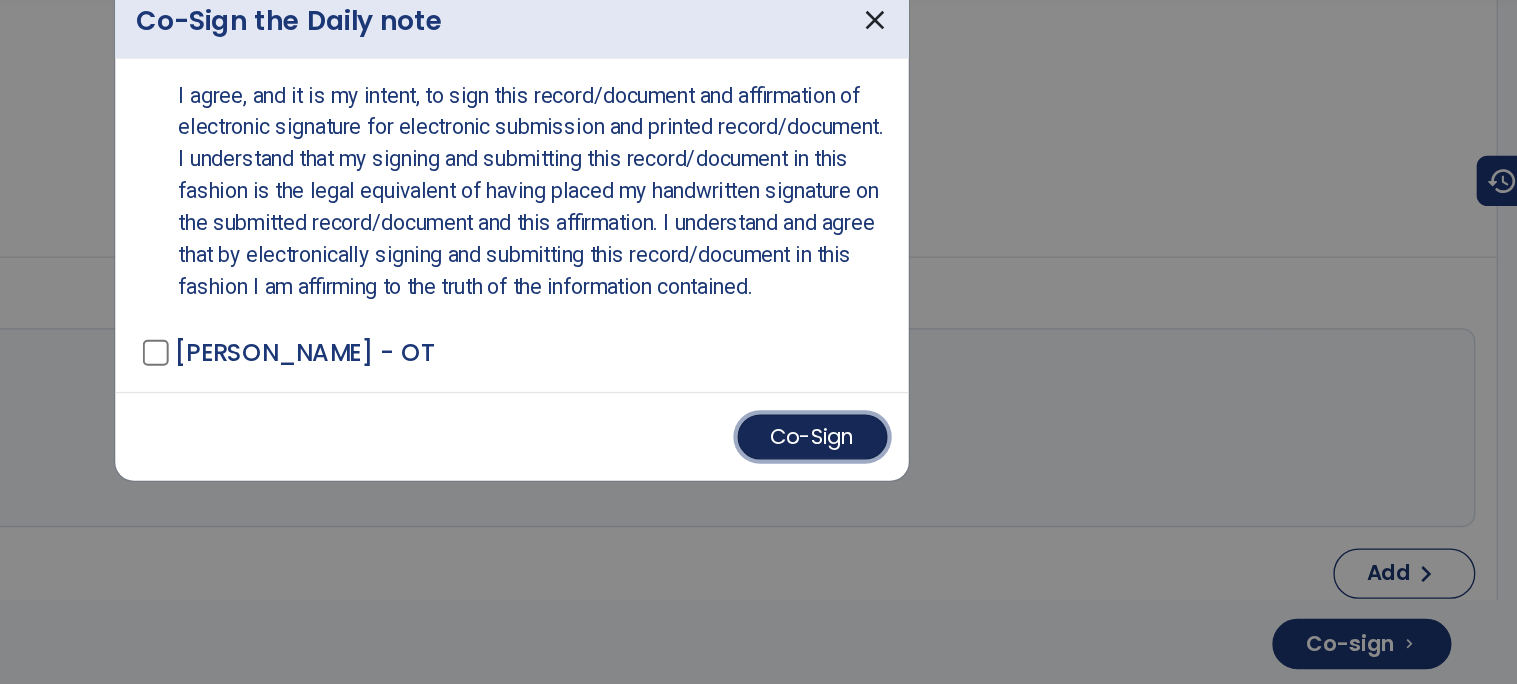 click on "Co-Sign" at bounding box center (985, 497) 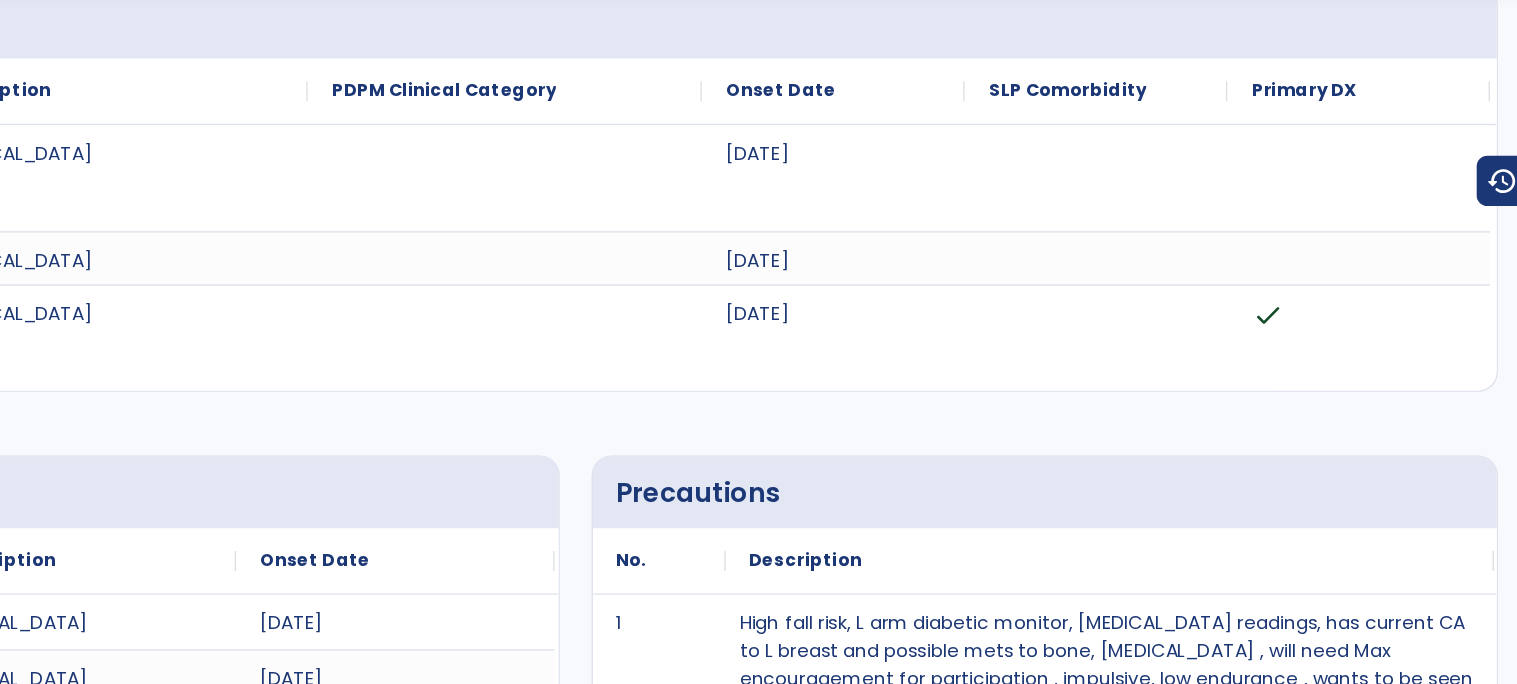 scroll, scrollTop: 0, scrollLeft: 0, axis: both 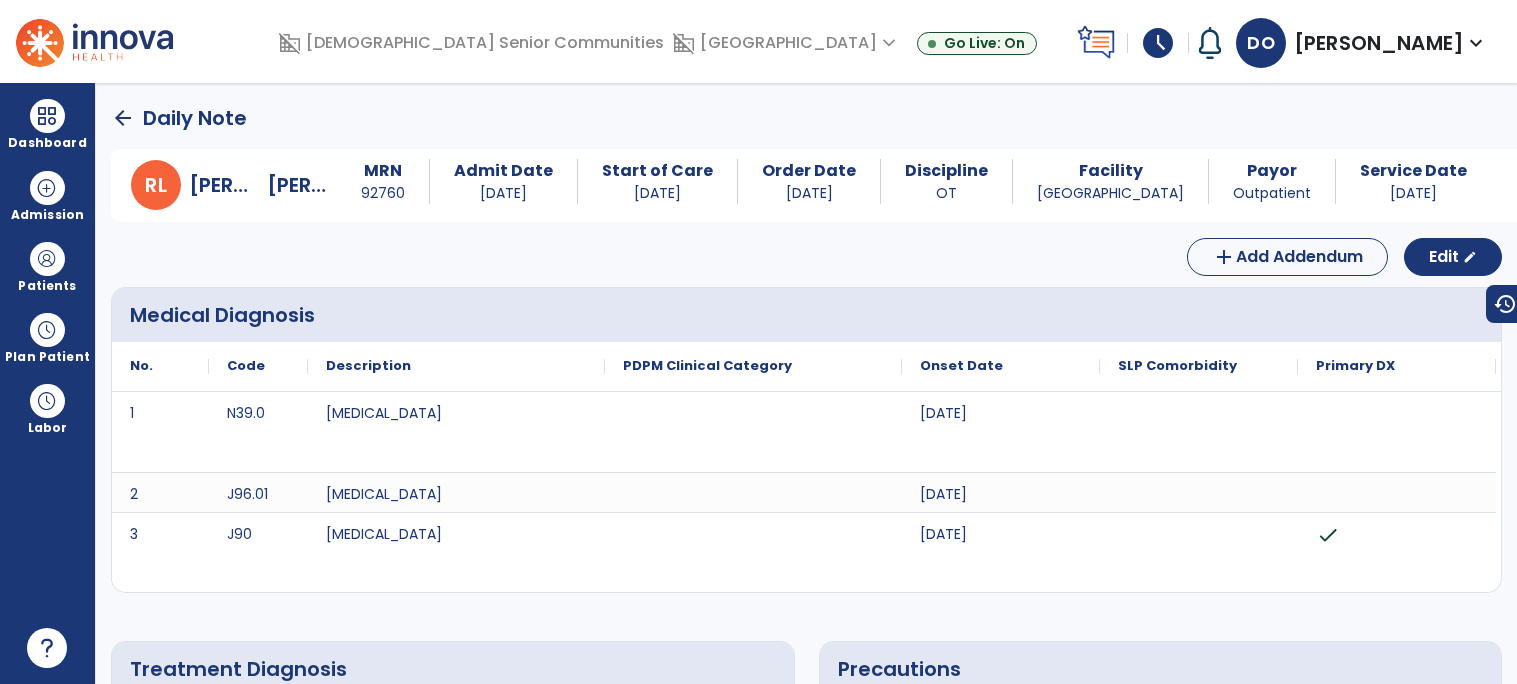 click on "arrow_back" 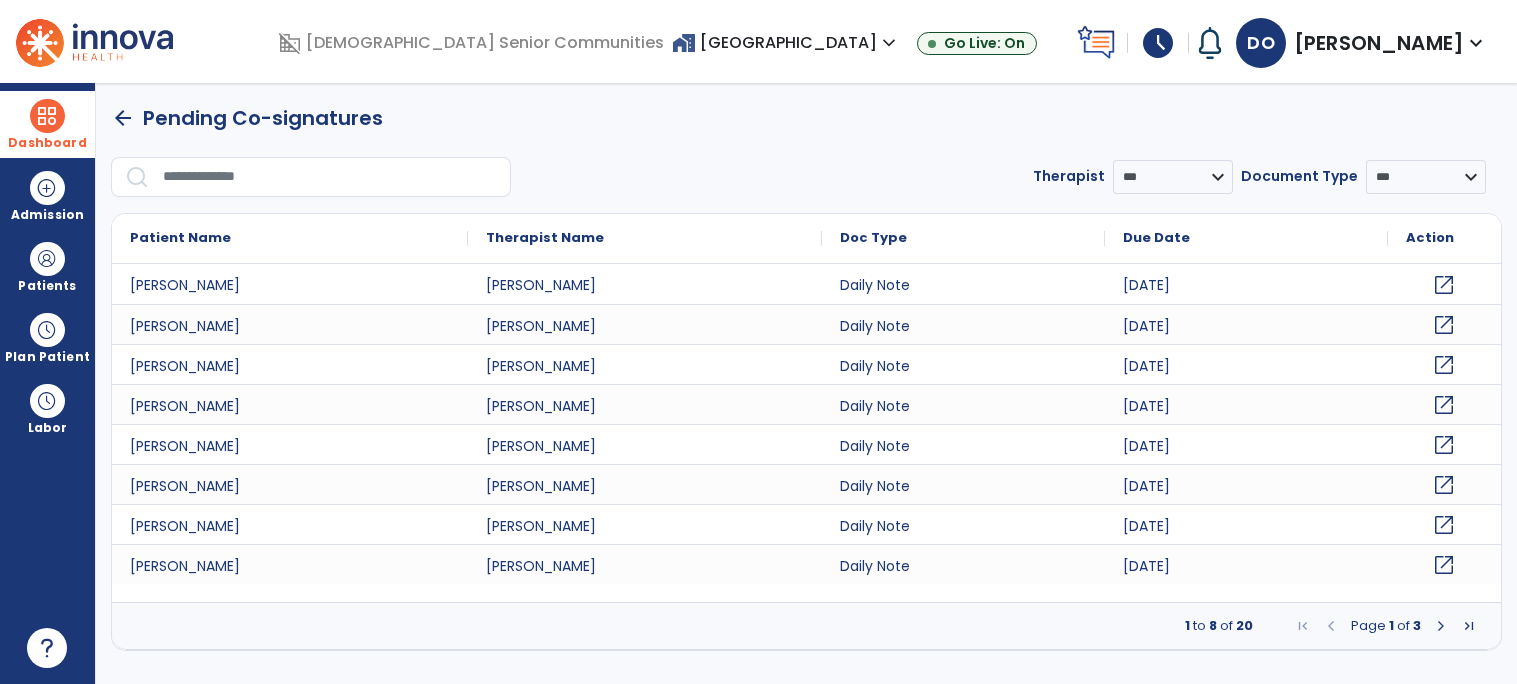 click on "Dashboard" at bounding box center (47, 124) 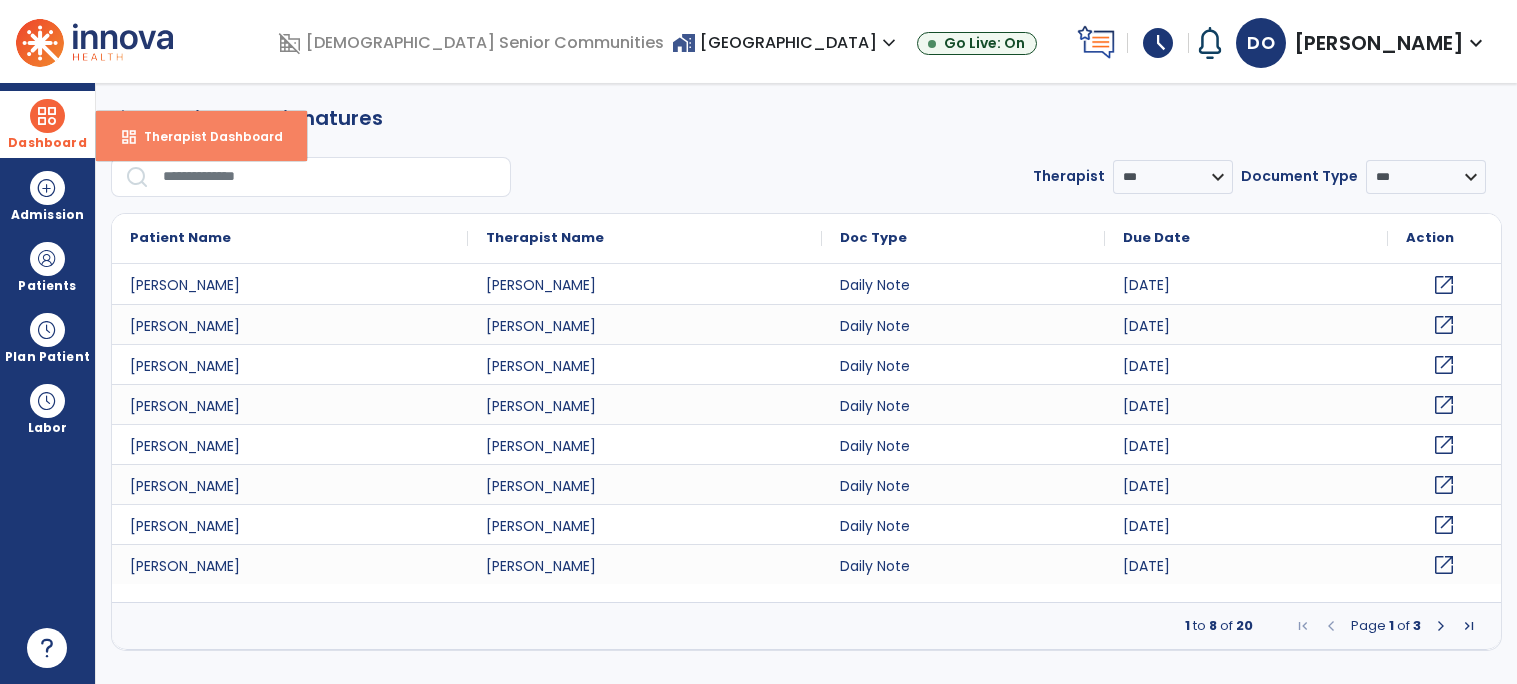 click on "dashboard  Therapist Dashboard" at bounding box center (201, 136) 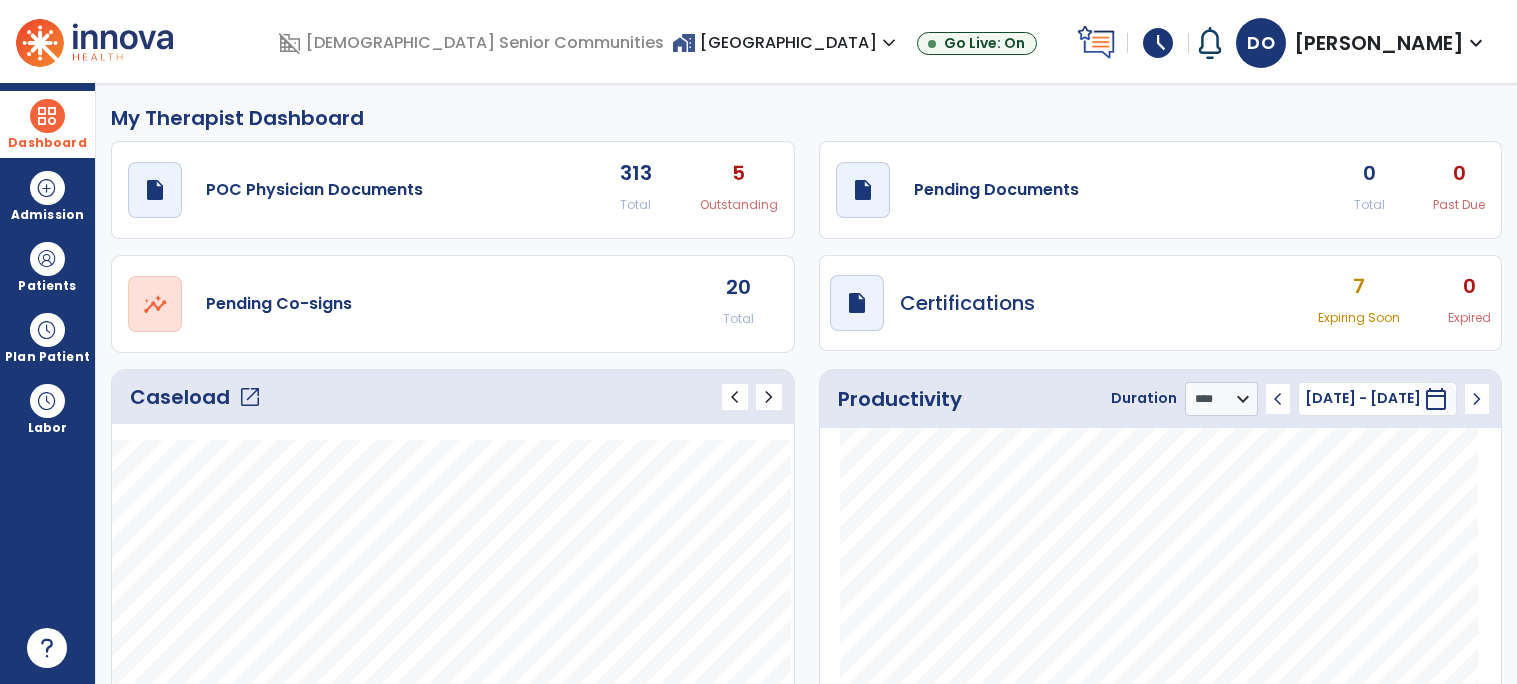 click on "Caseload   open_in_new" 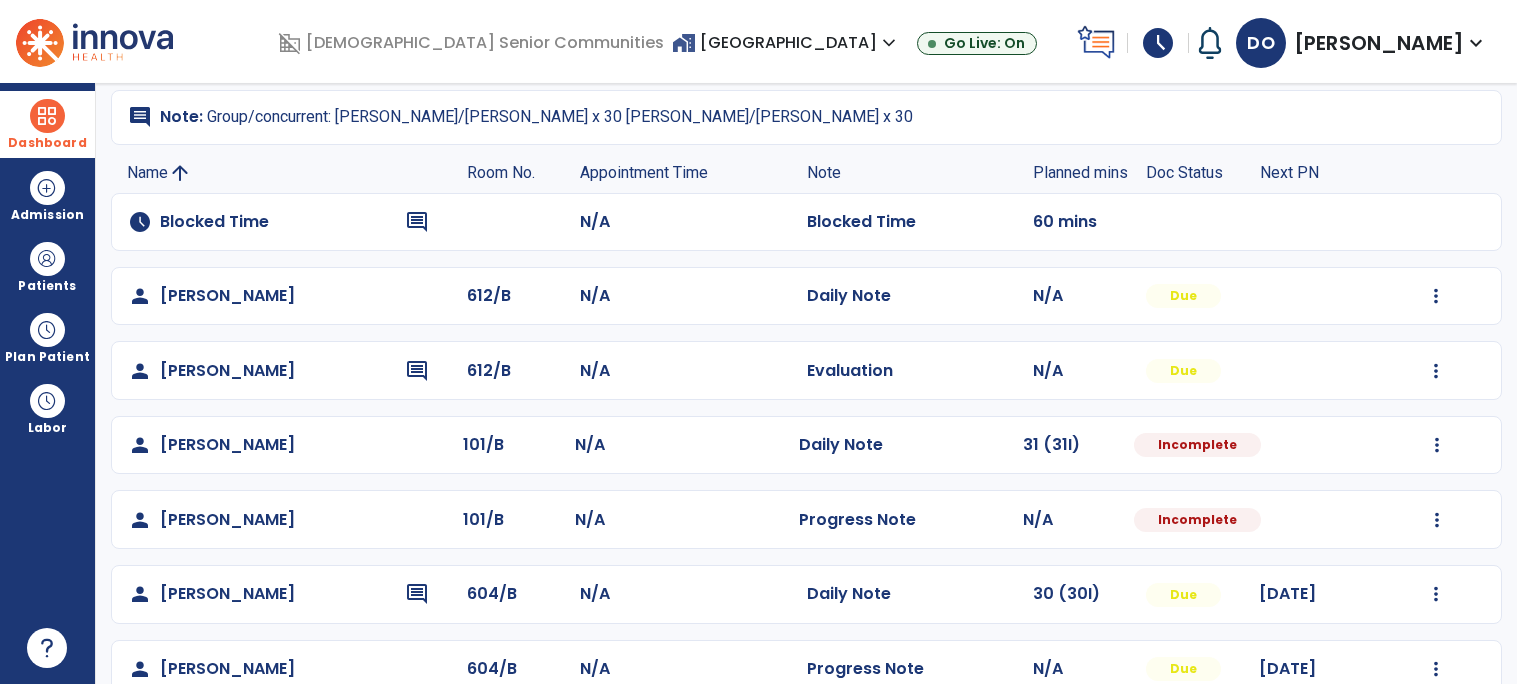scroll, scrollTop: 228, scrollLeft: 0, axis: vertical 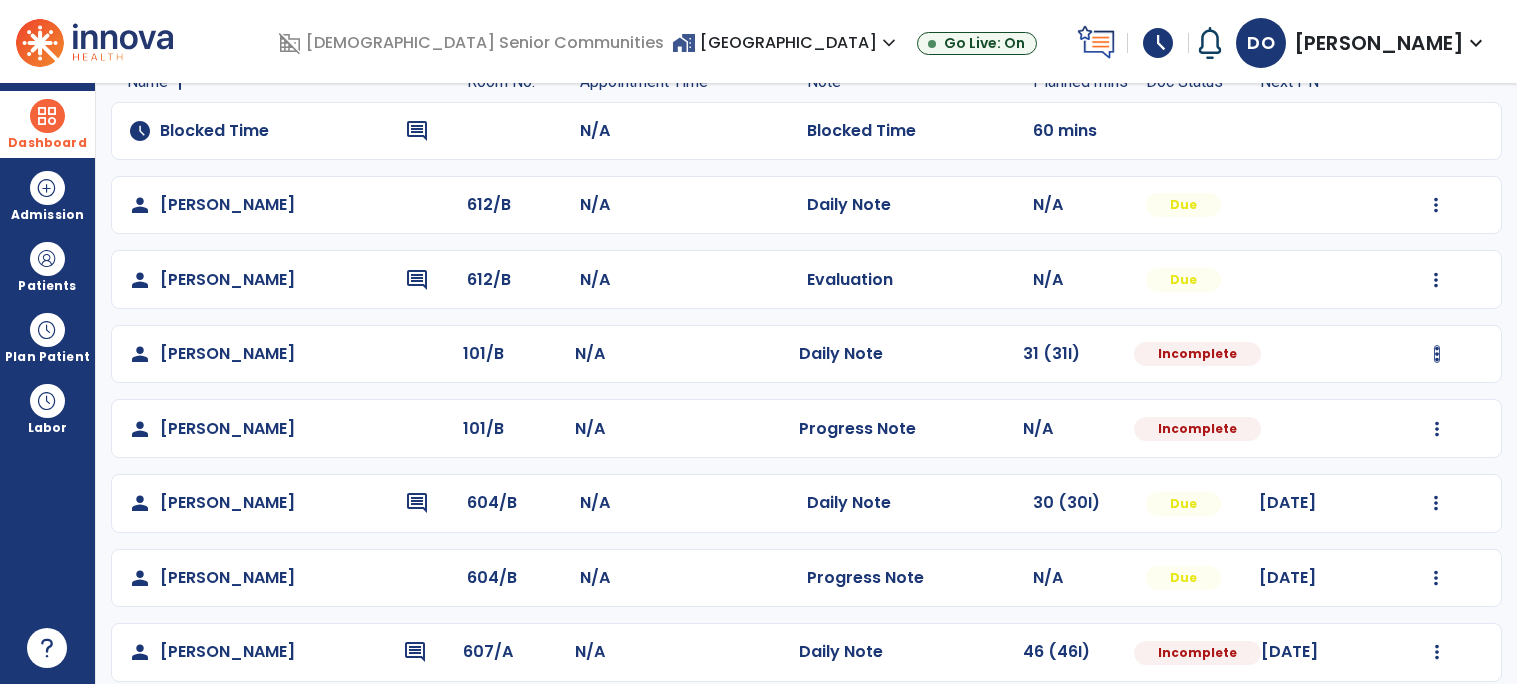 click at bounding box center [1436, 205] 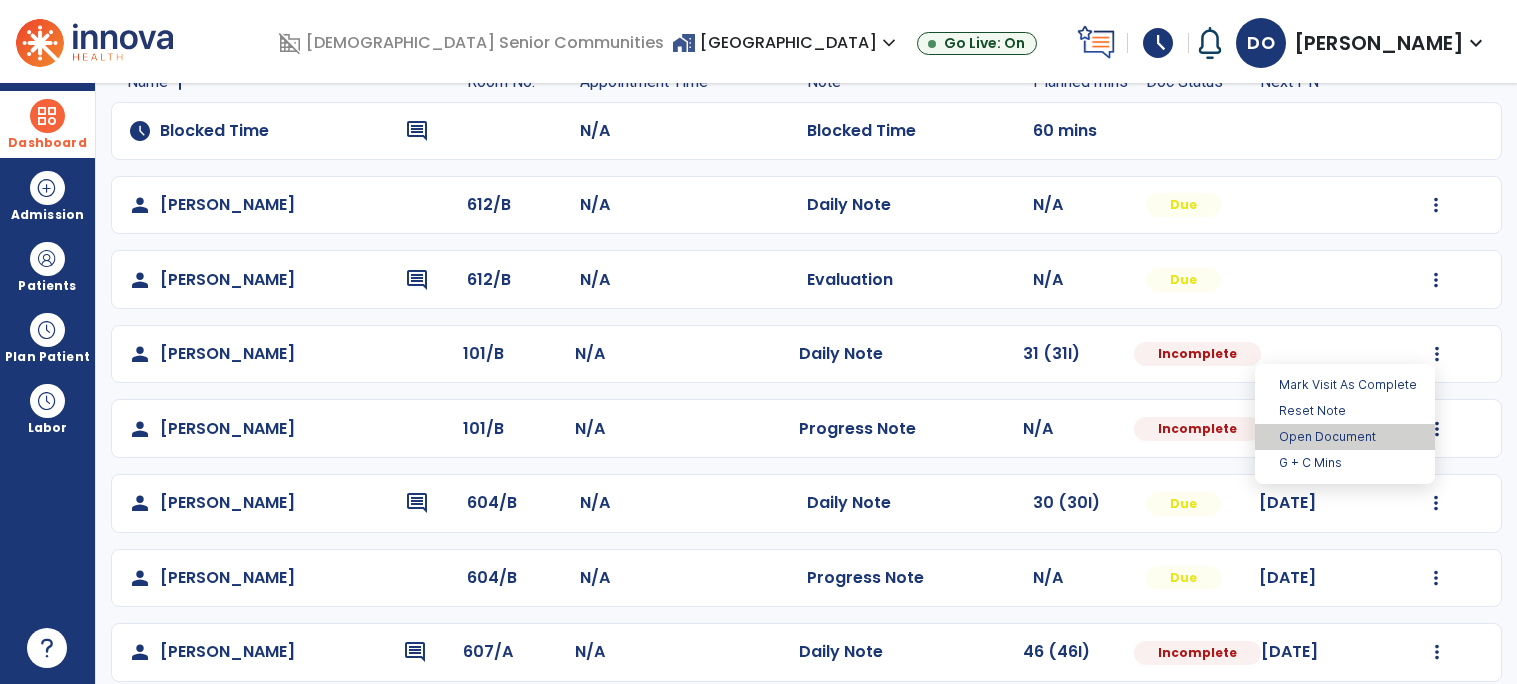 click on "Open Document" at bounding box center [1345, 437] 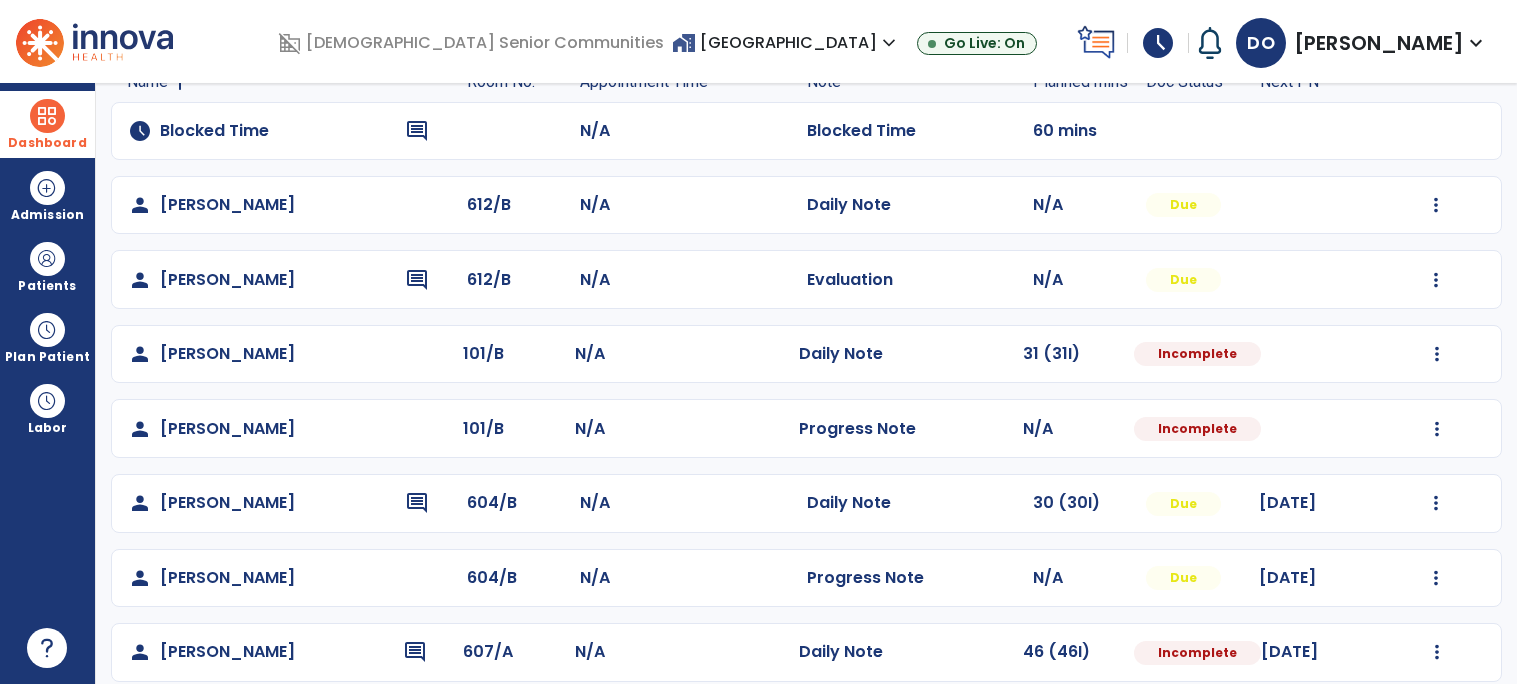 select on "*" 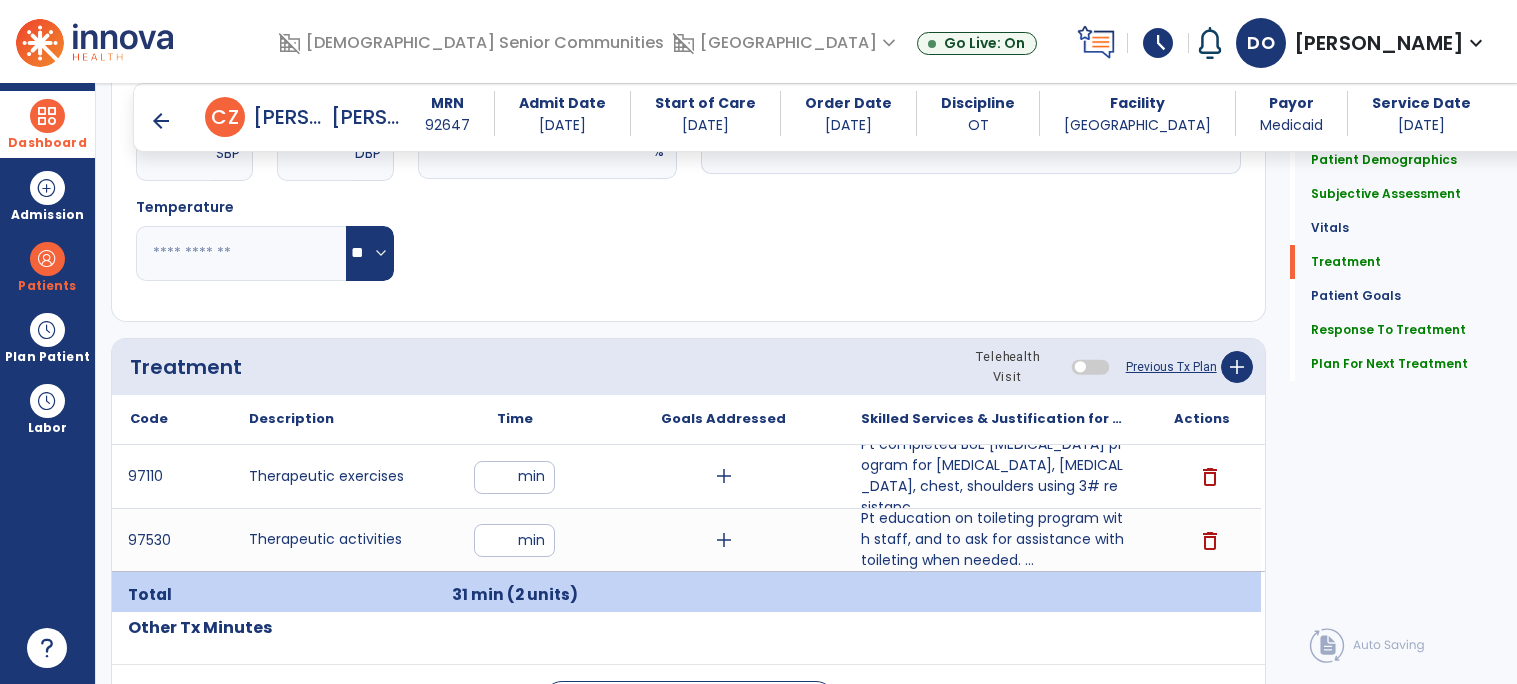 scroll, scrollTop: 1114, scrollLeft: 0, axis: vertical 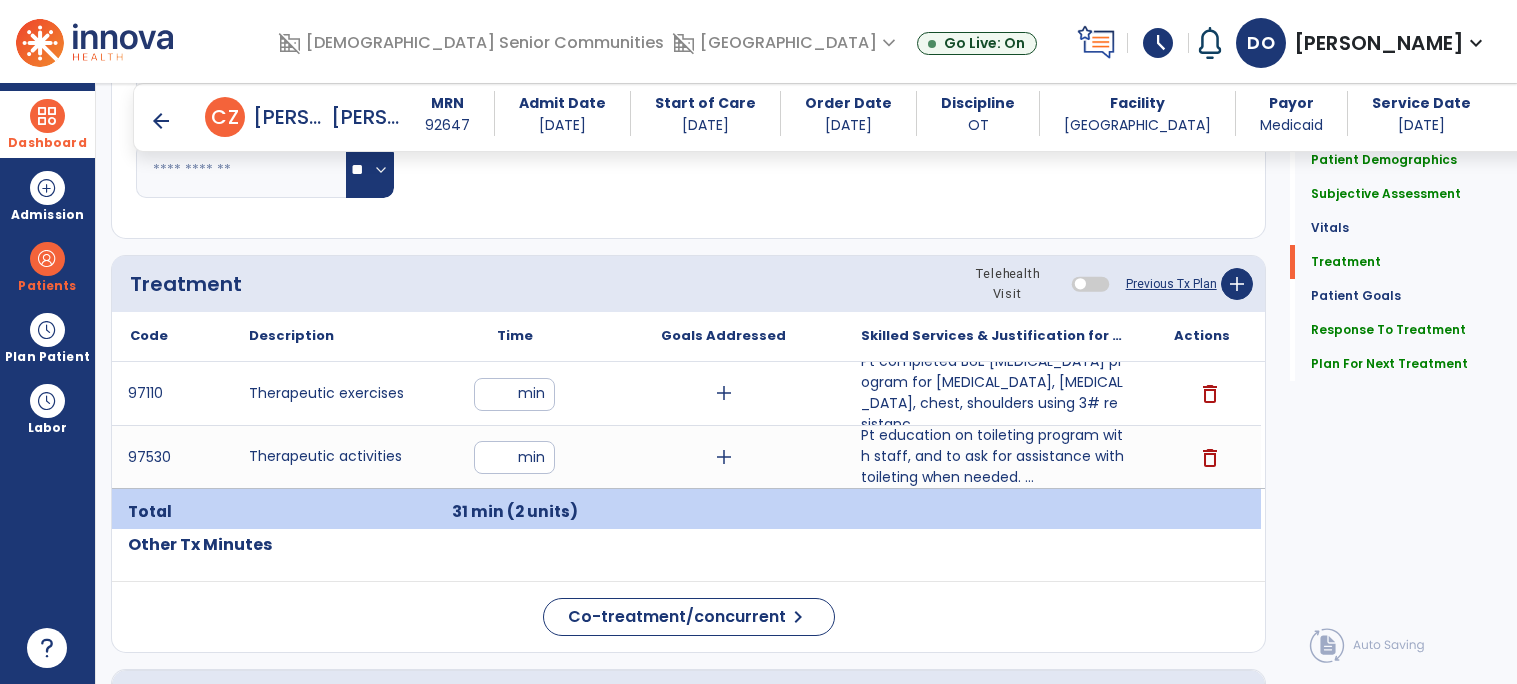 click on "**" at bounding box center [514, 394] 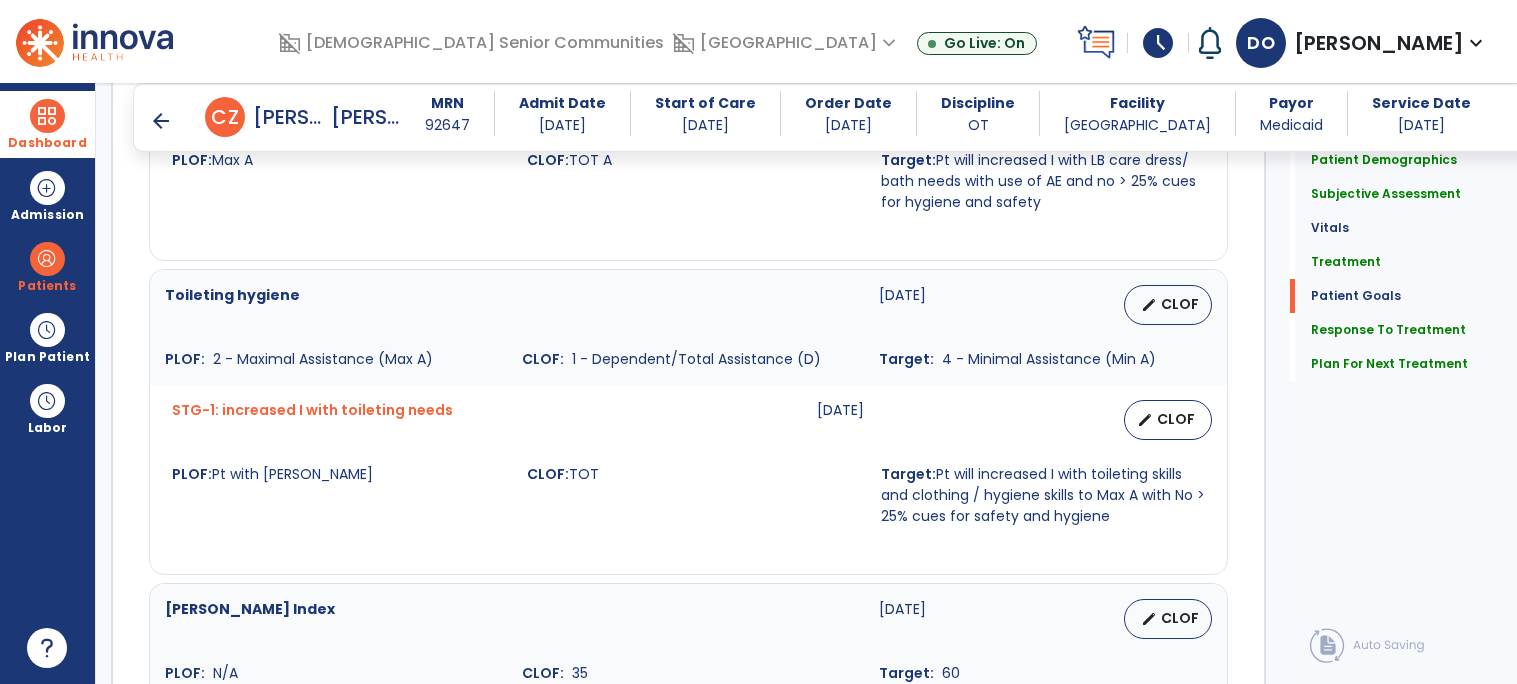 scroll, scrollTop: 2761, scrollLeft: 0, axis: vertical 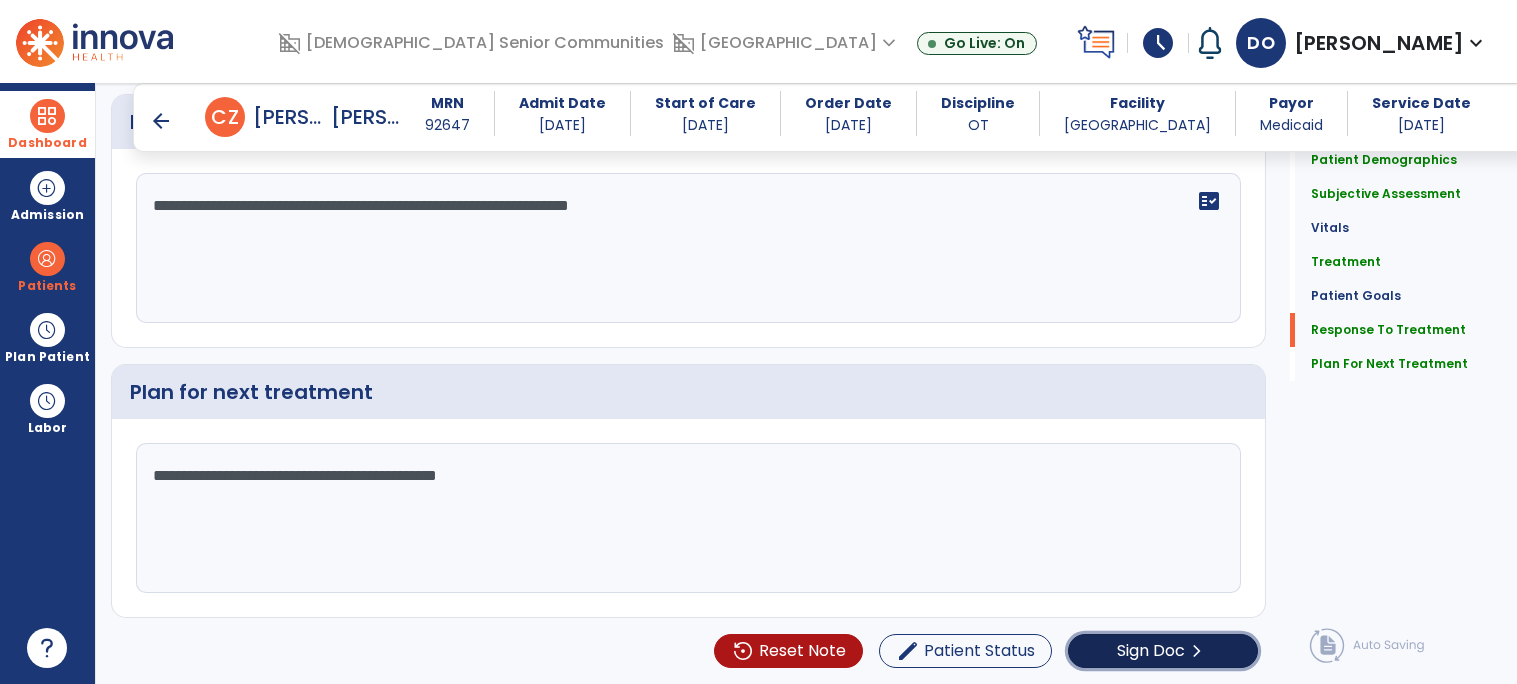 click on "Sign Doc" 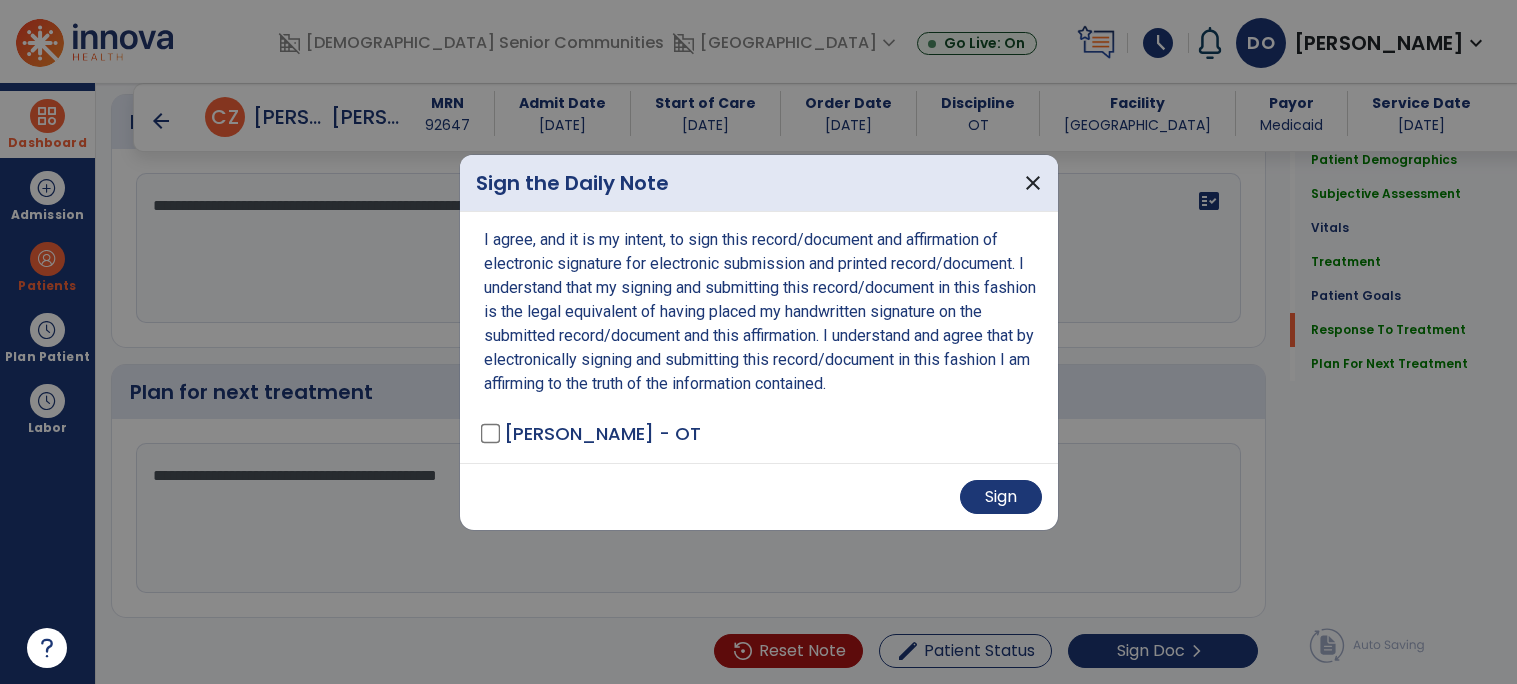 click on "Sign" at bounding box center [759, 496] 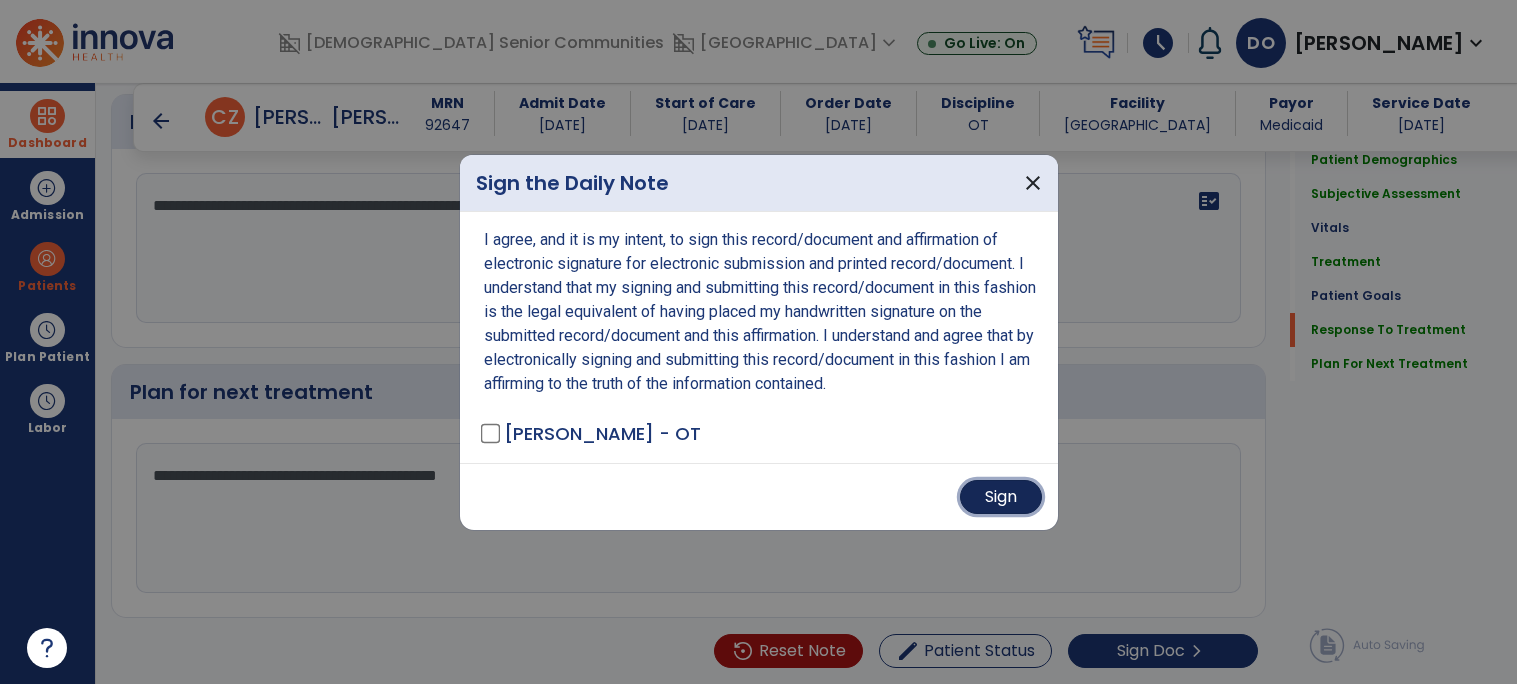 click on "Sign" at bounding box center [1001, 497] 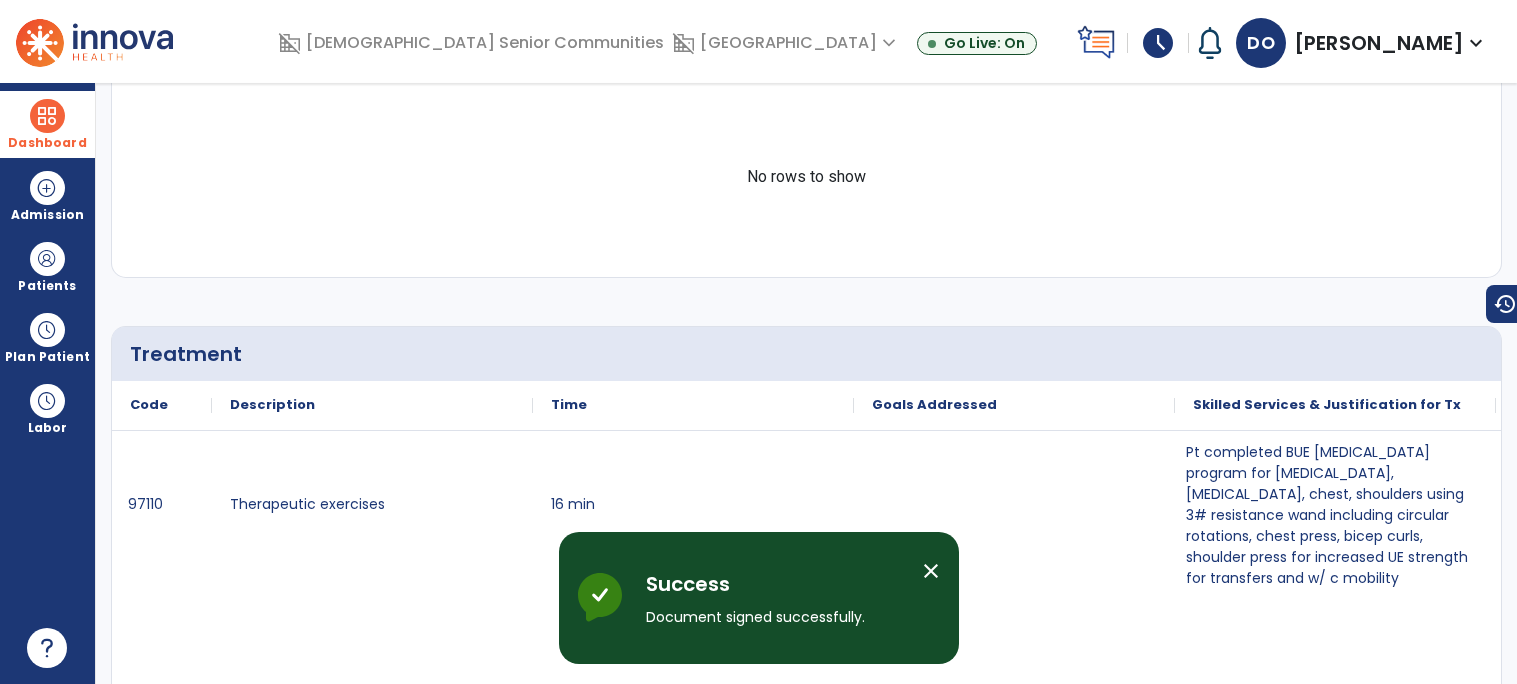 scroll, scrollTop: 0, scrollLeft: 0, axis: both 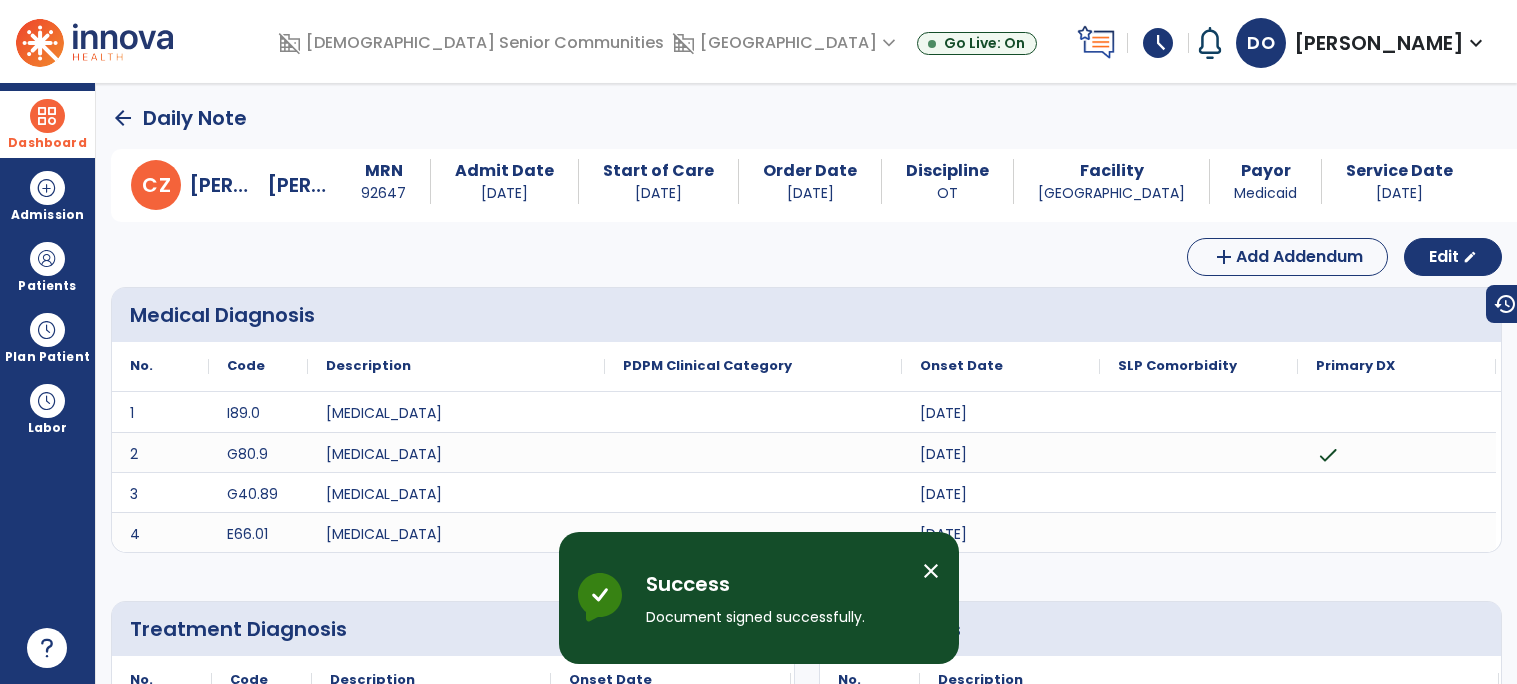click on "arrow_back" 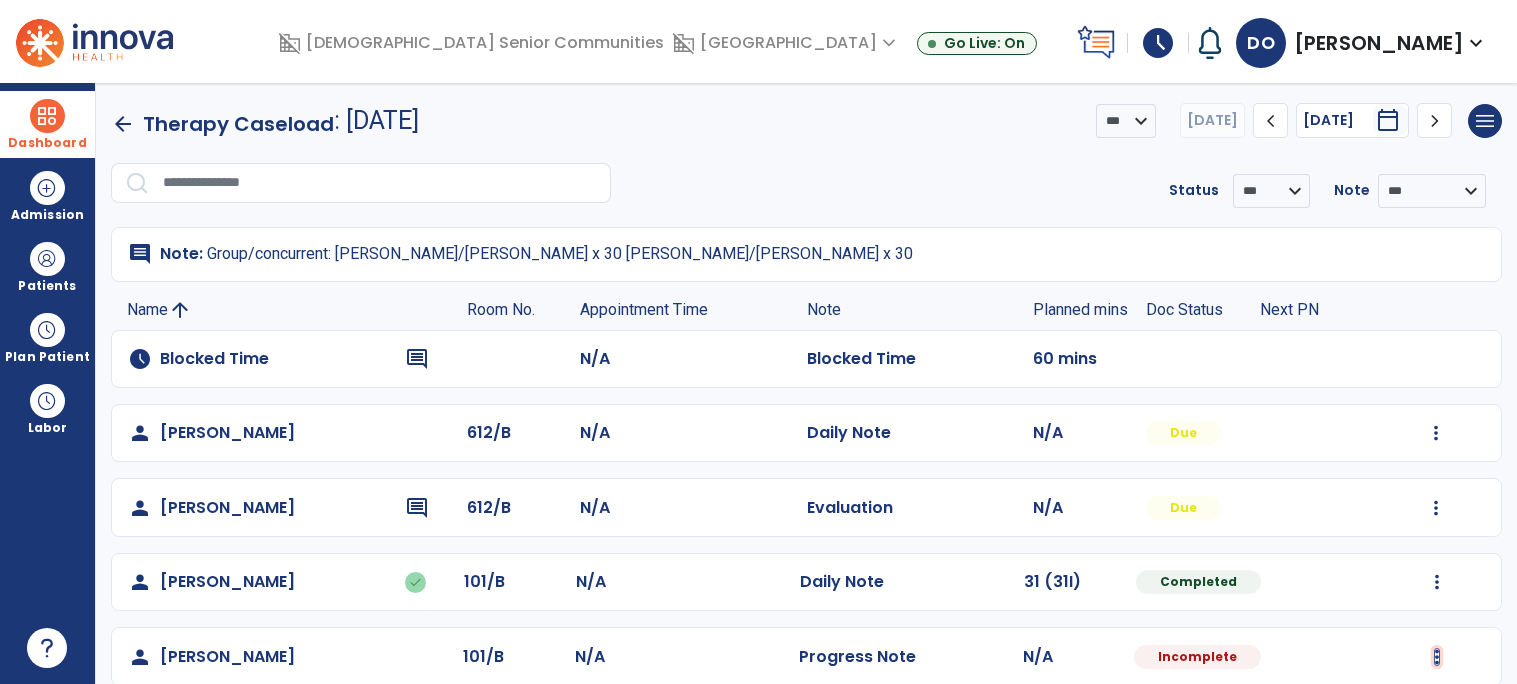 click at bounding box center [1436, 433] 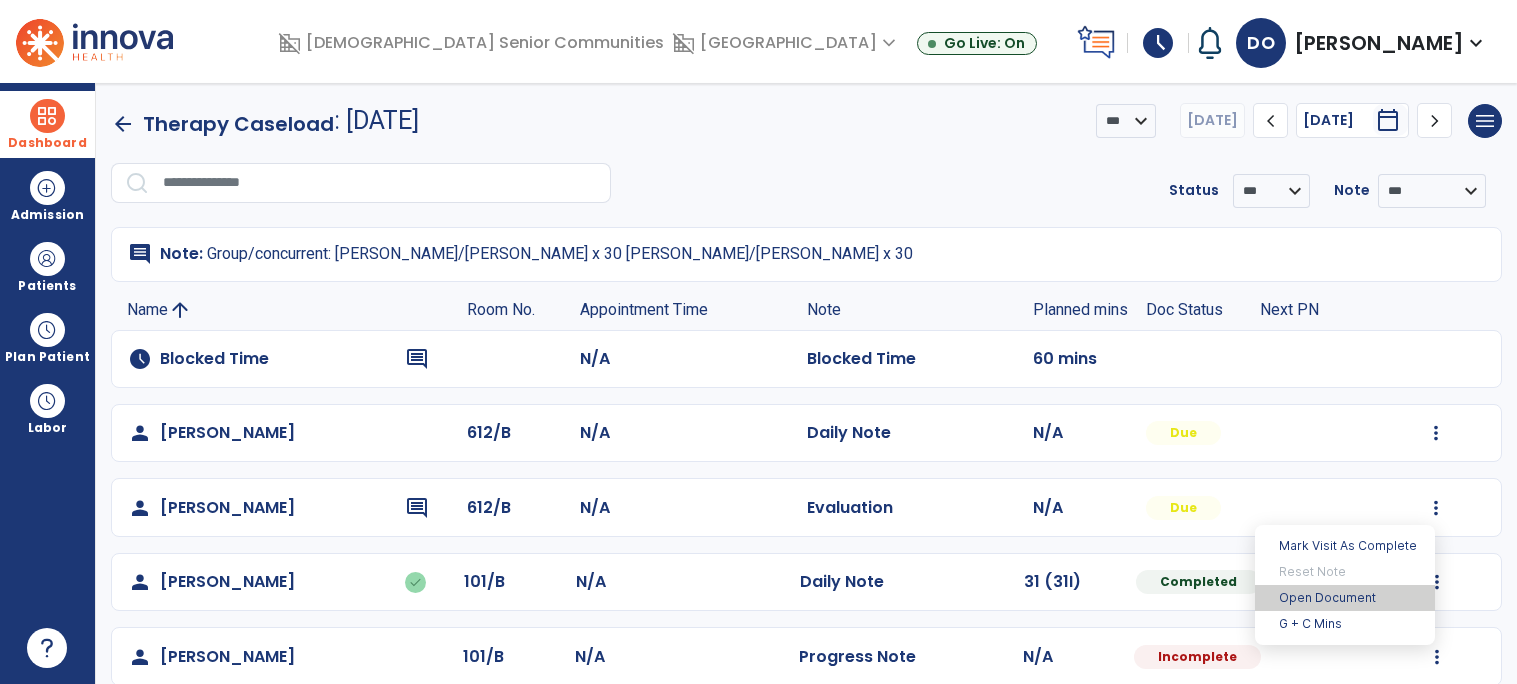 click on "Open Document" at bounding box center (1345, 598) 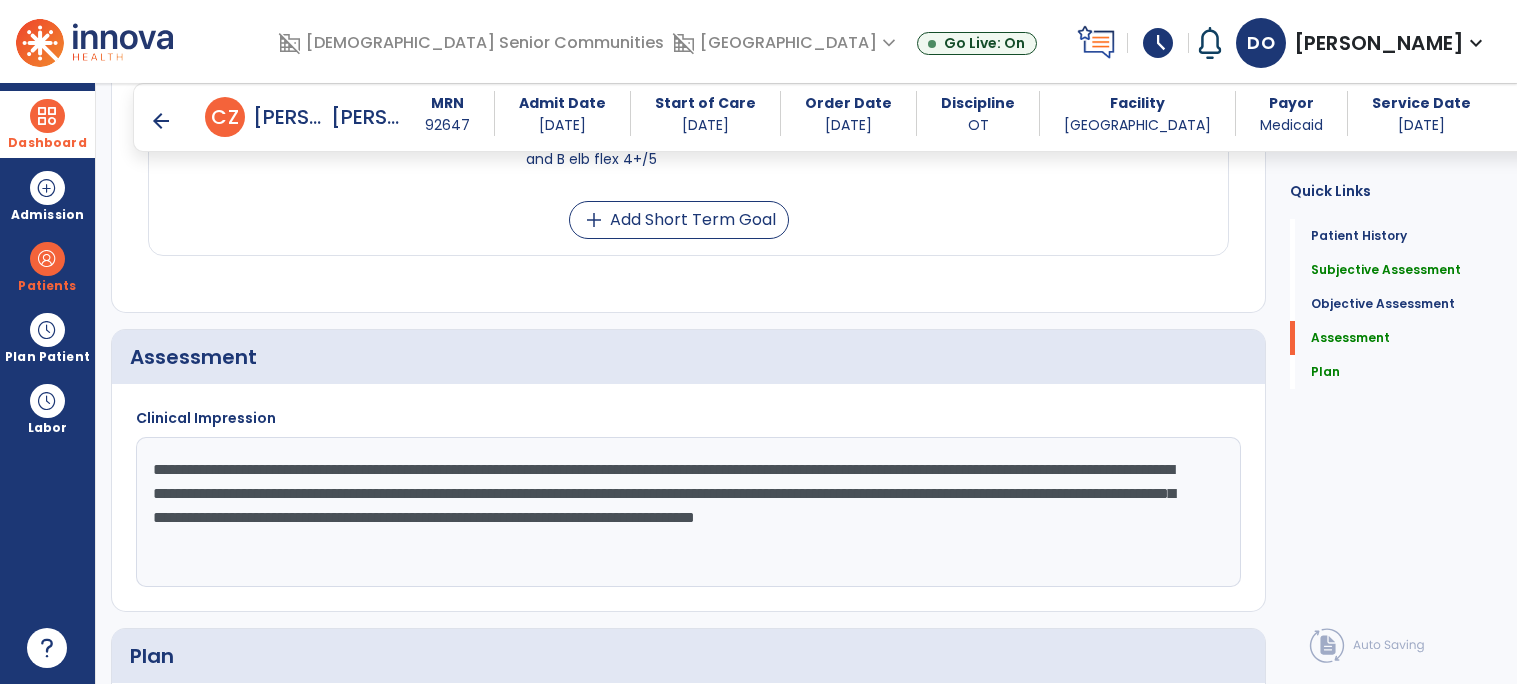 scroll, scrollTop: 1897, scrollLeft: 0, axis: vertical 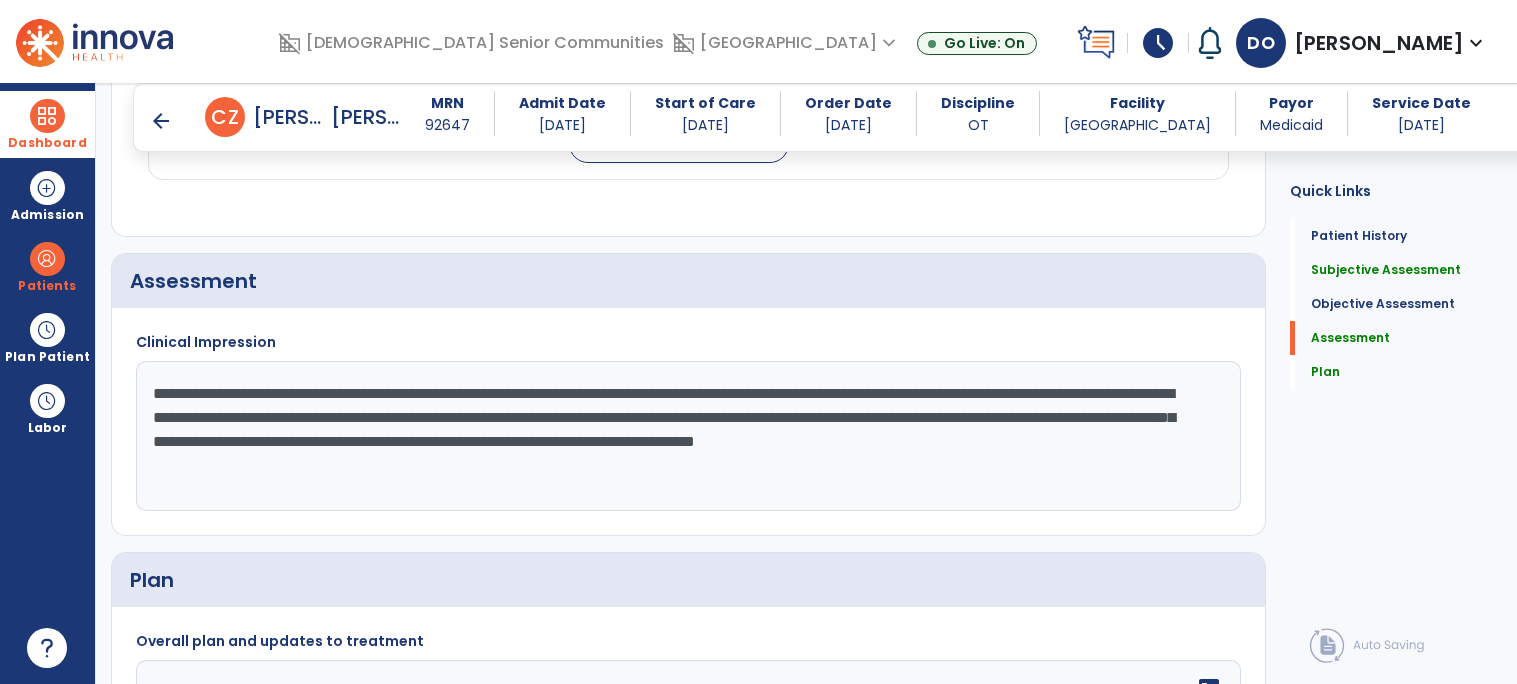 click on "**********" 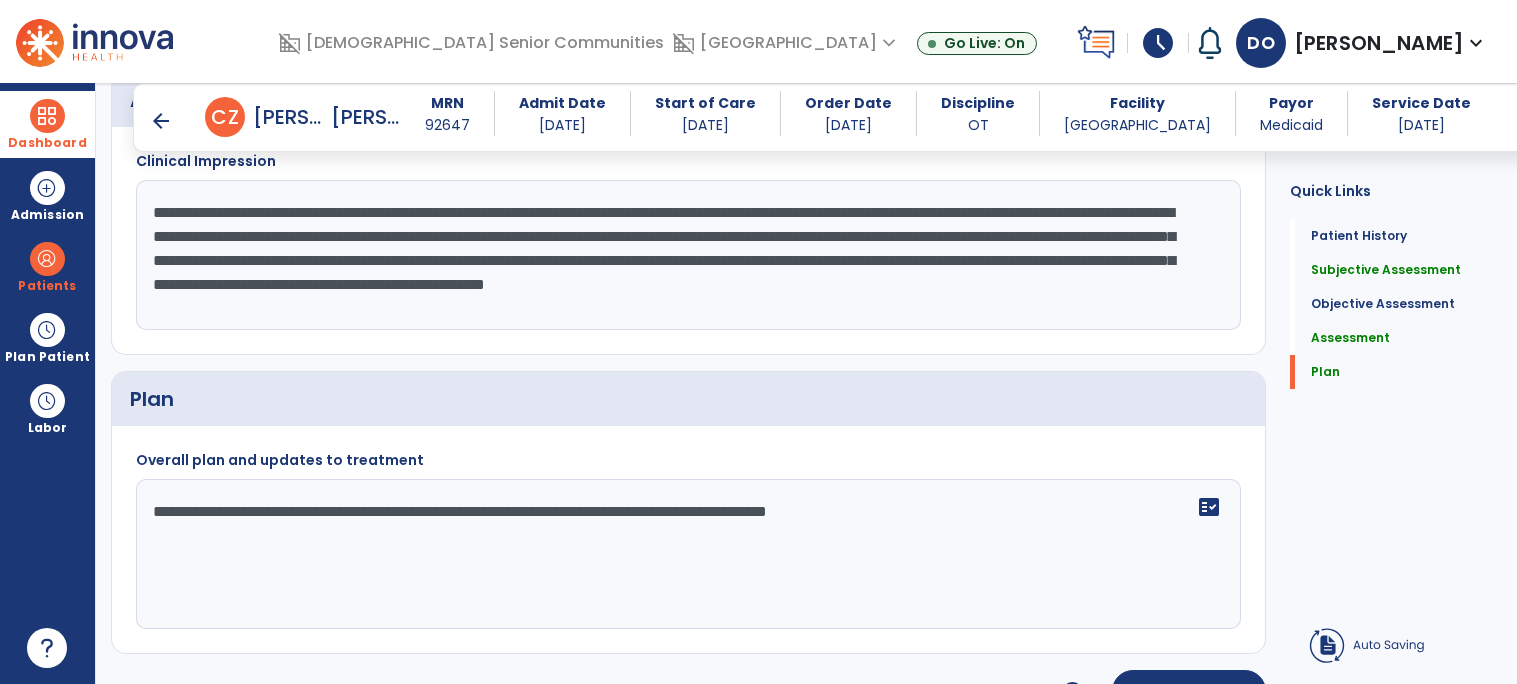 scroll, scrollTop: 2124, scrollLeft: 0, axis: vertical 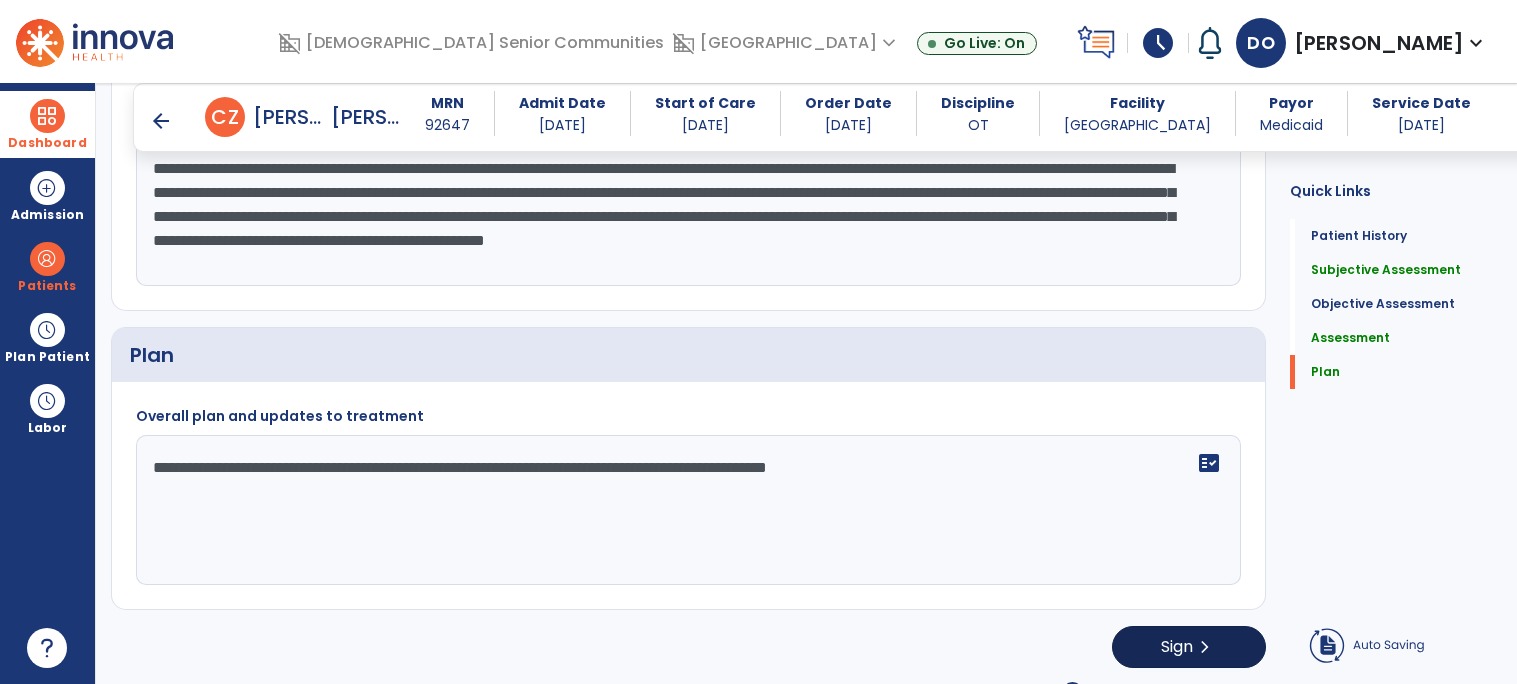 type on "**********" 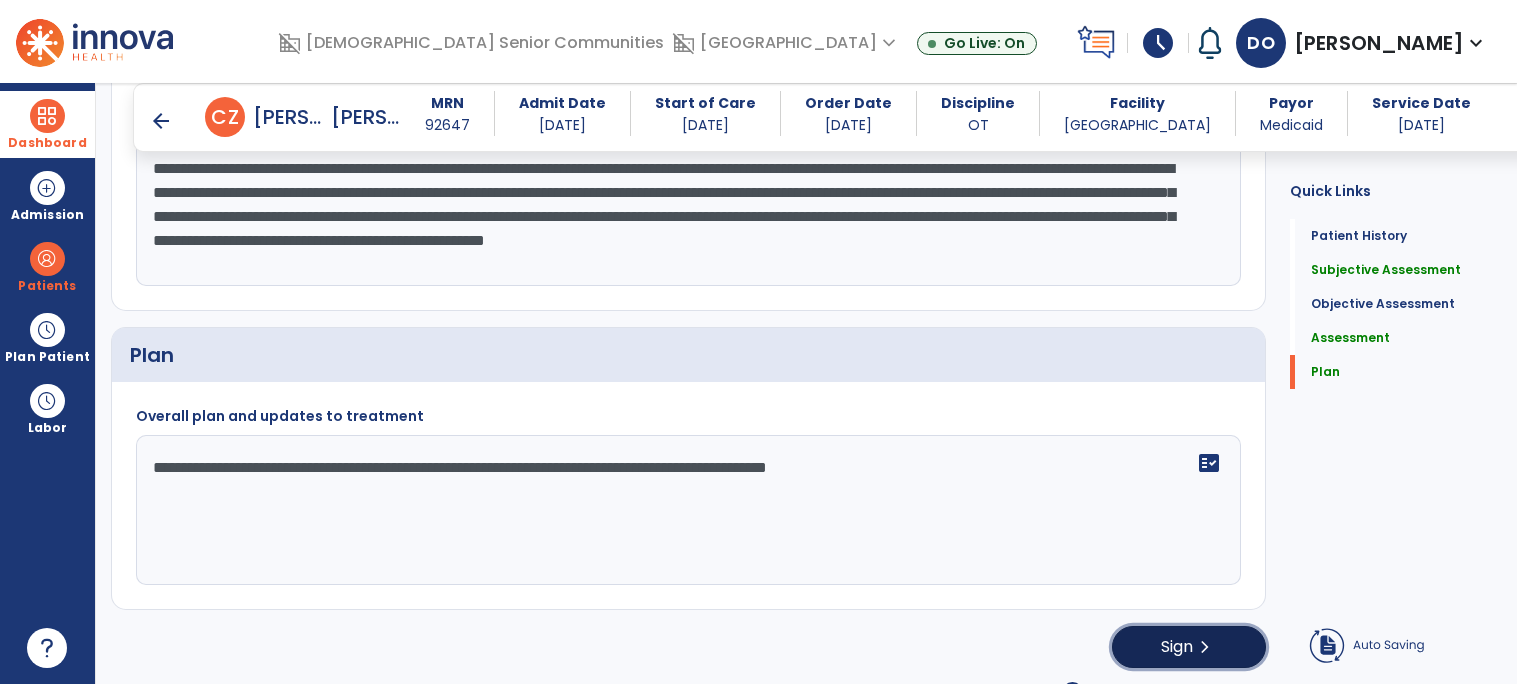 click on "chevron_right" 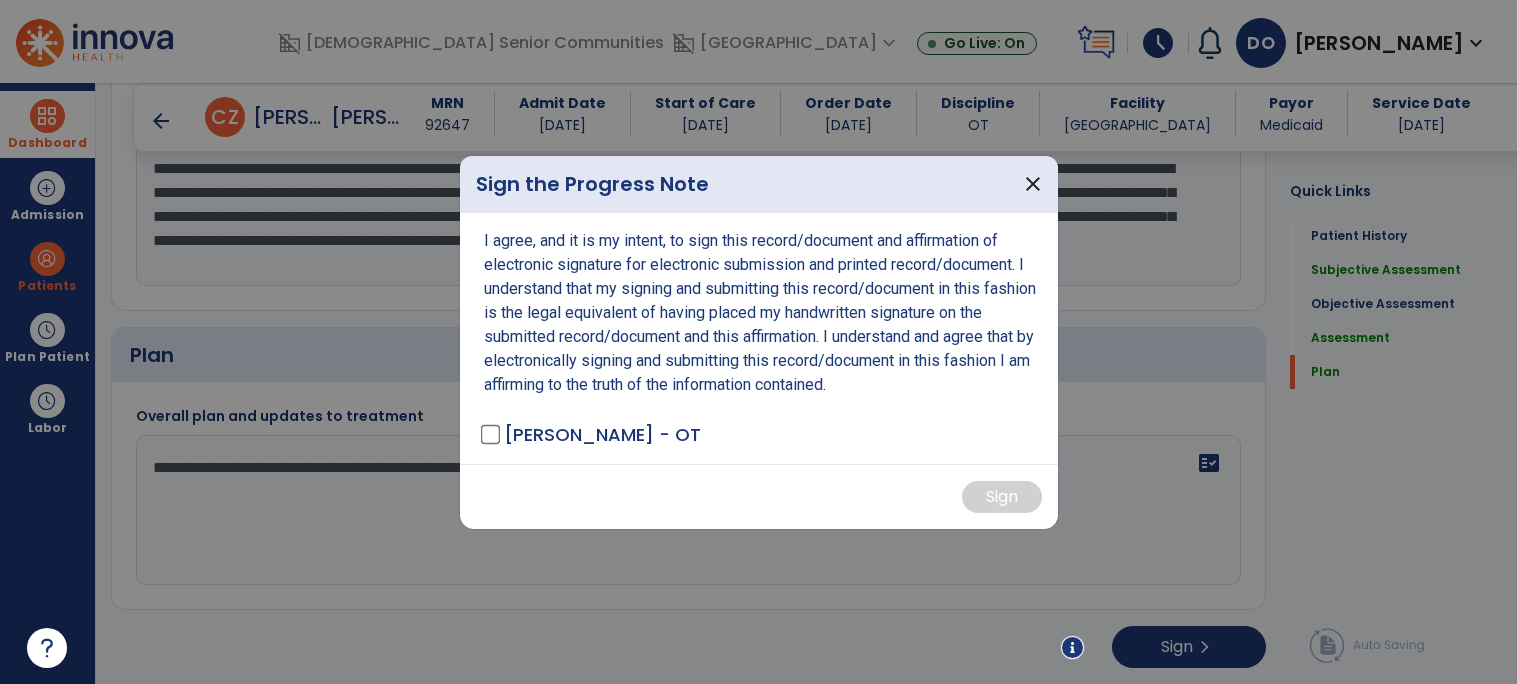 click on "[PERSON_NAME]  - OT" at bounding box center [602, 434] 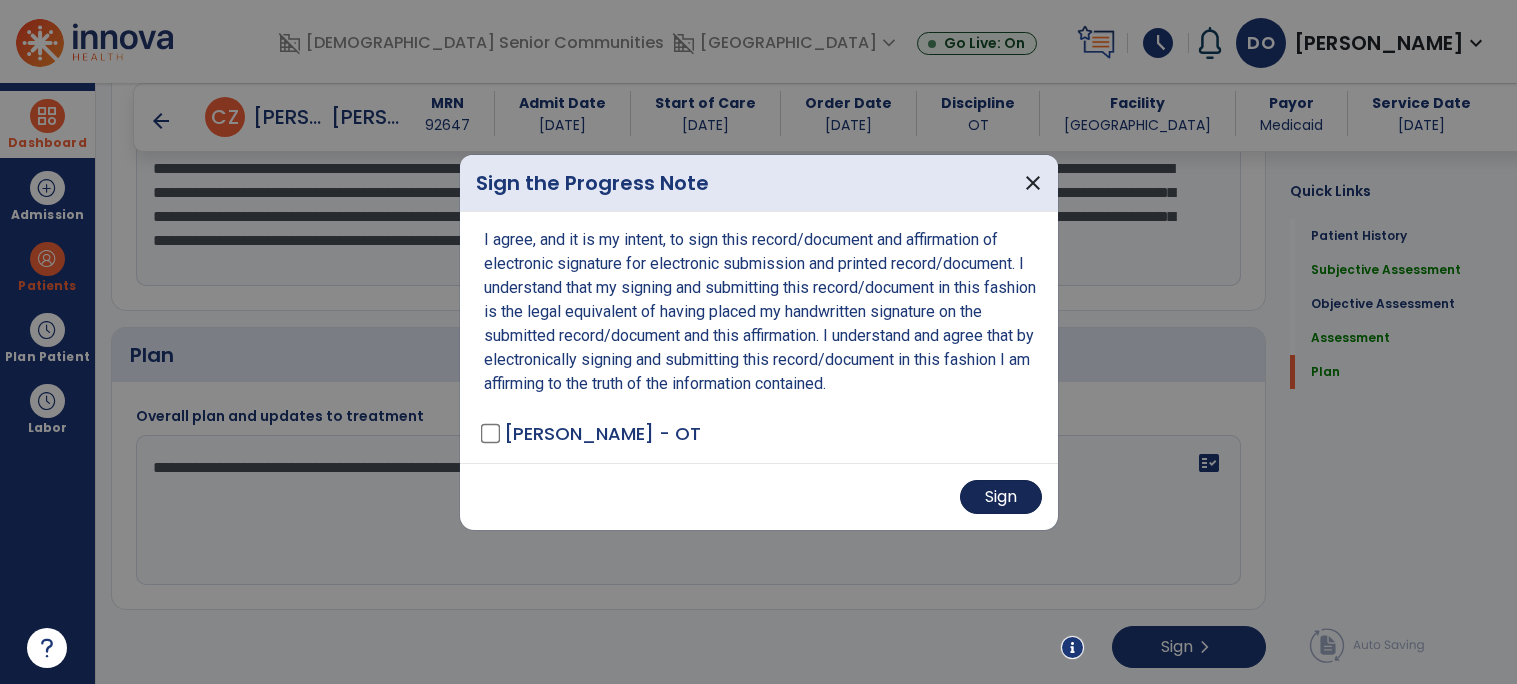 click on "Sign" at bounding box center (1001, 497) 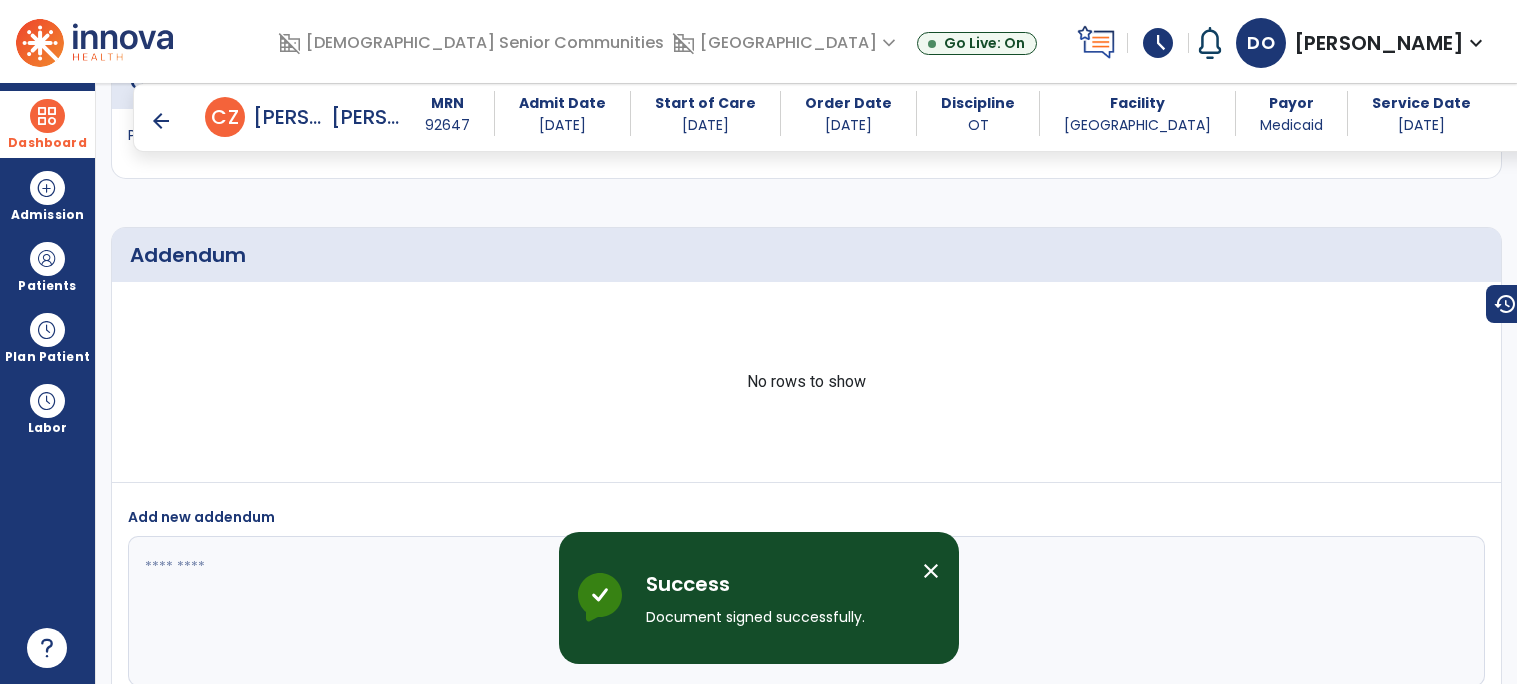 scroll, scrollTop: 2766, scrollLeft: 0, axis: vertical 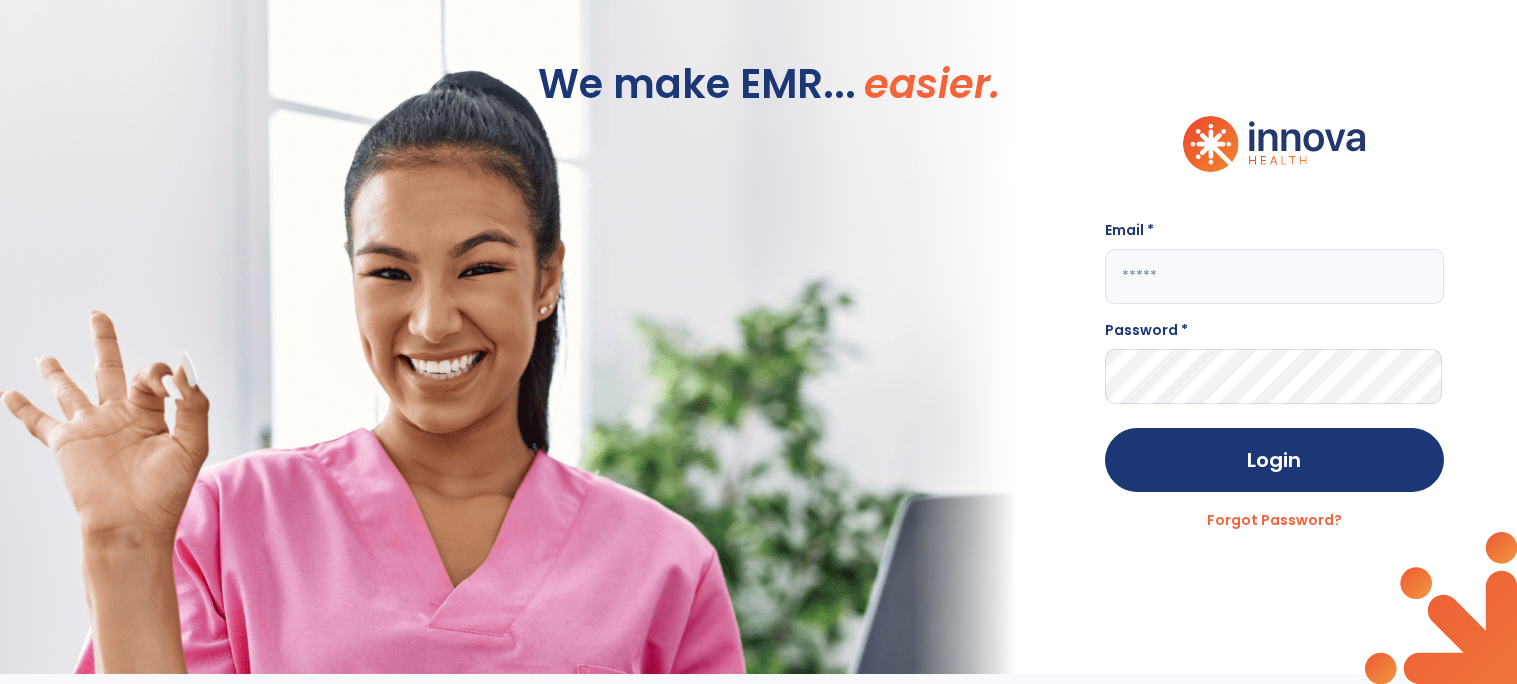 click 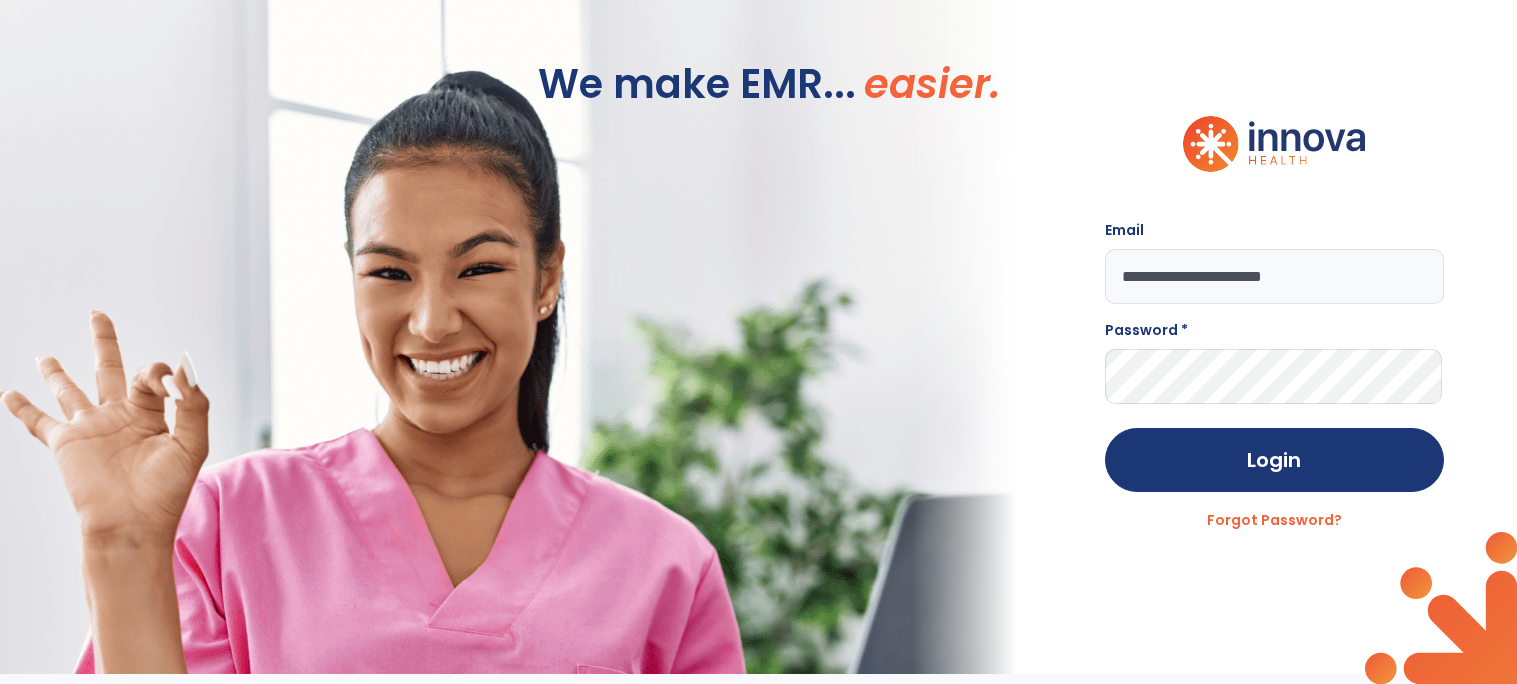 type on "**********" 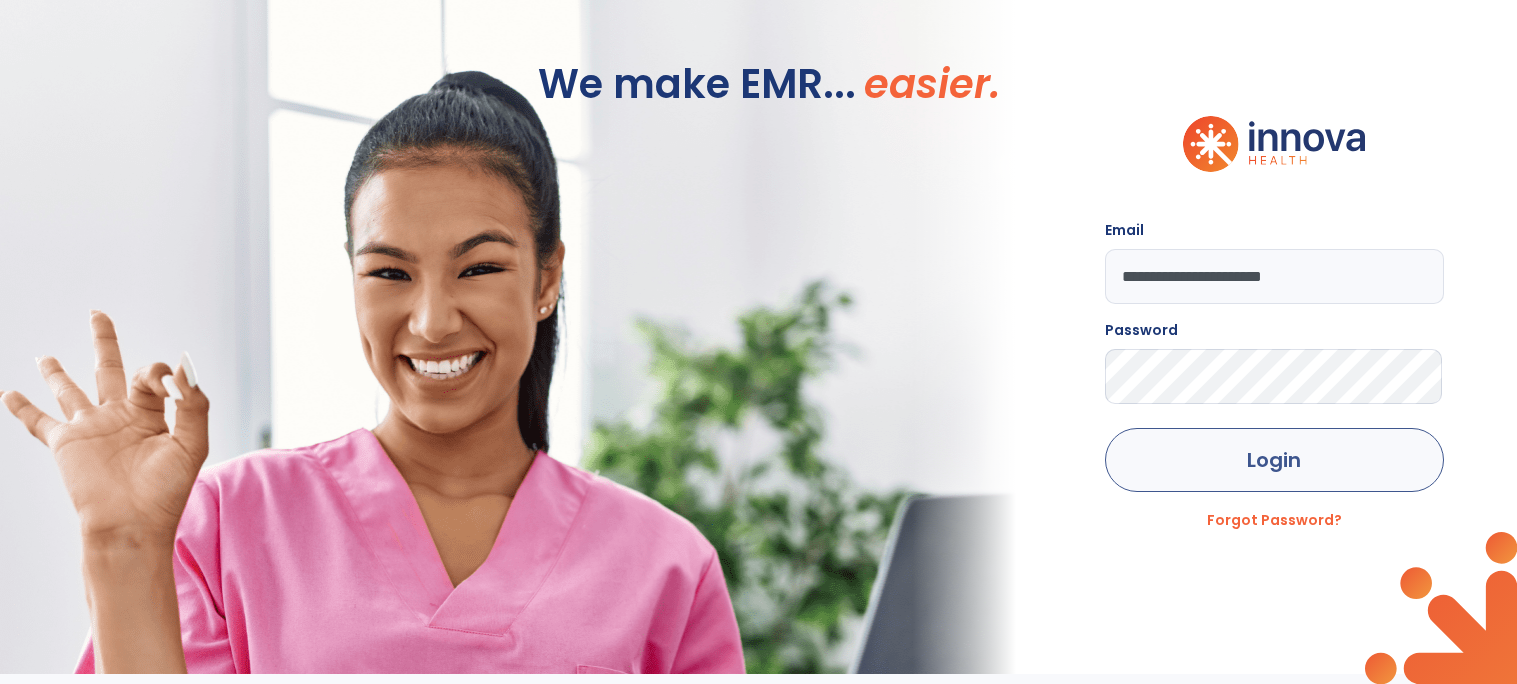 click on "Login" 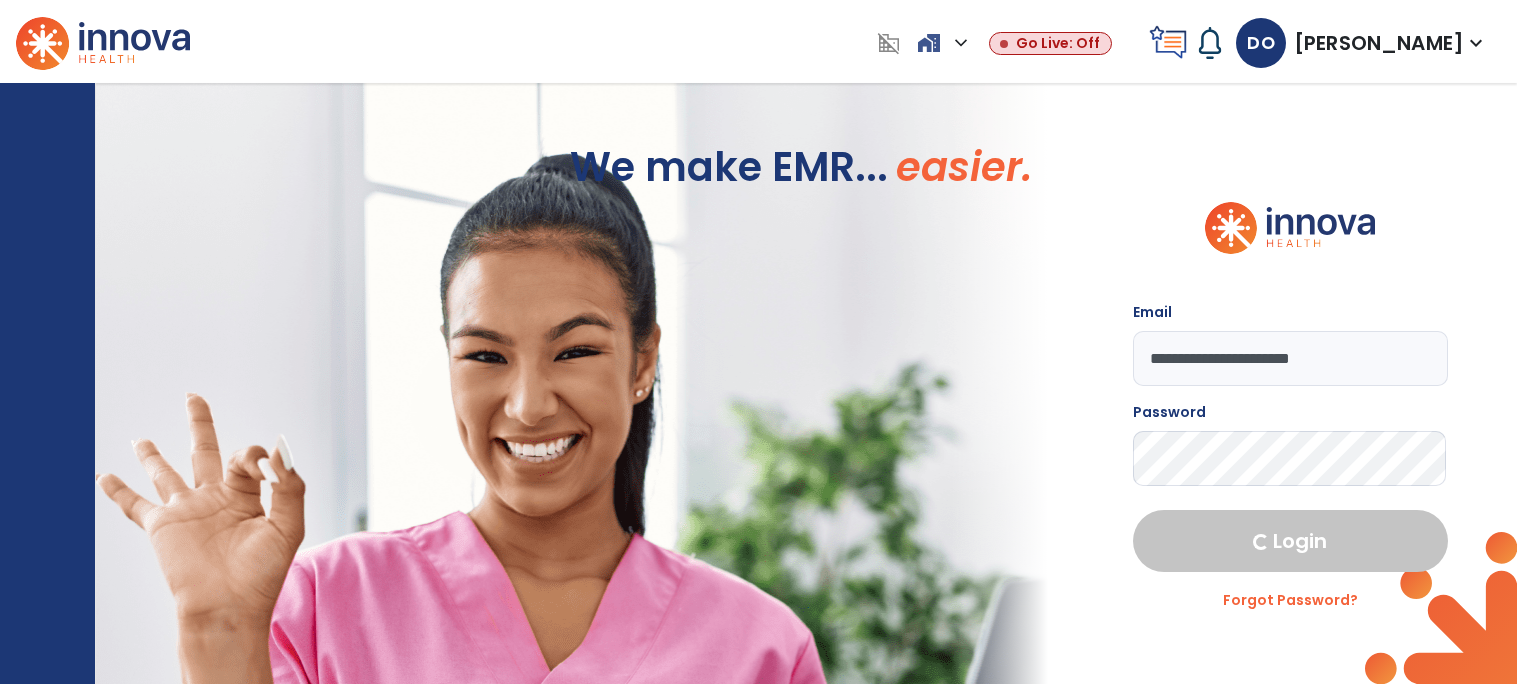 select on "****" 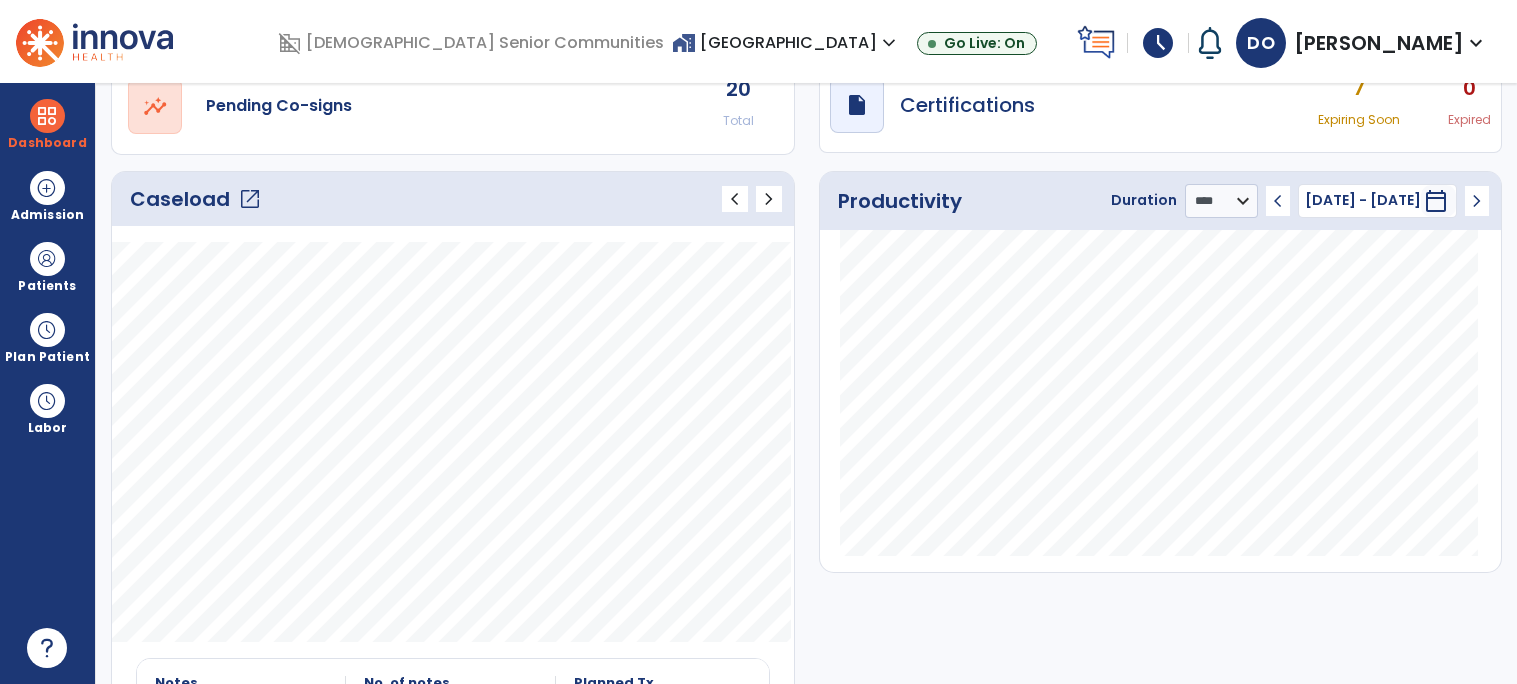 scroll, scrollTop: 0, scrollLeft: 0, axis: both 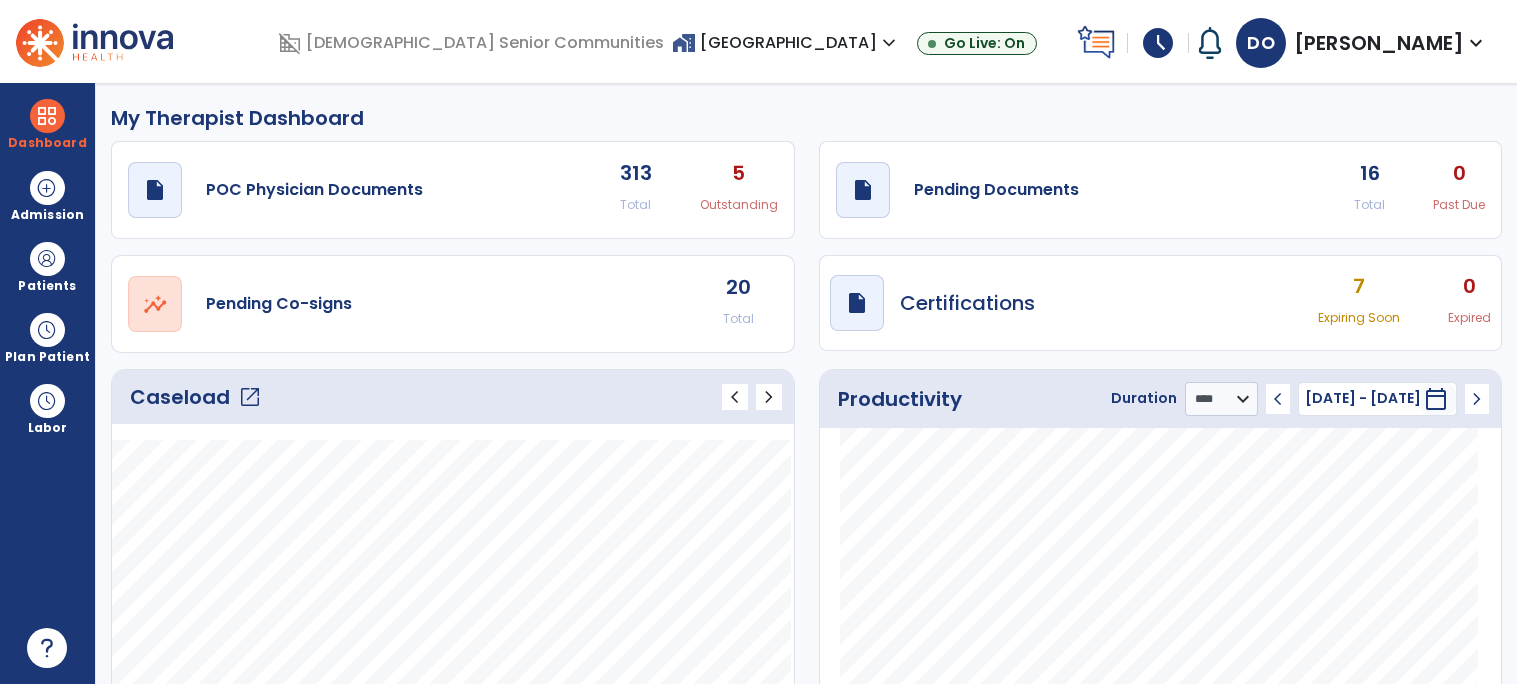 click on "Caseload   open_in_new" 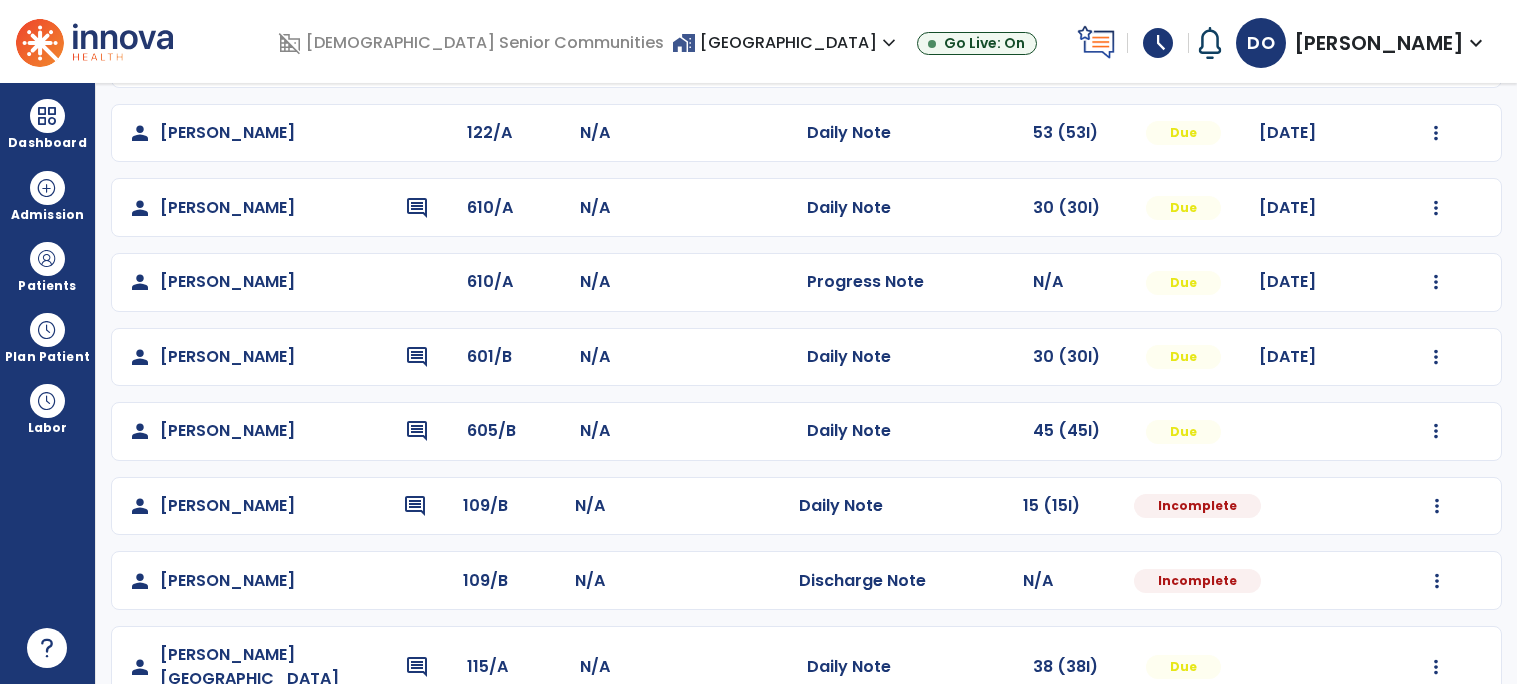 scroll, scrollTop: 970, scrollLeft: 0, axis: vertical 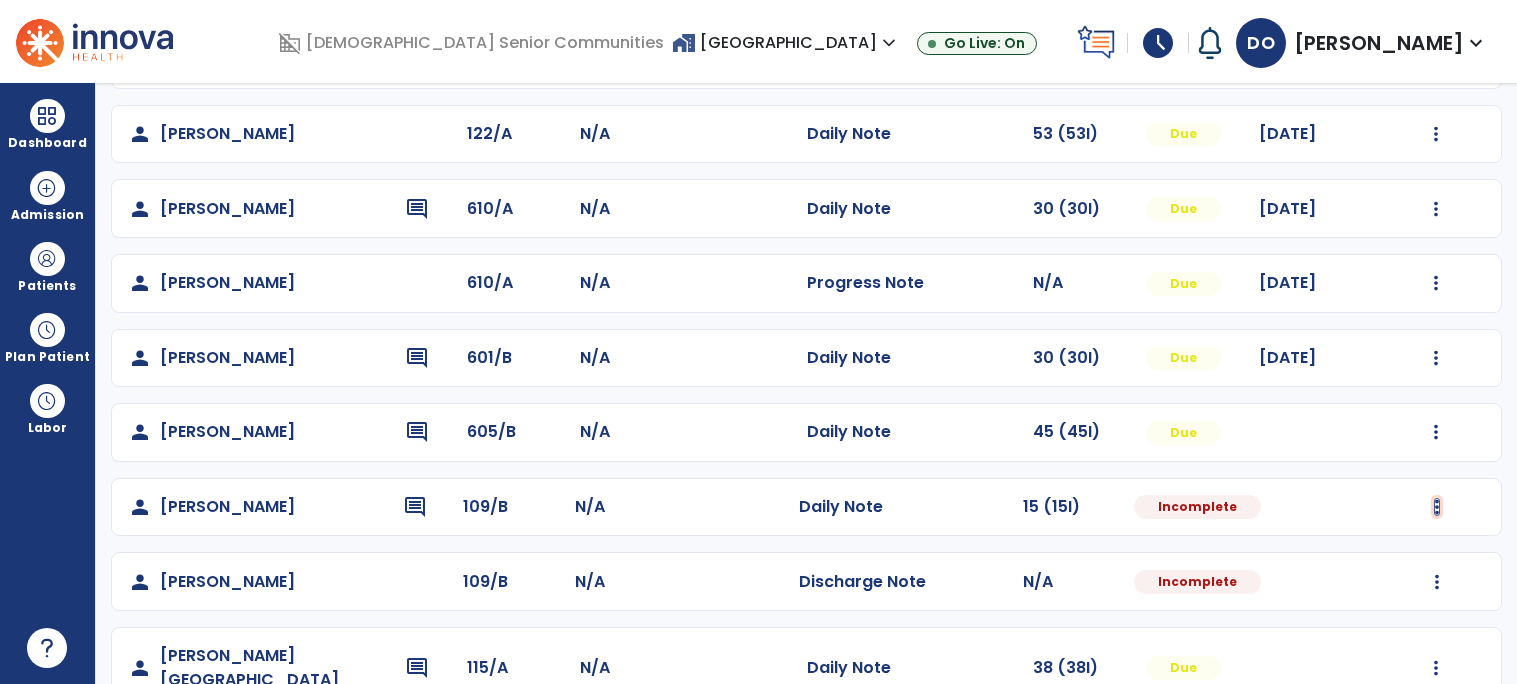 click at bounding box center [1436, -537] 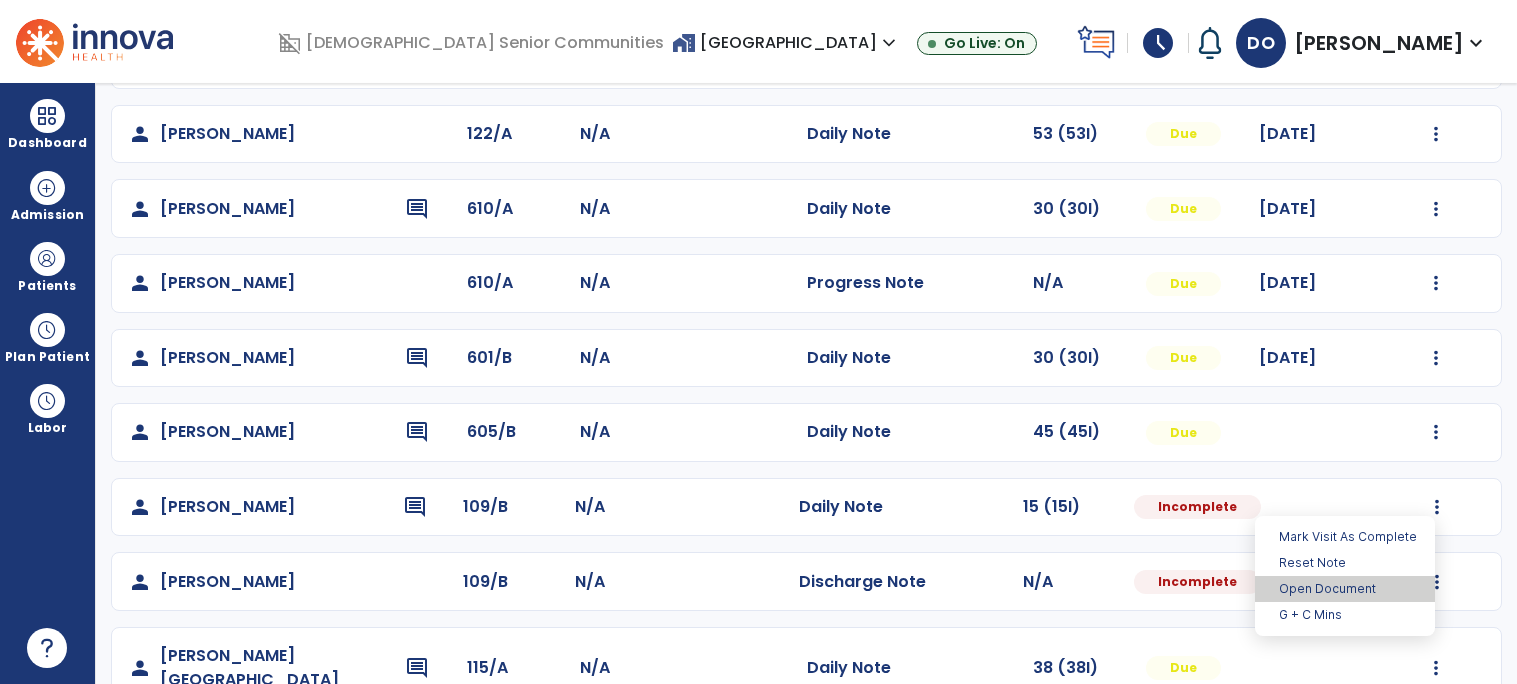 click on "Open Document" at bounding box center (1345, 589) 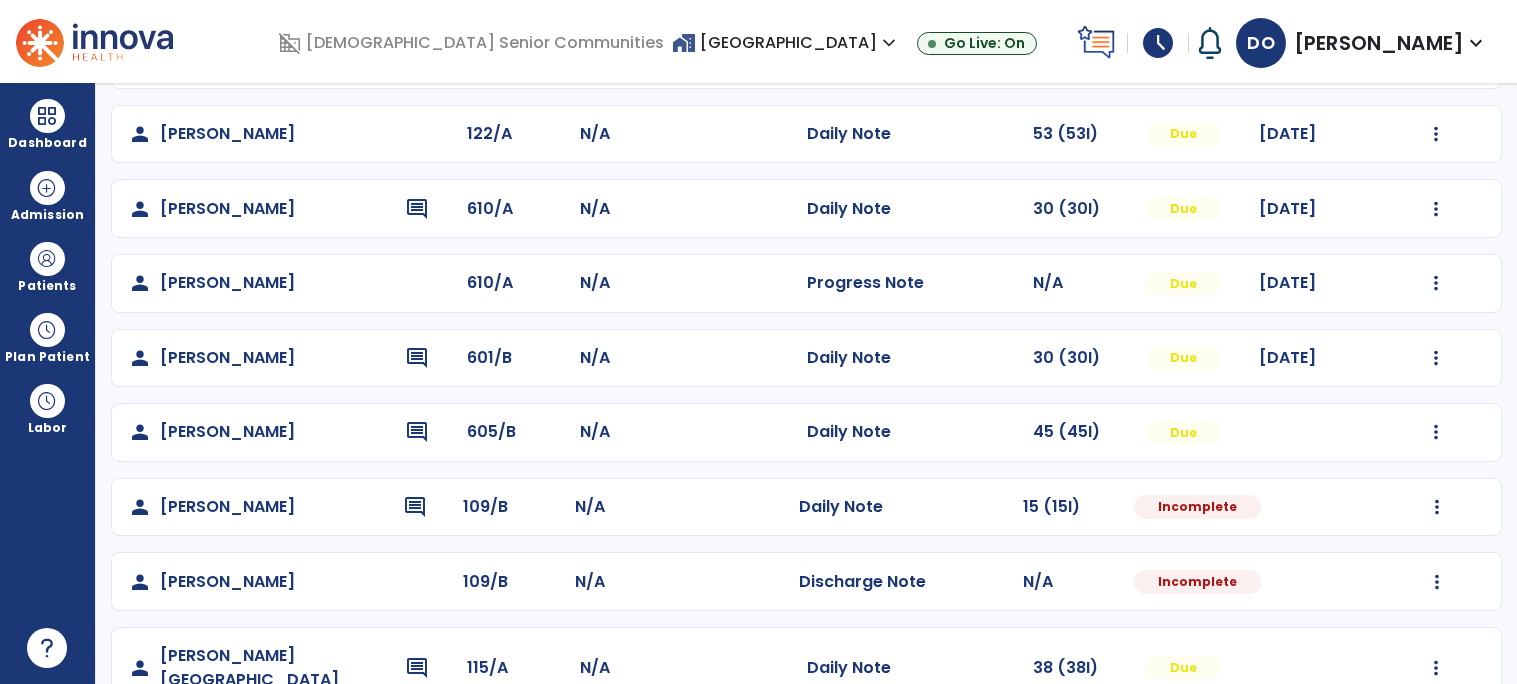 select on "*" 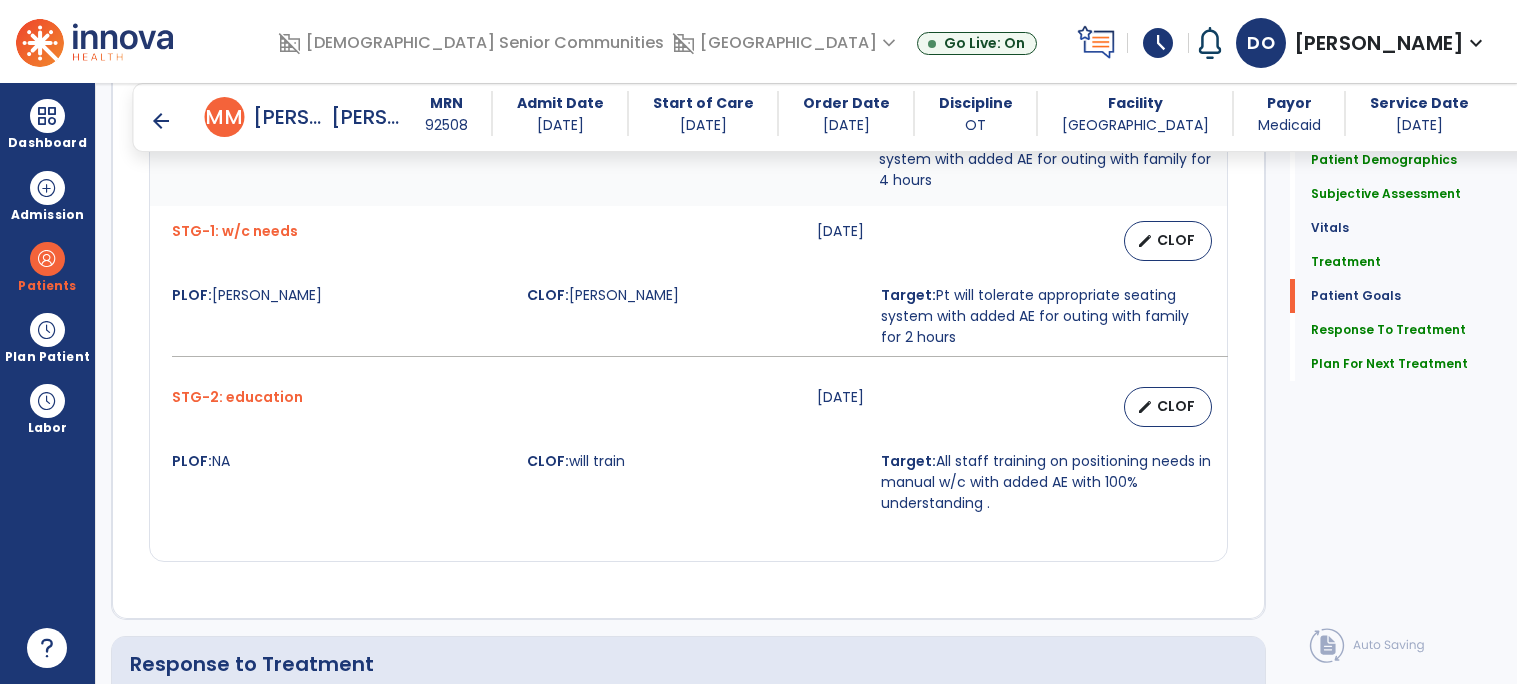 scroll, scrollTop: 2241, scrollLeft: 0, axis: vertical 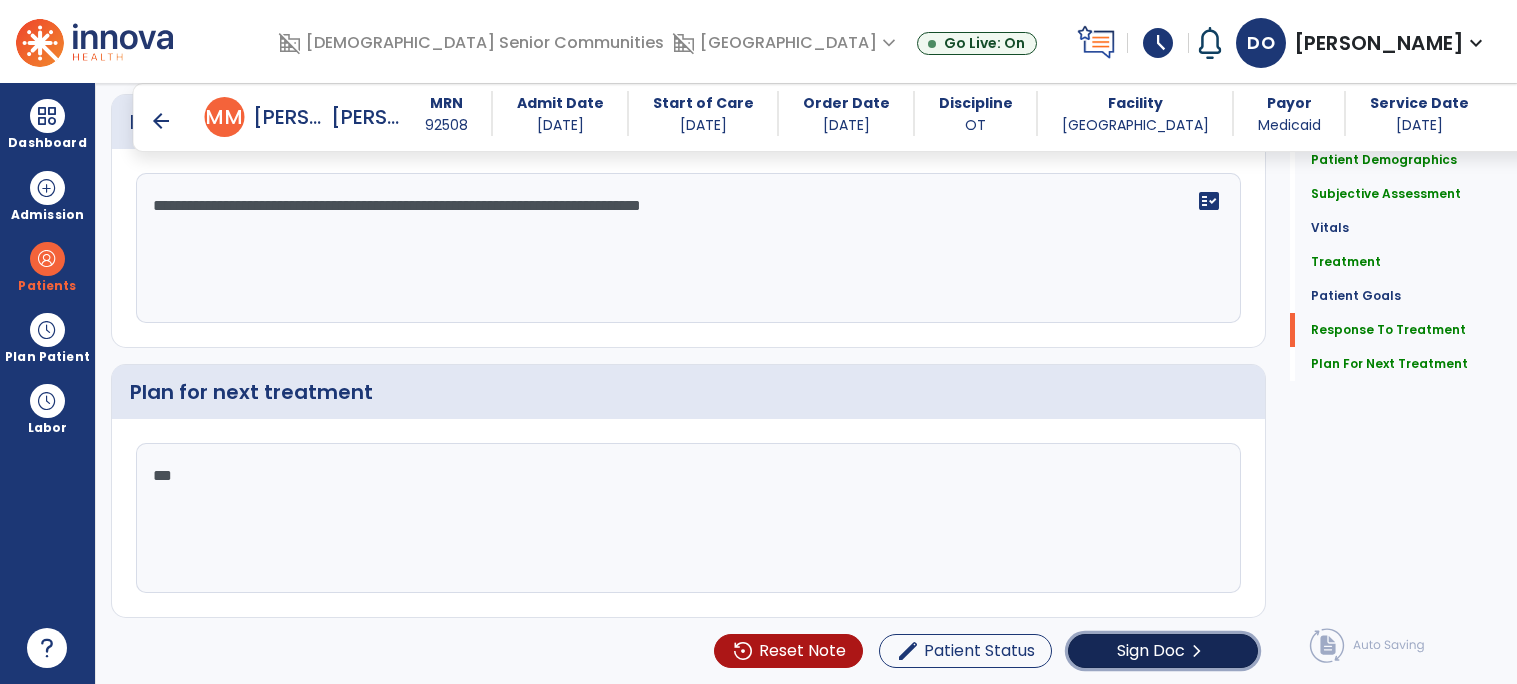 click on "Sign Doc  chevron_right" 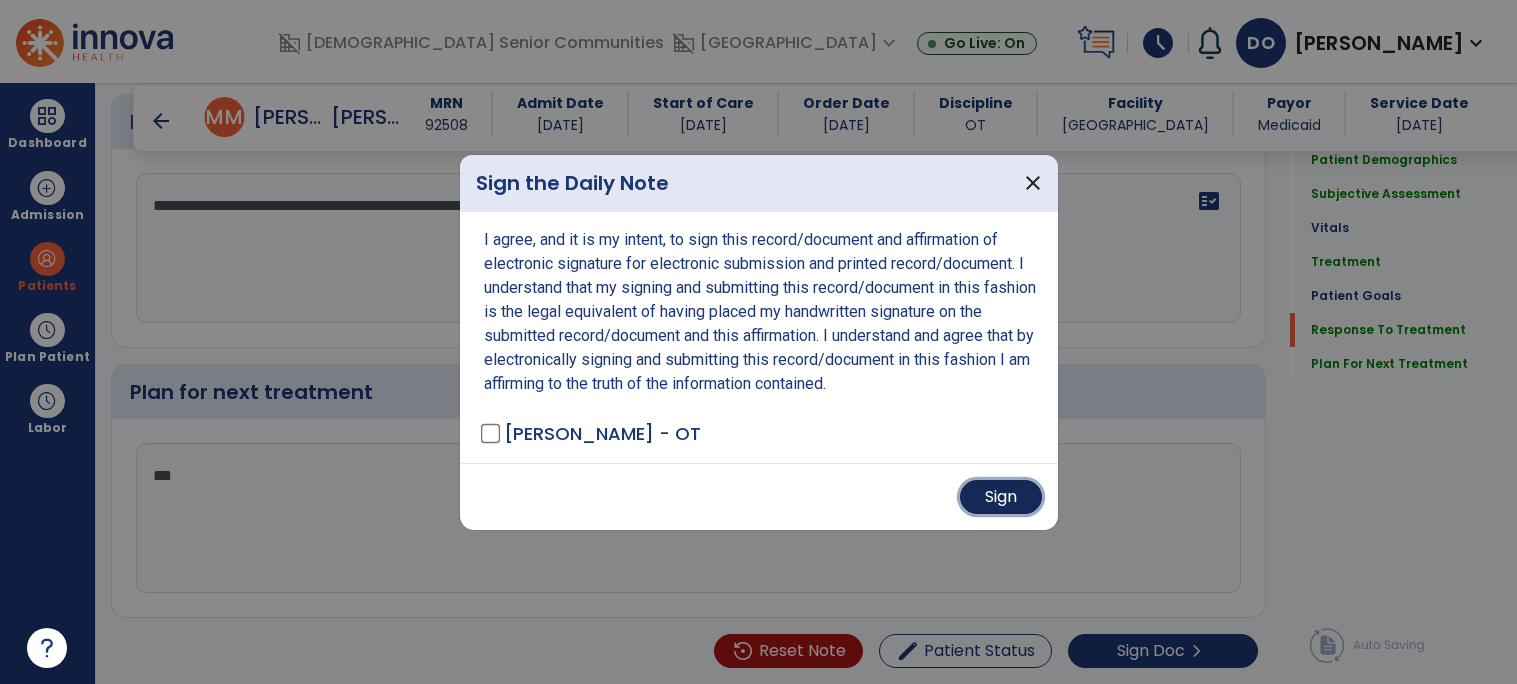 click on "Sign" at bounding box center (1001, 497) 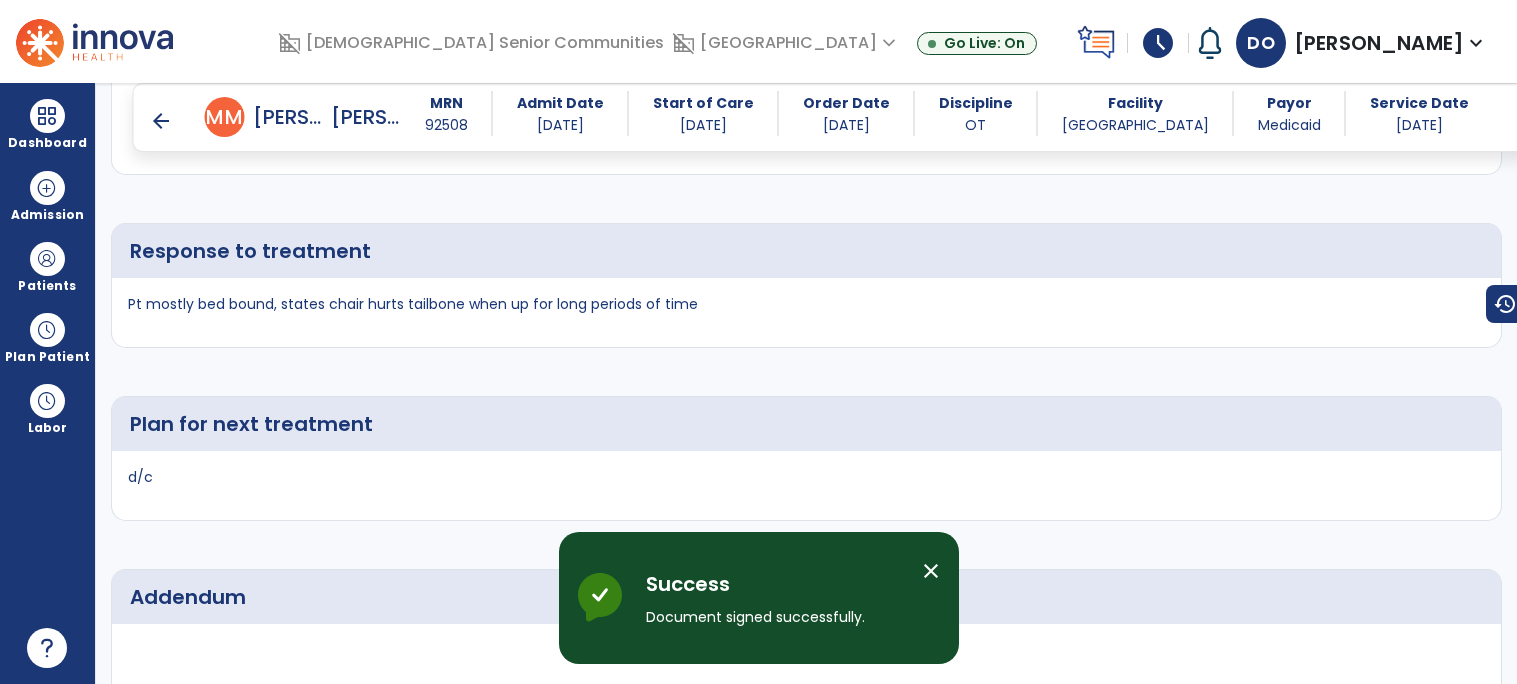 scroll, scrollTop: 778, scrollLeft: 0, axis: vertical 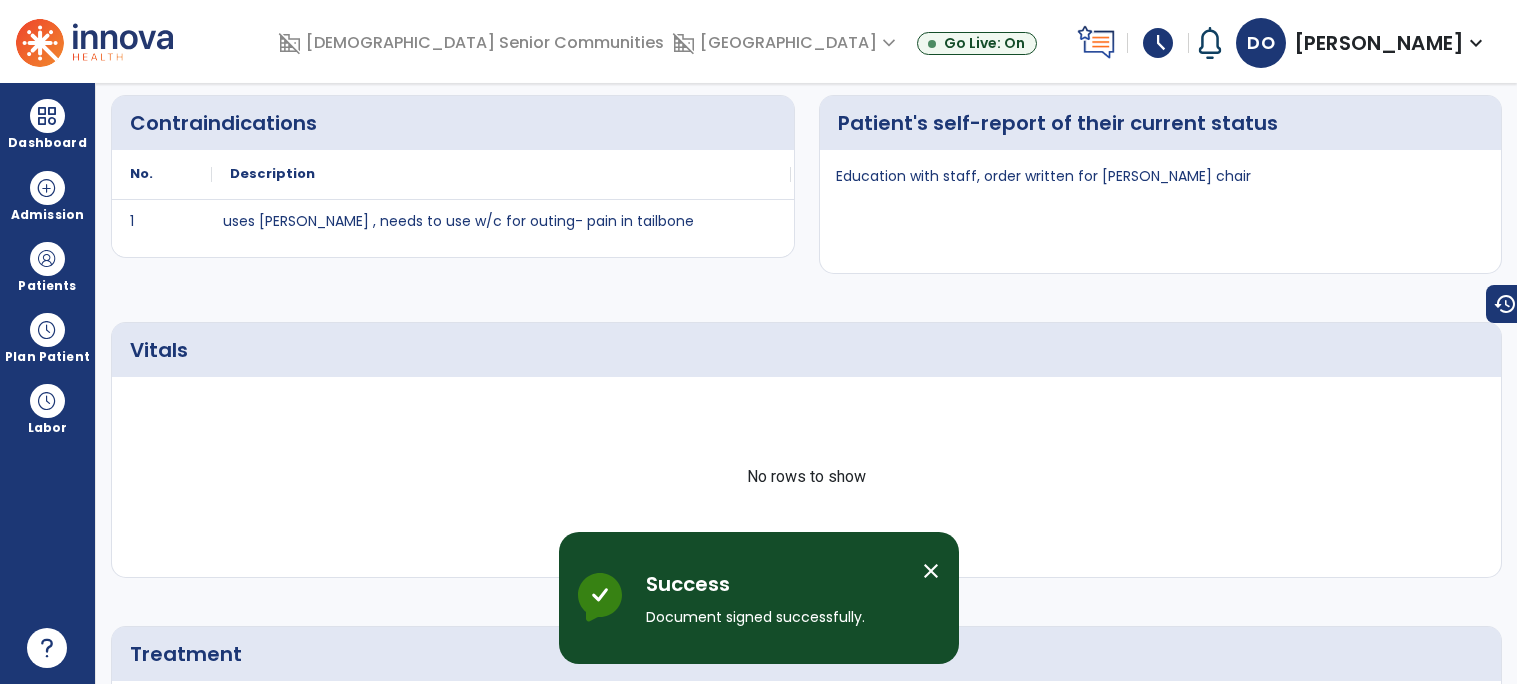 click on "arrow_back" 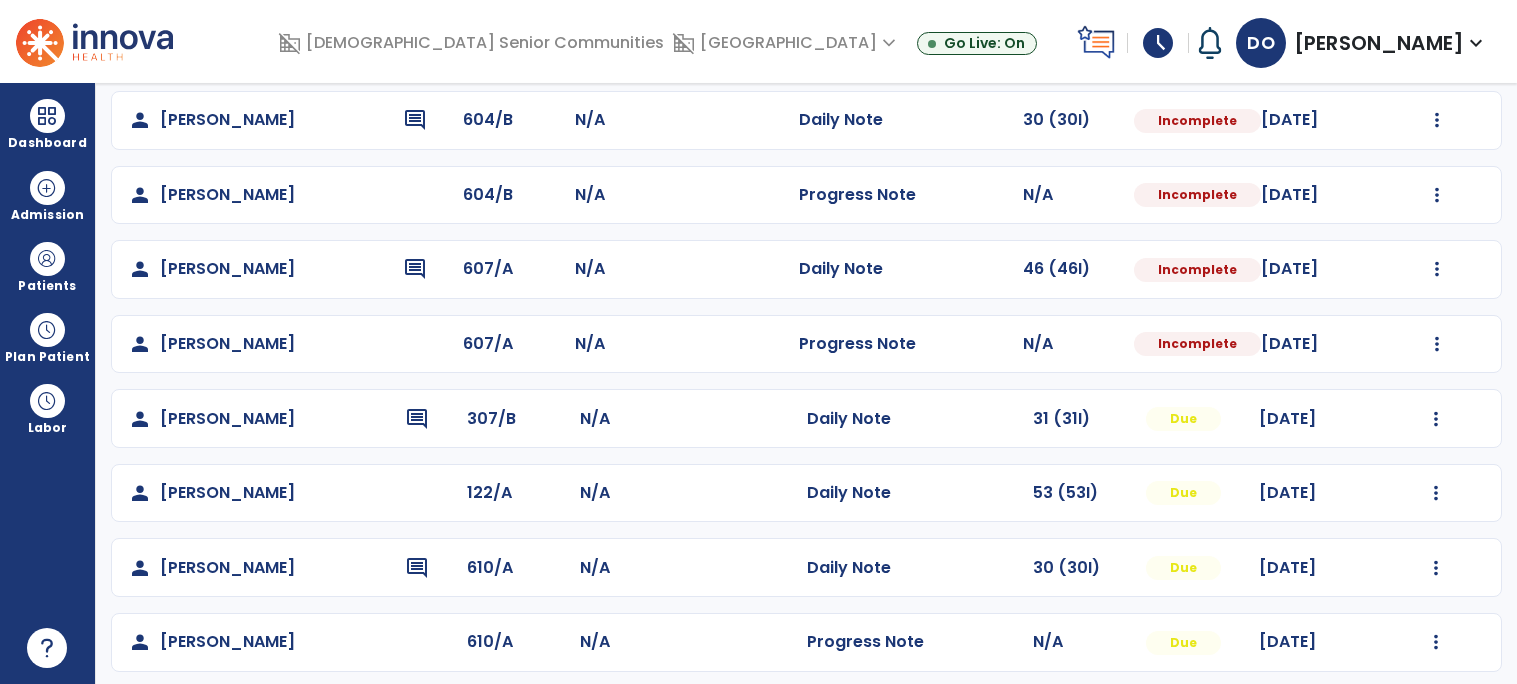 scroll, scrollTop: 1067, scrollLeft: 0, axis: vertical 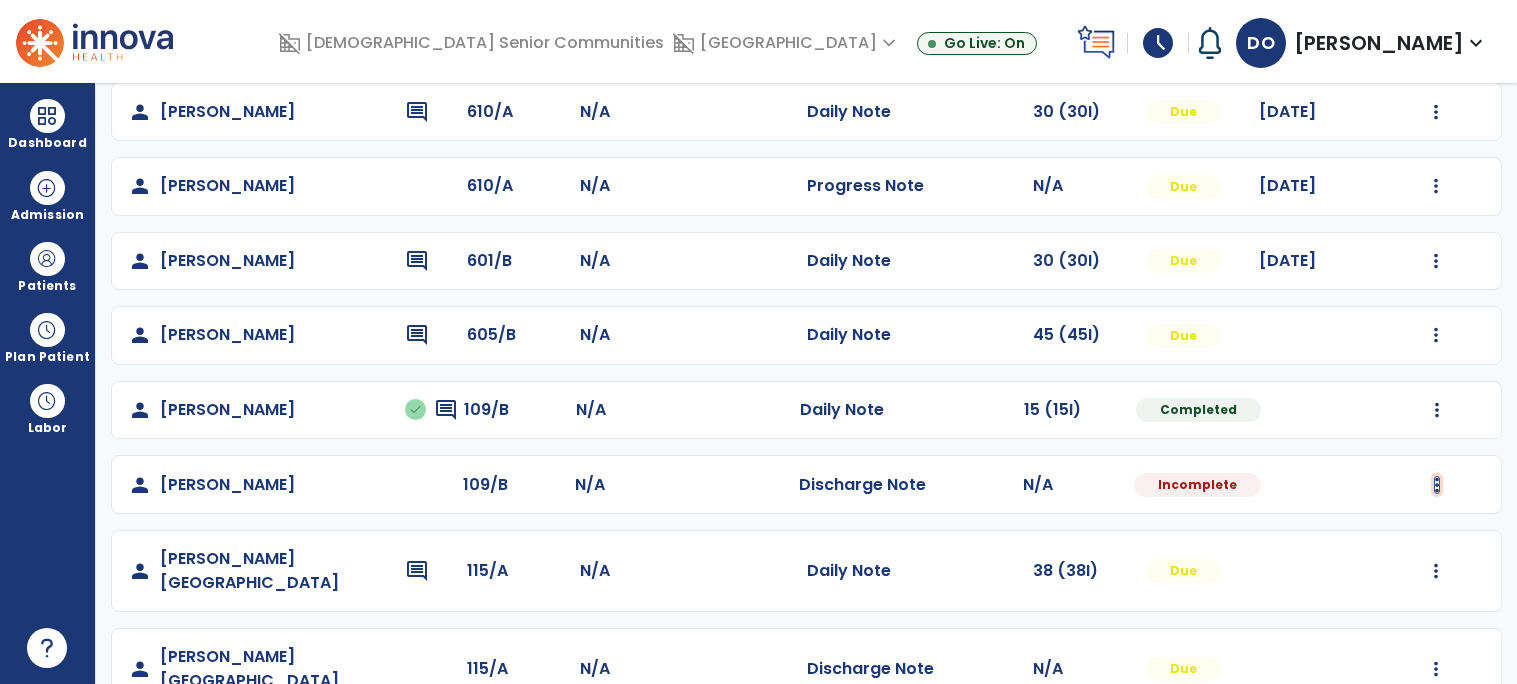 click at bounding box center [1436, -634] 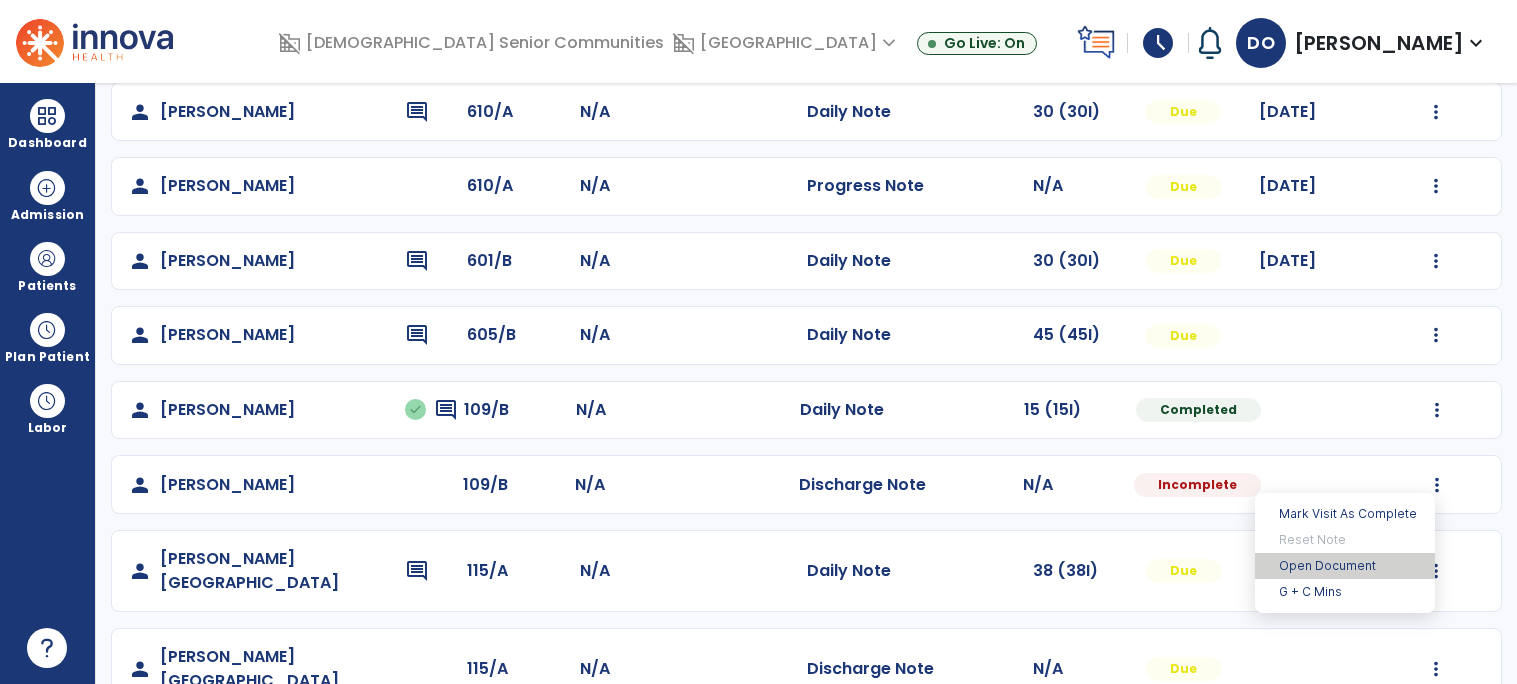 click on "Open Document" at bounding box center (1345, 566) 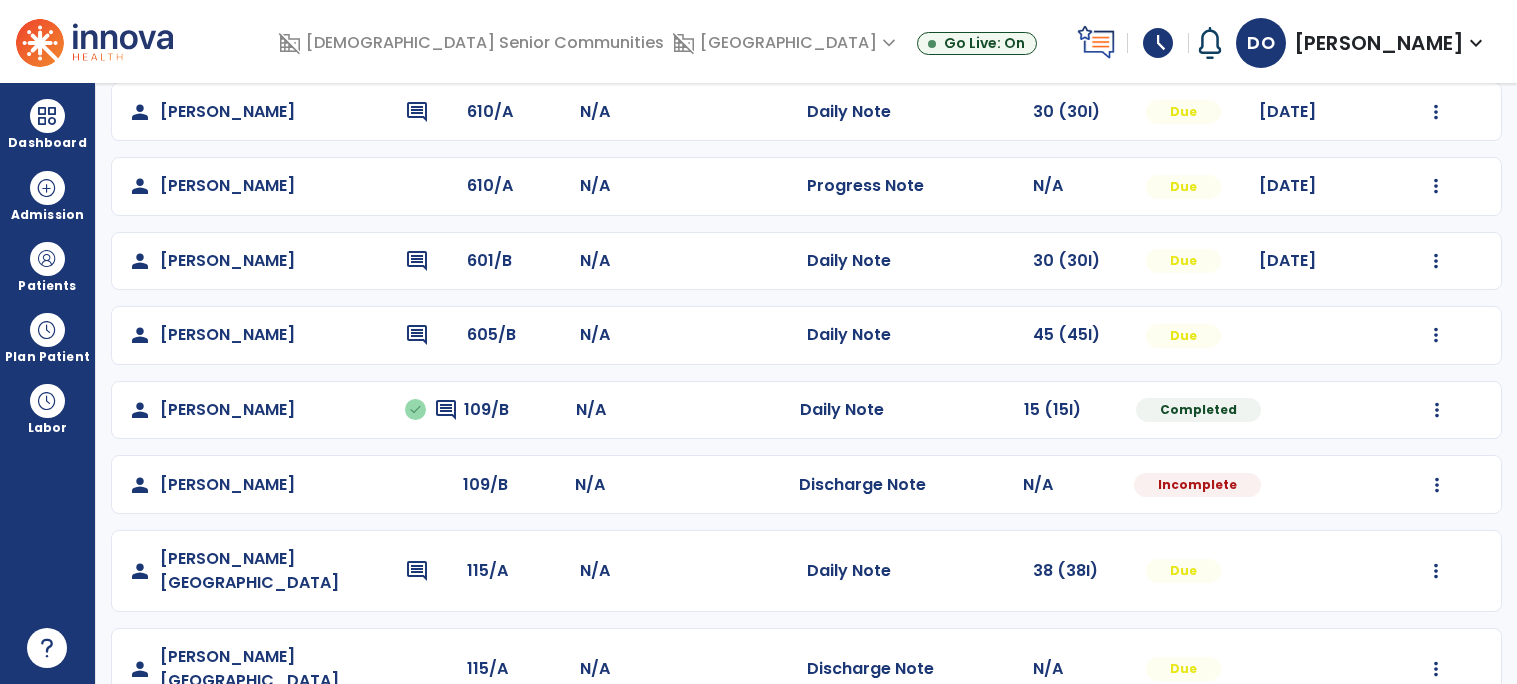 select on "***" 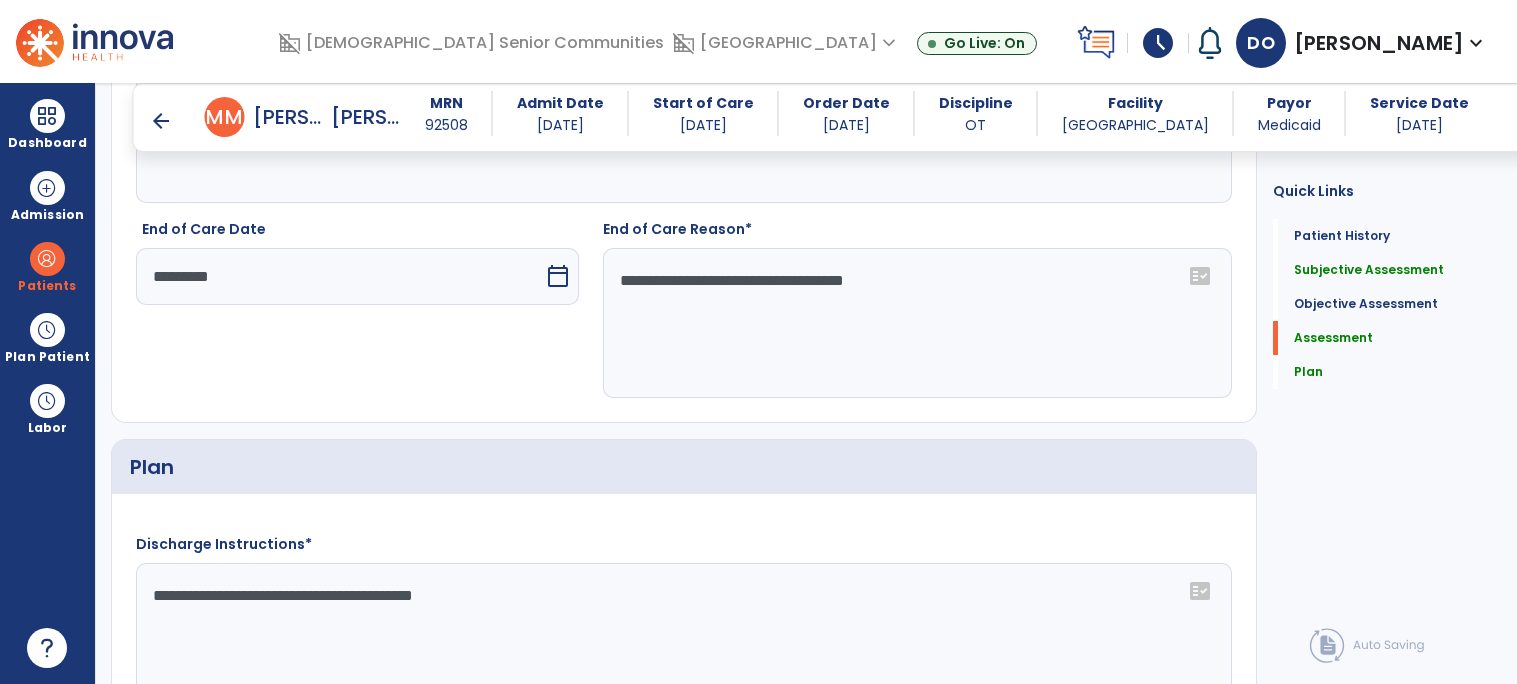 scroll, scrollTop: 2193, scrollLeft: 0, axis: vertical 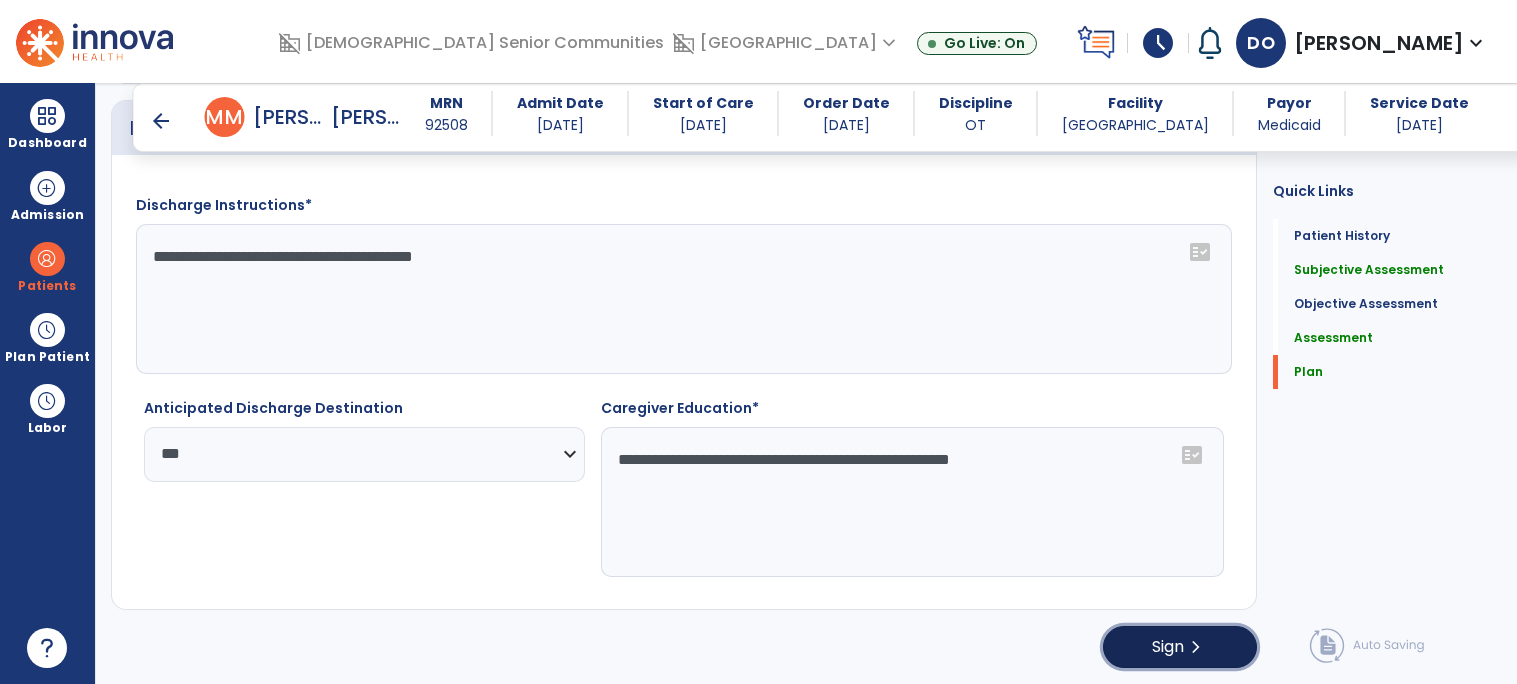 click on "Sign  chevron_right" 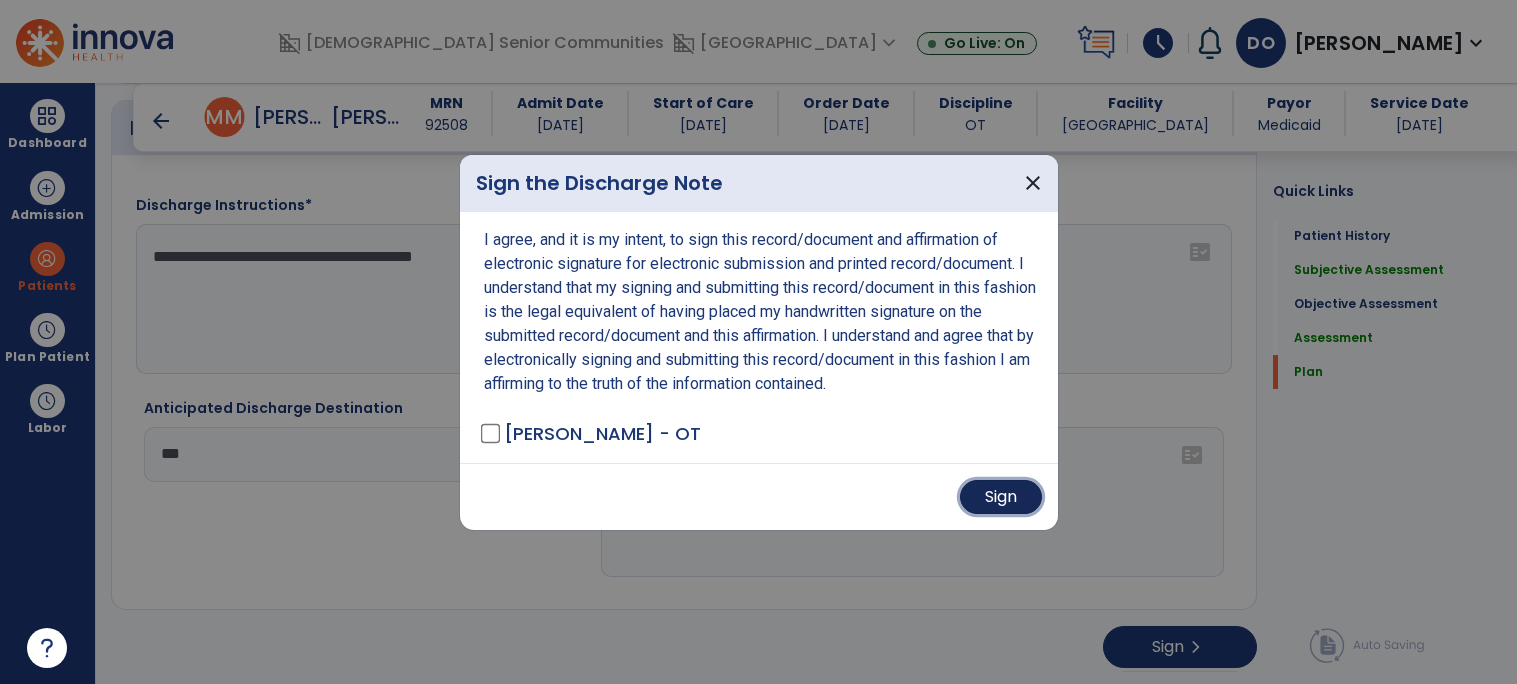 click on "Sign" at bounding box center (1001, 497) 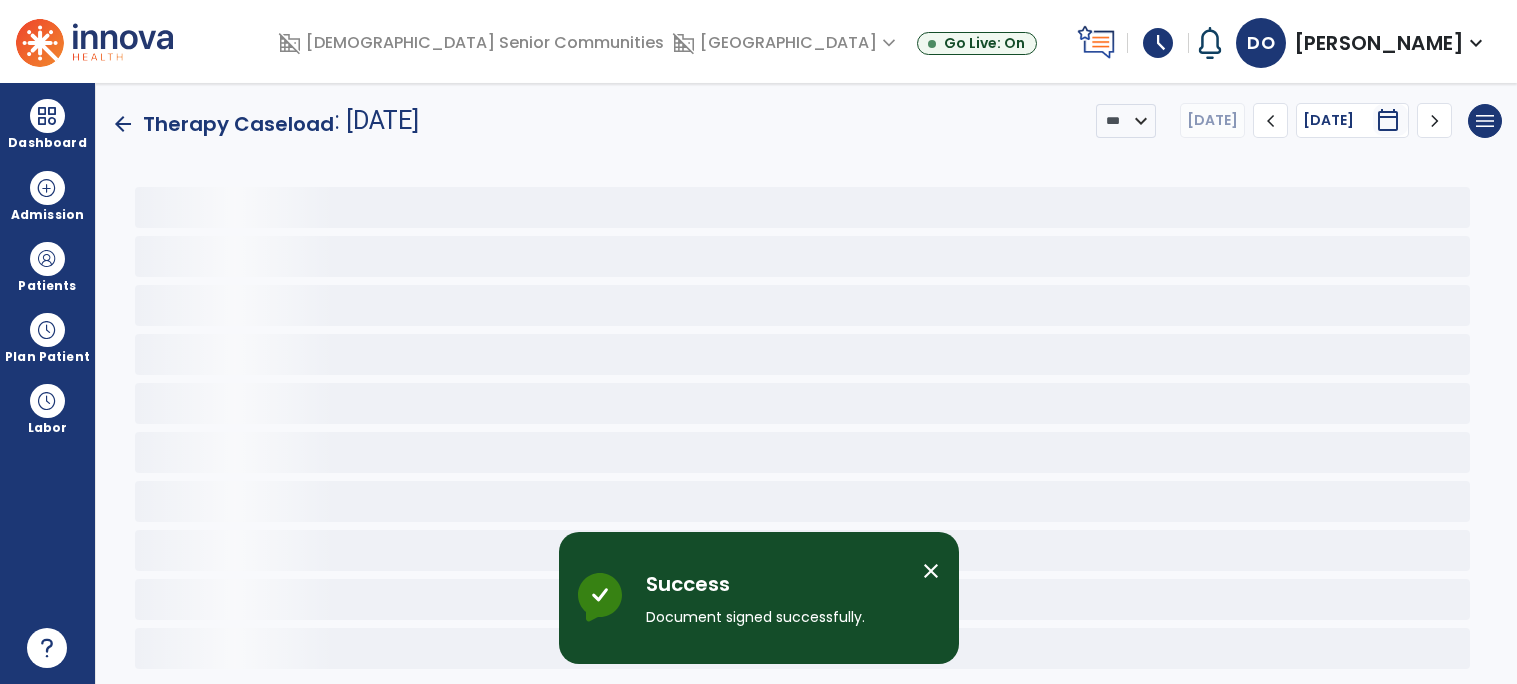 scroll, scrollTop: 0, scrollLeft: 0, axis: both 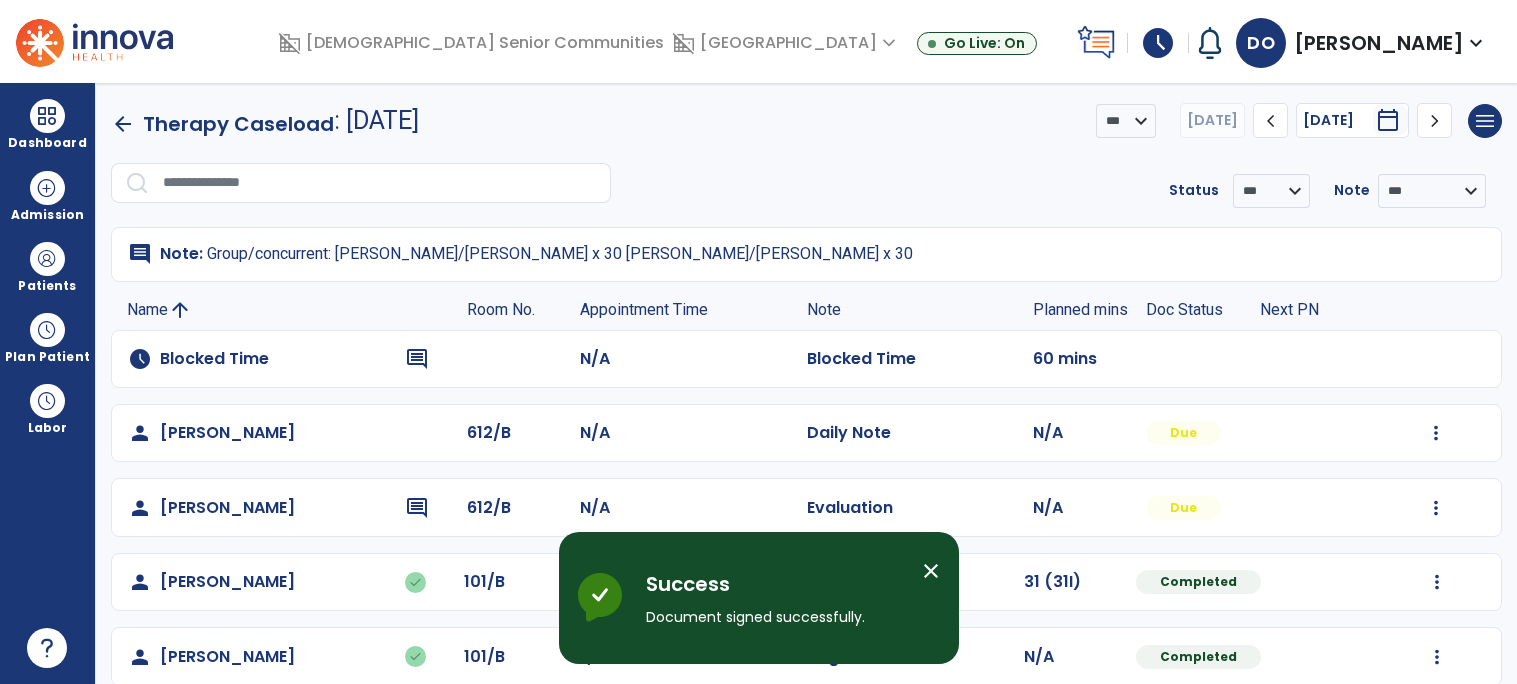 click on "arrow_back" 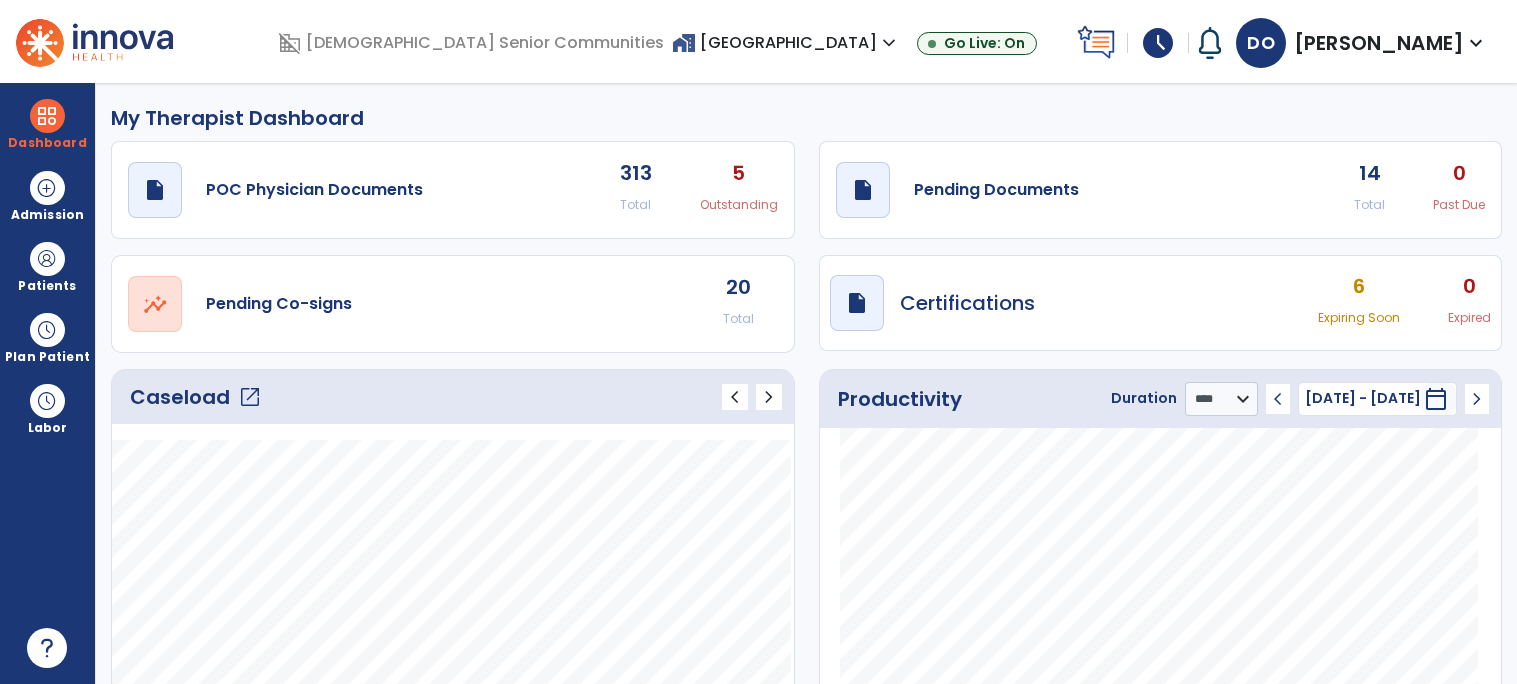 click on "Caseload   open_in_new" 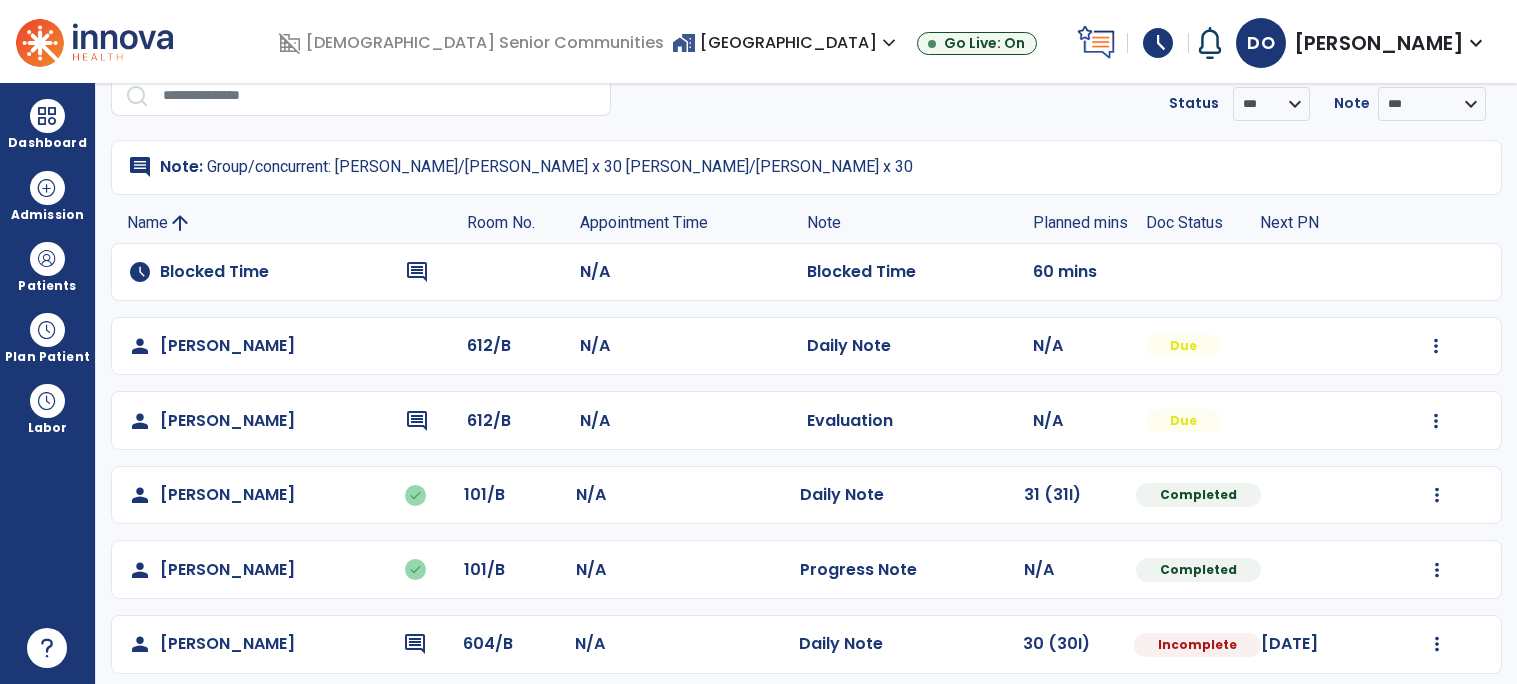 scroll, scrollTop: 88, scrollLeft: 0, axis: vertical 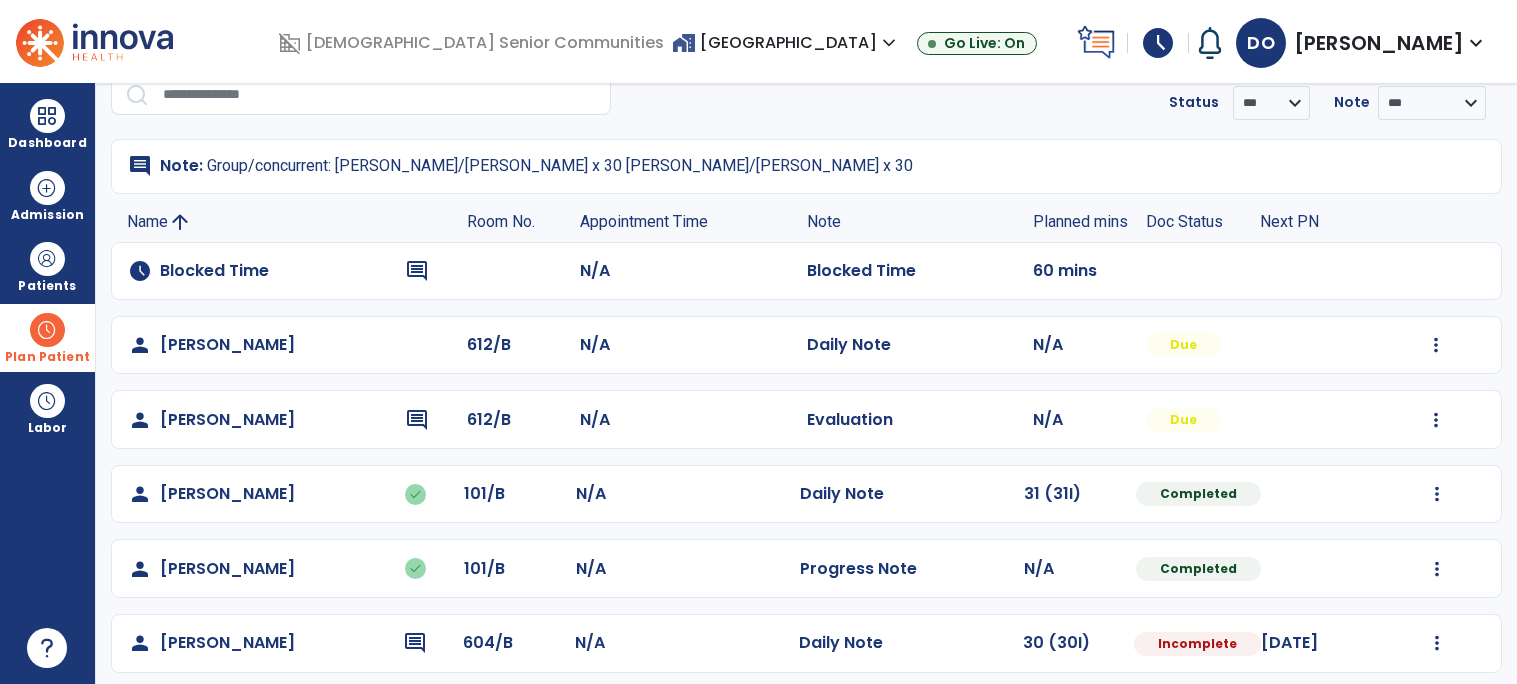 click at bounding box center [47, 330] 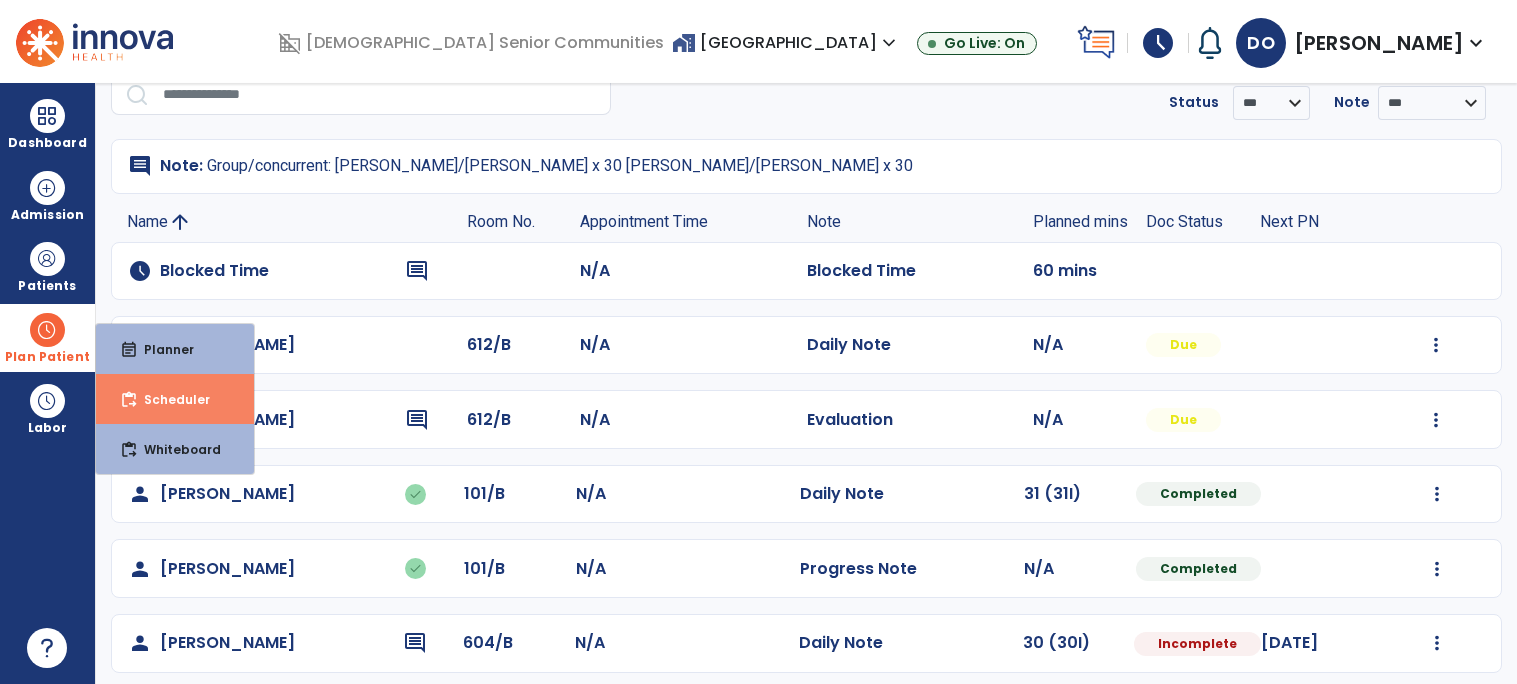 click on "content_paste_go  Scheduler" at bounding box center [175, 399] 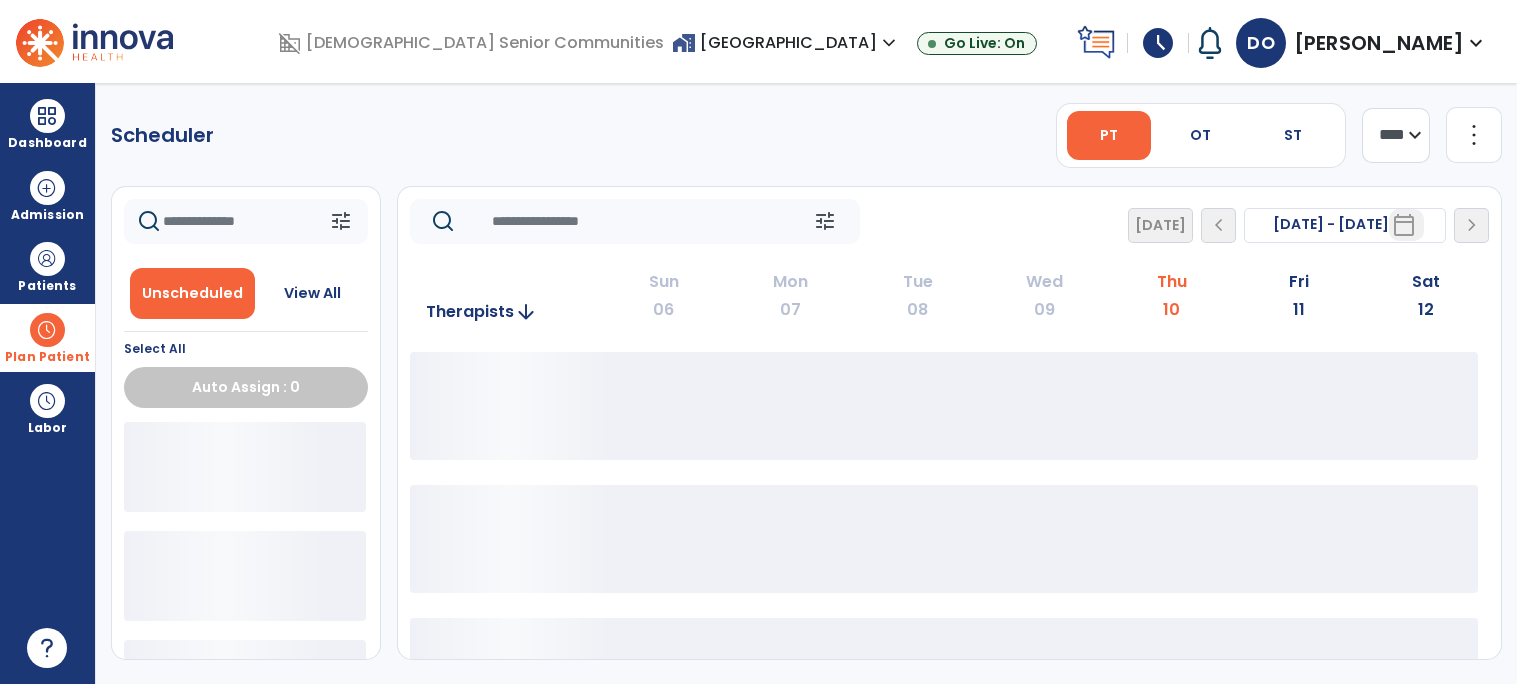 scroll, scrollTop: 0, scrollLeft: 0, axis: both 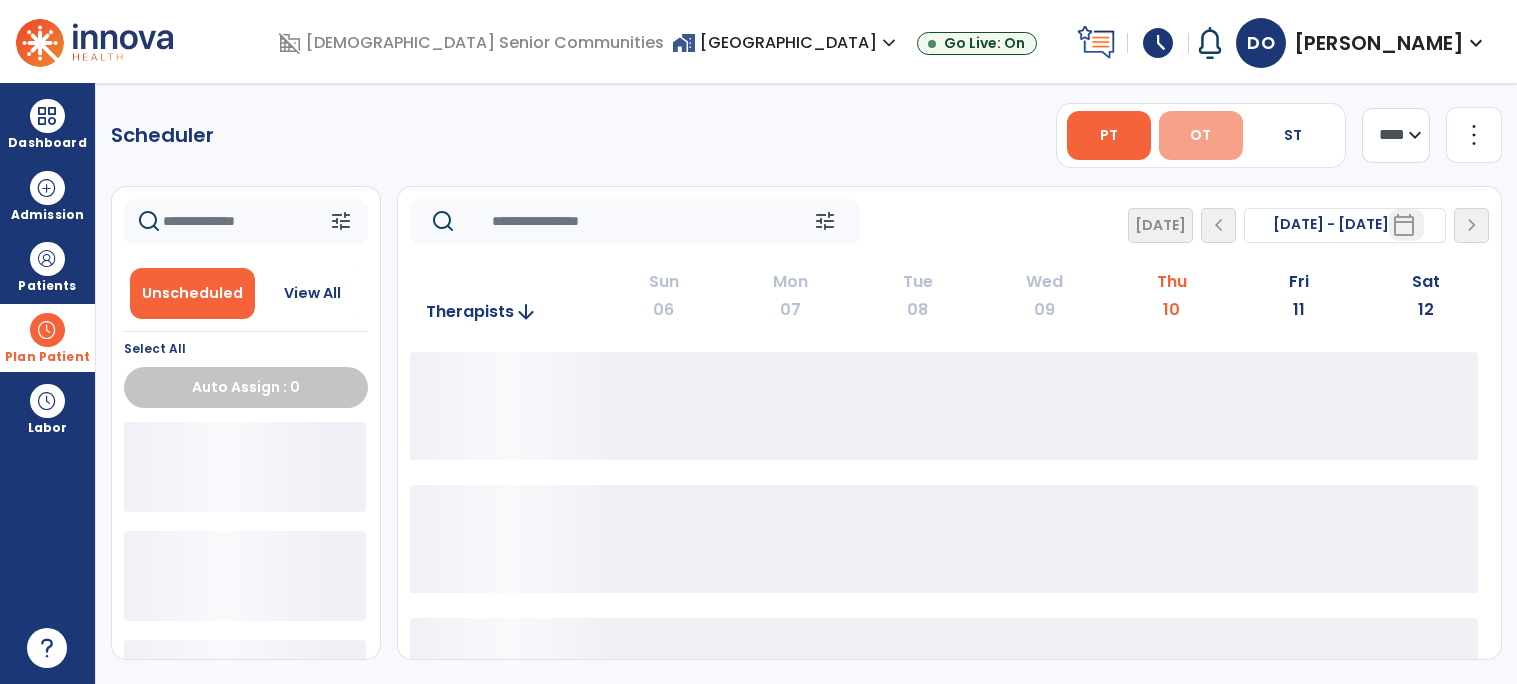 click on "OT" at bounding box center (1200, 135) 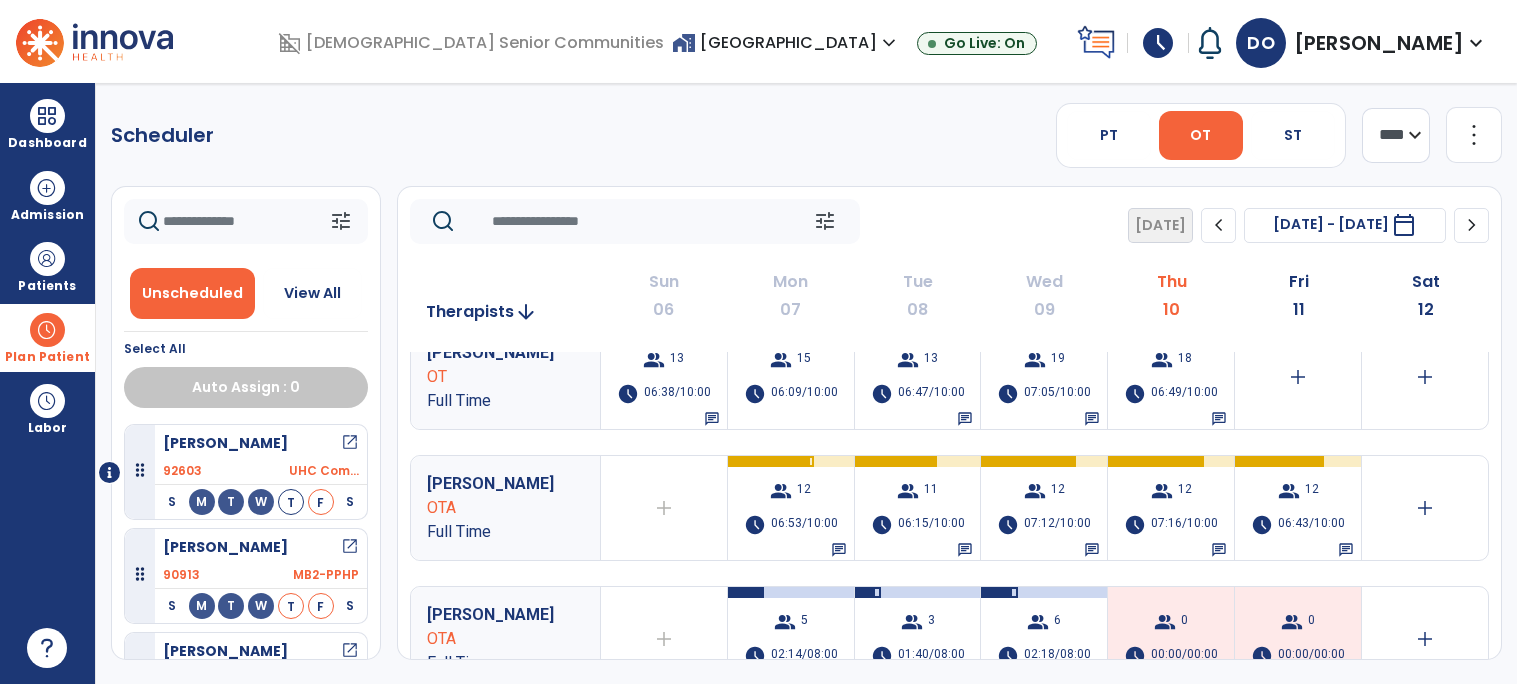scroll, scrollTop: 24, scrollLeft: 0, axis: vertical 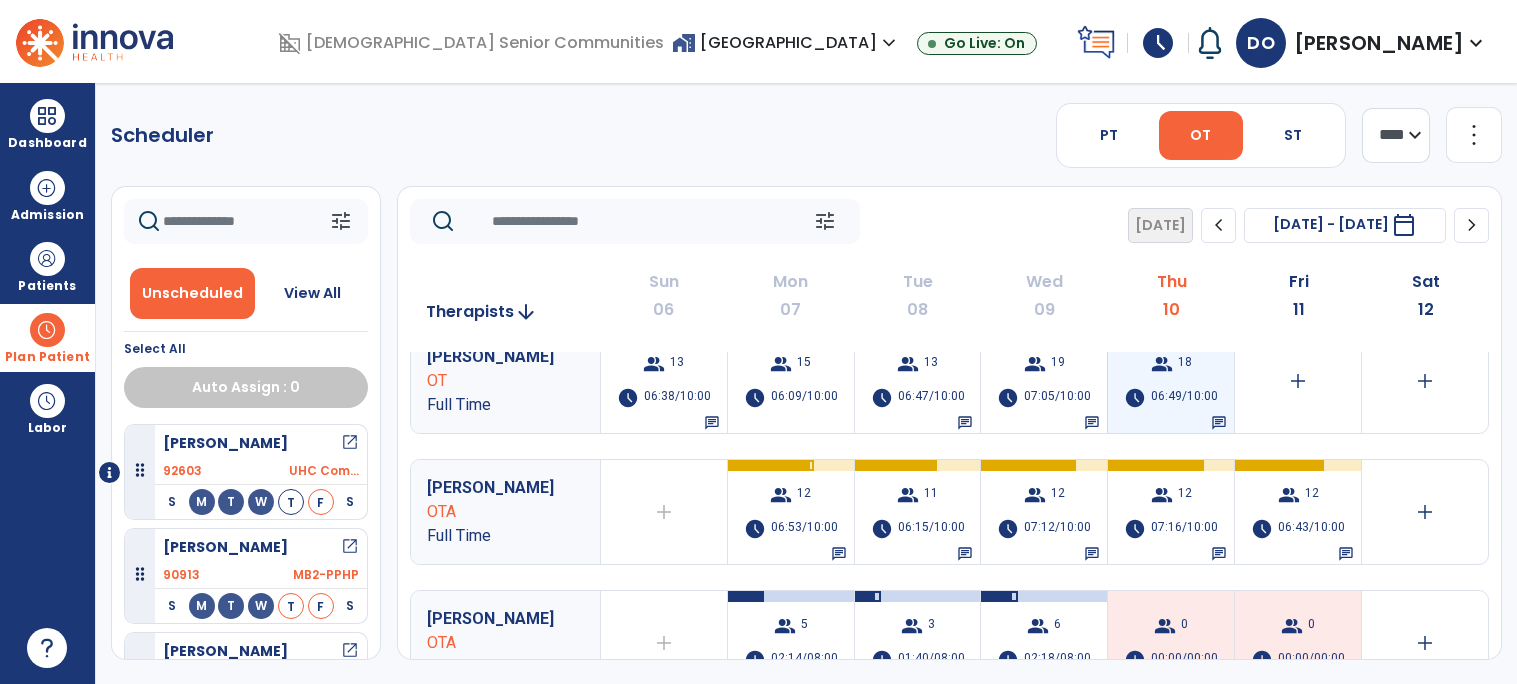 click on "06:49/10:00" at bounding box center [1184, 398] 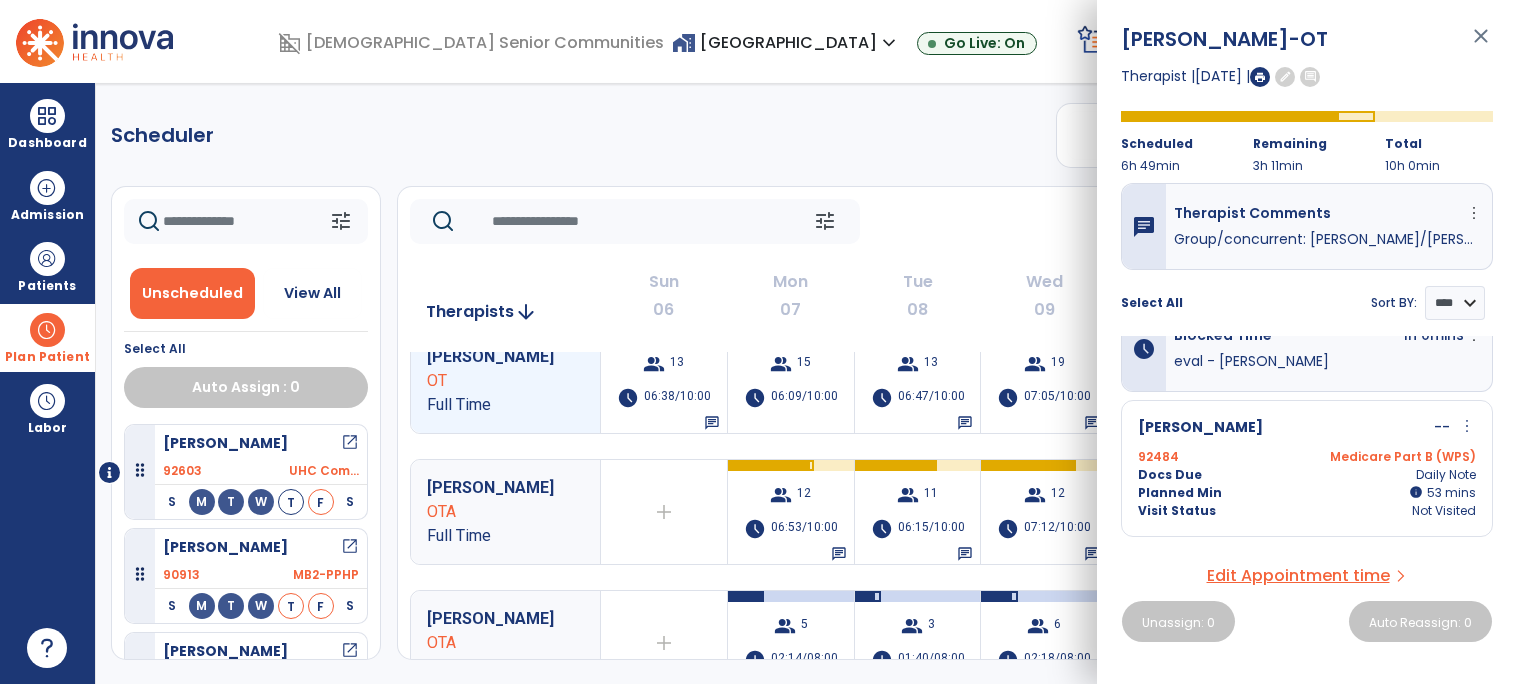 scroll, scrollTop: 0, scrollLeft: 0, axis: both 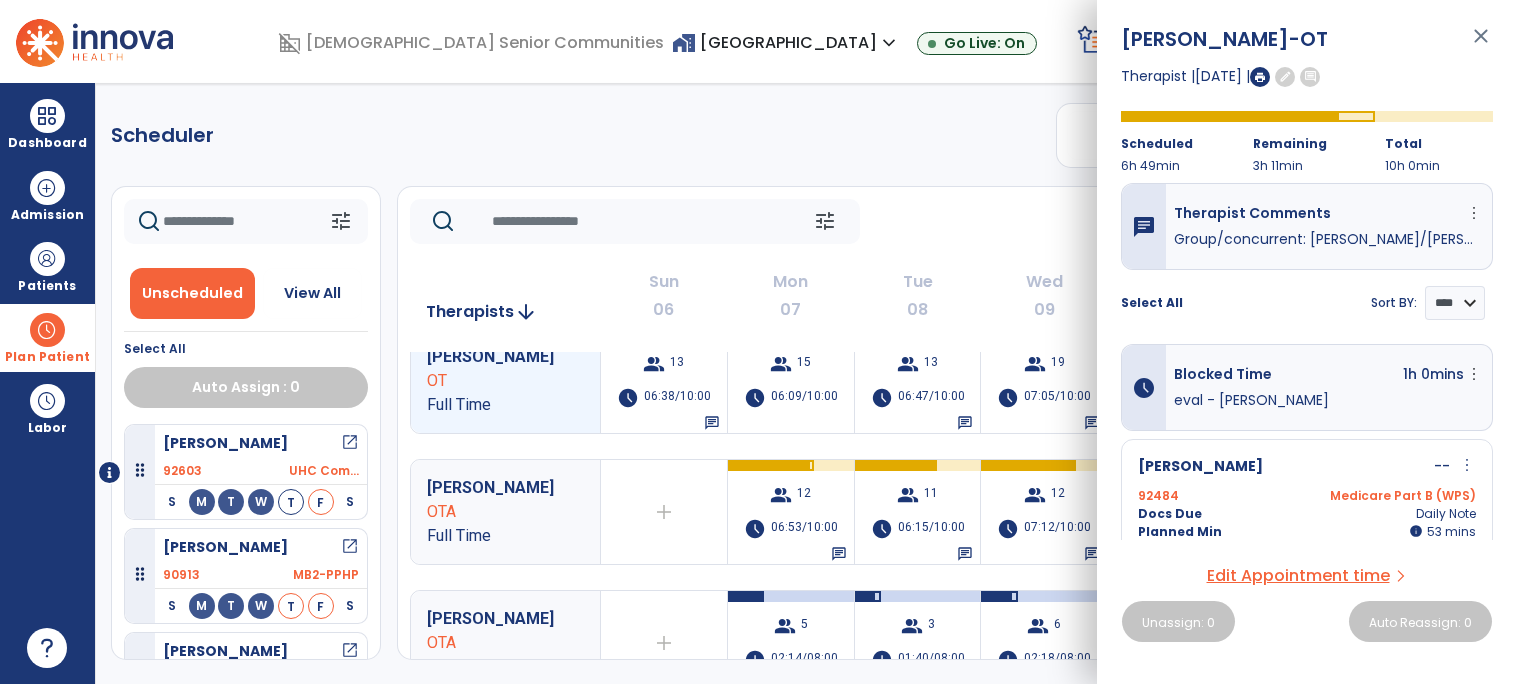 click on "Scheduler   PT   OT   ST  **** *** more_vert  Manage Labor   View All Therapists   Print" 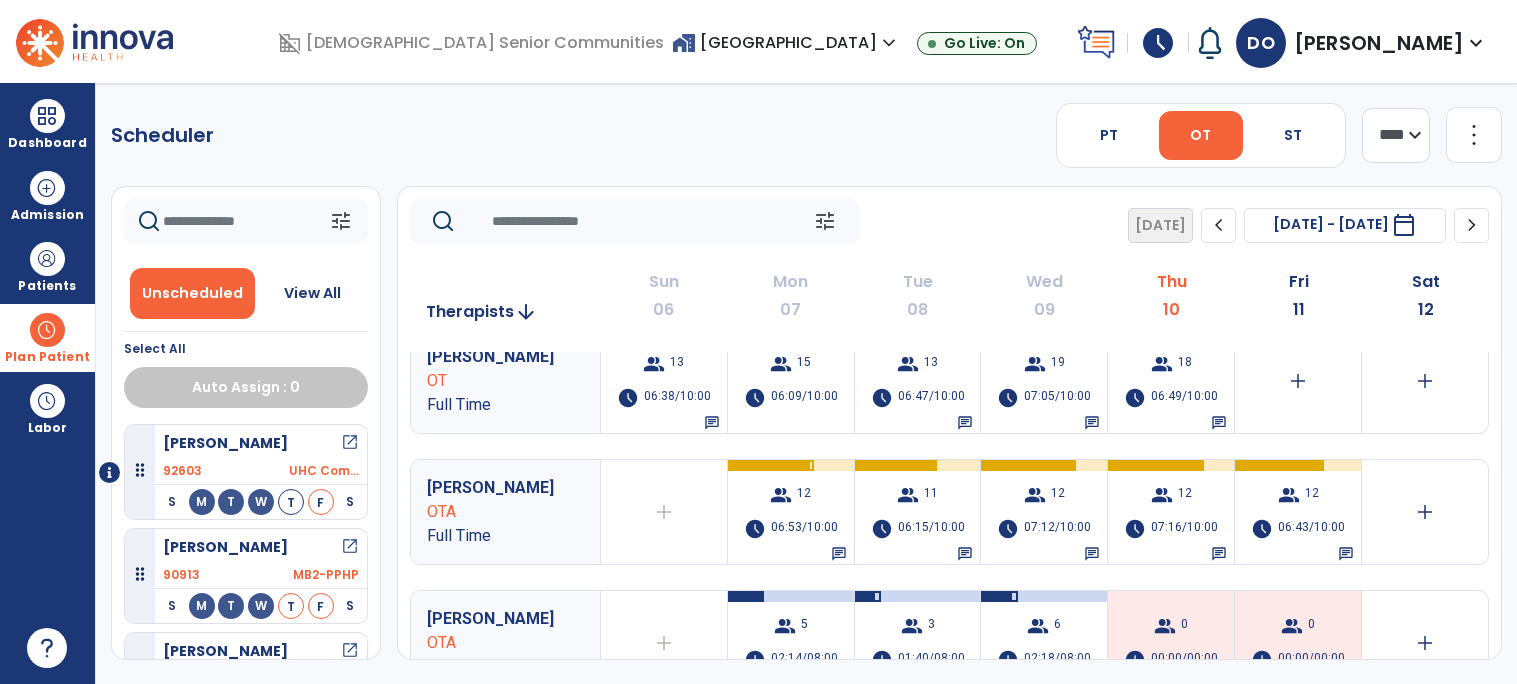 click on "more_vert" 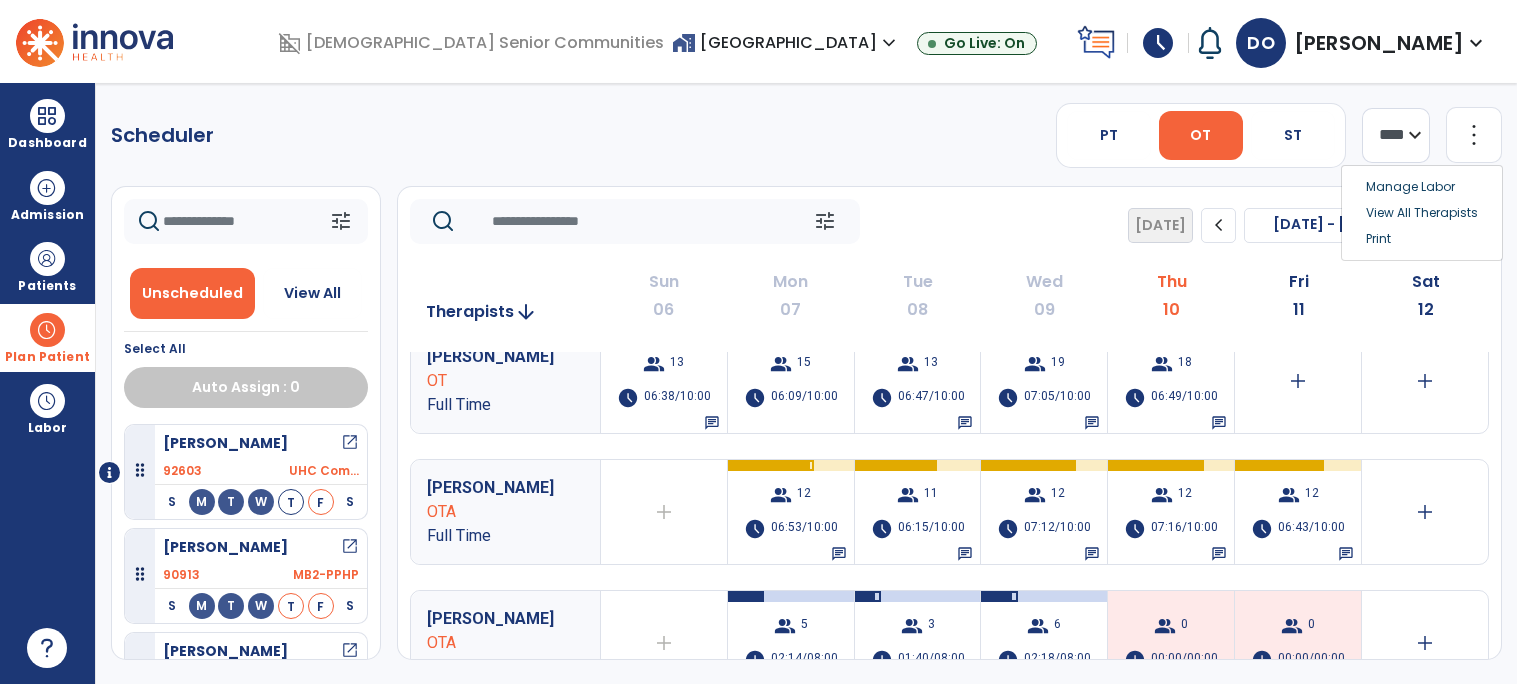 click on "Scheduler   PT   OT   ST  **** *** more_vert" 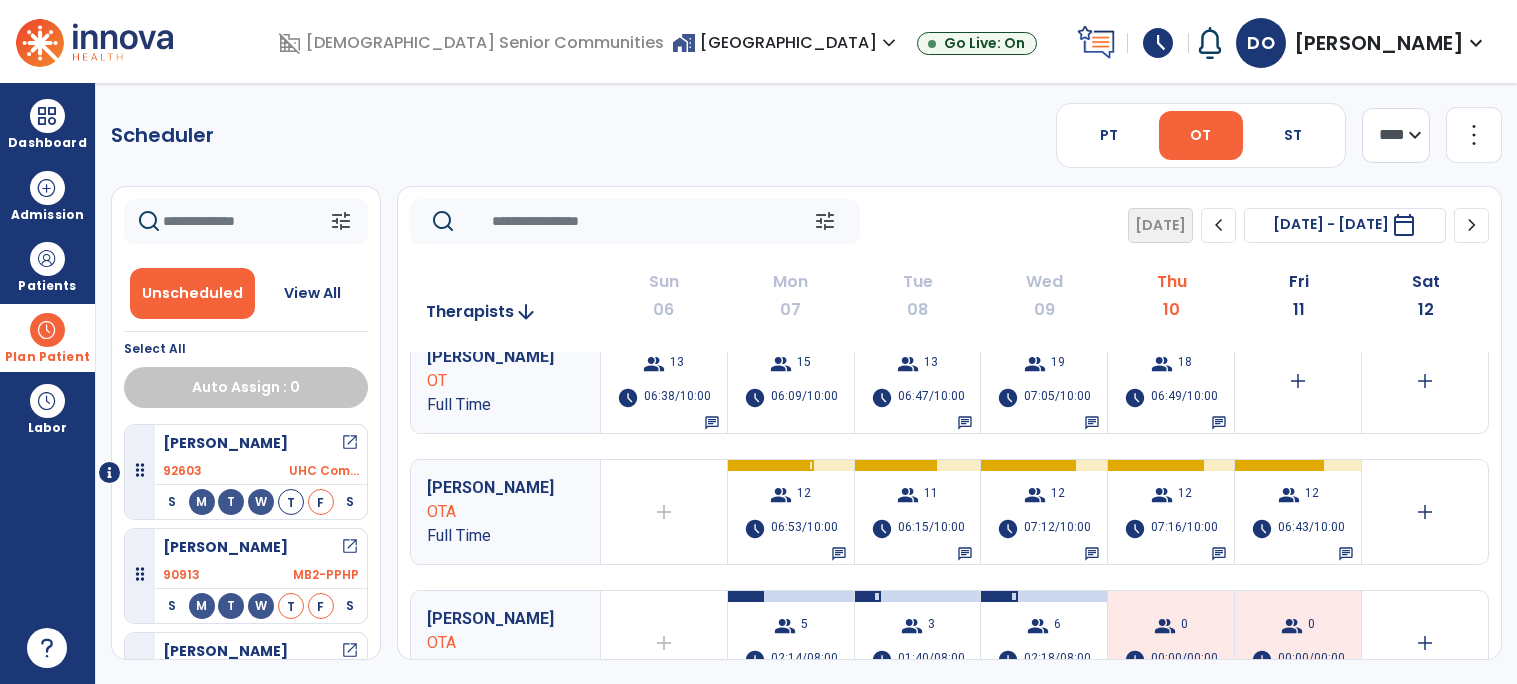 click on "Scheduler" 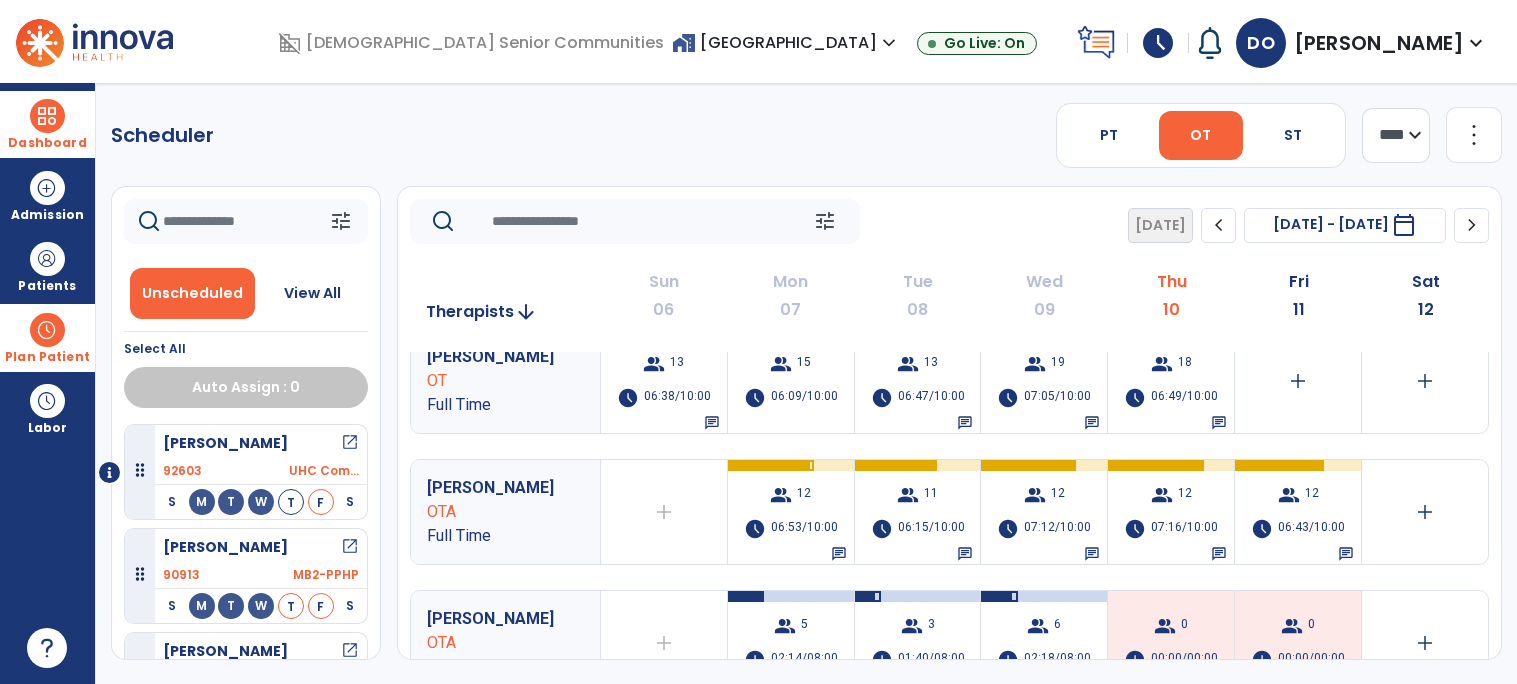 click on "Dashboard" at bounding box center (47, 124) 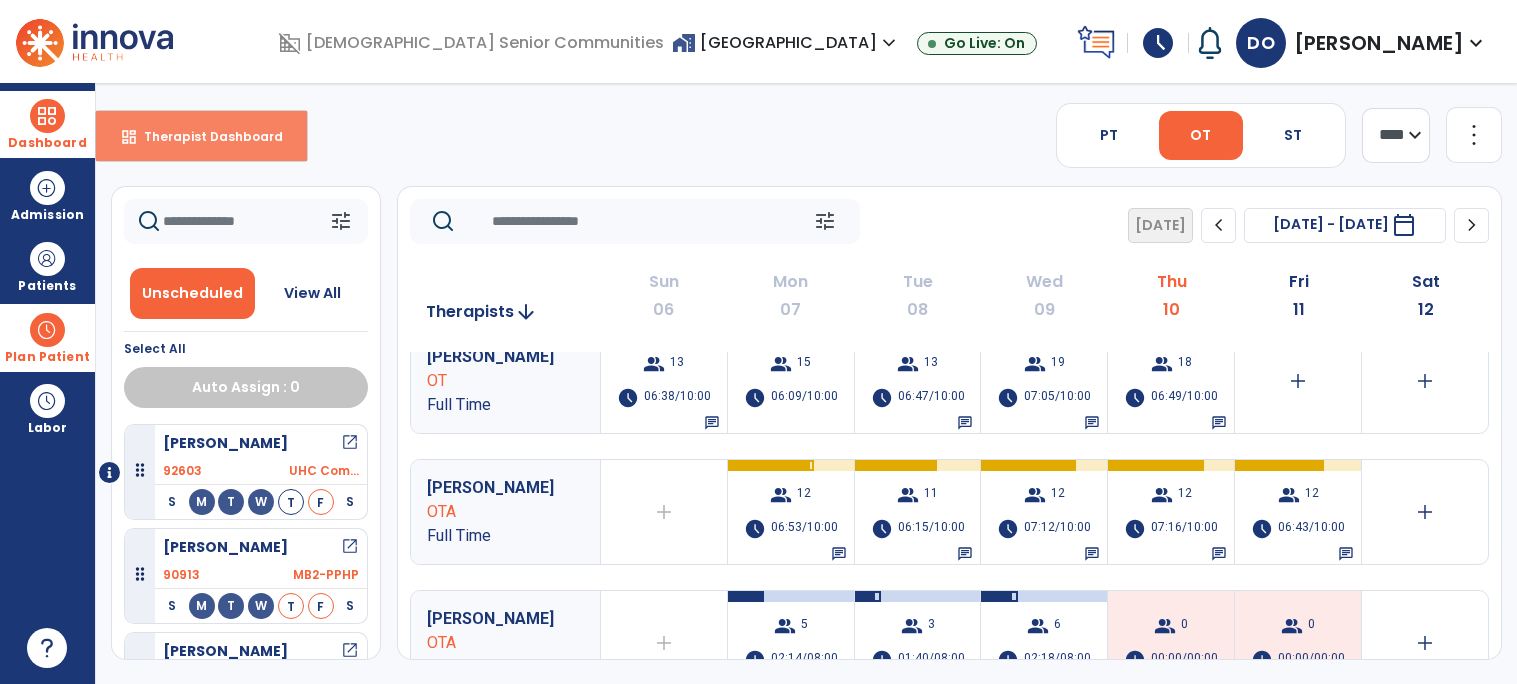 click on "Therapist Dashboard" at bounding box center (205, 136) 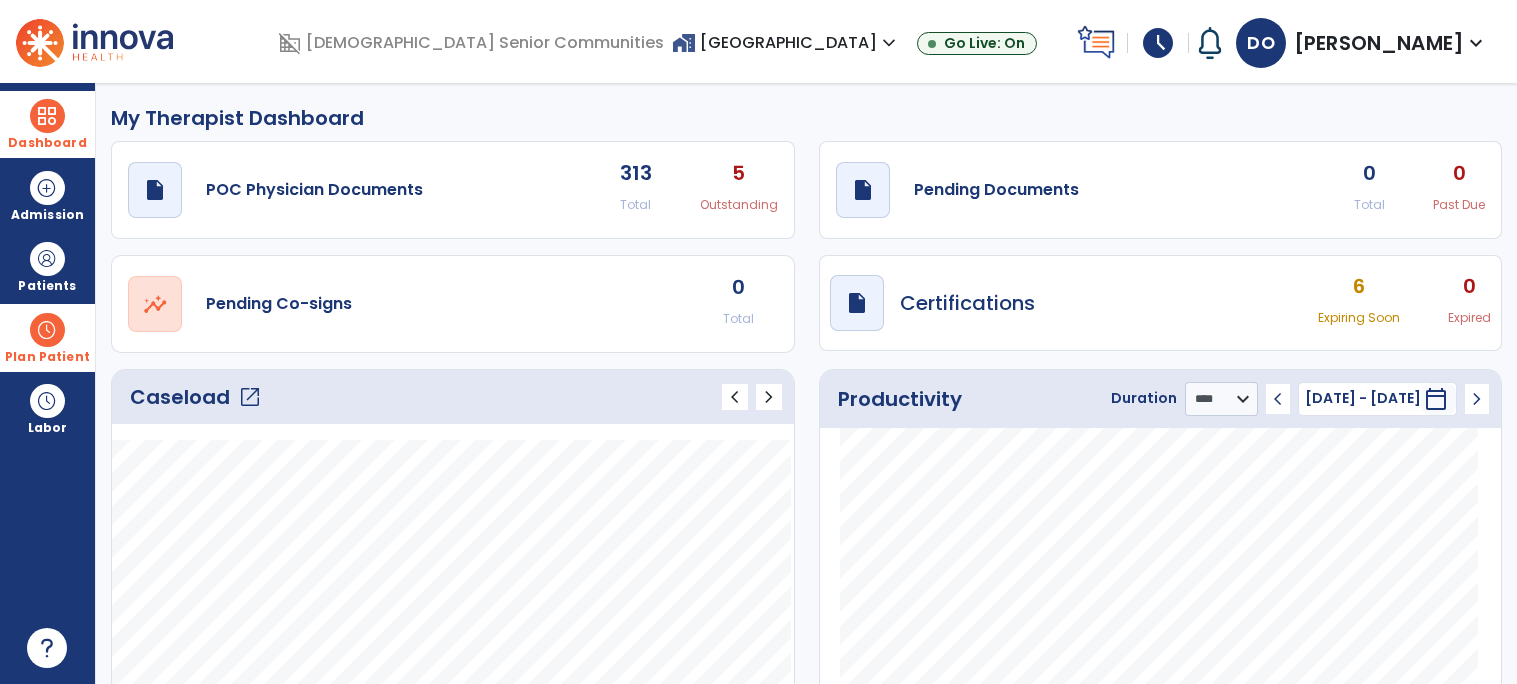 click on "Caseload   open_in_new" 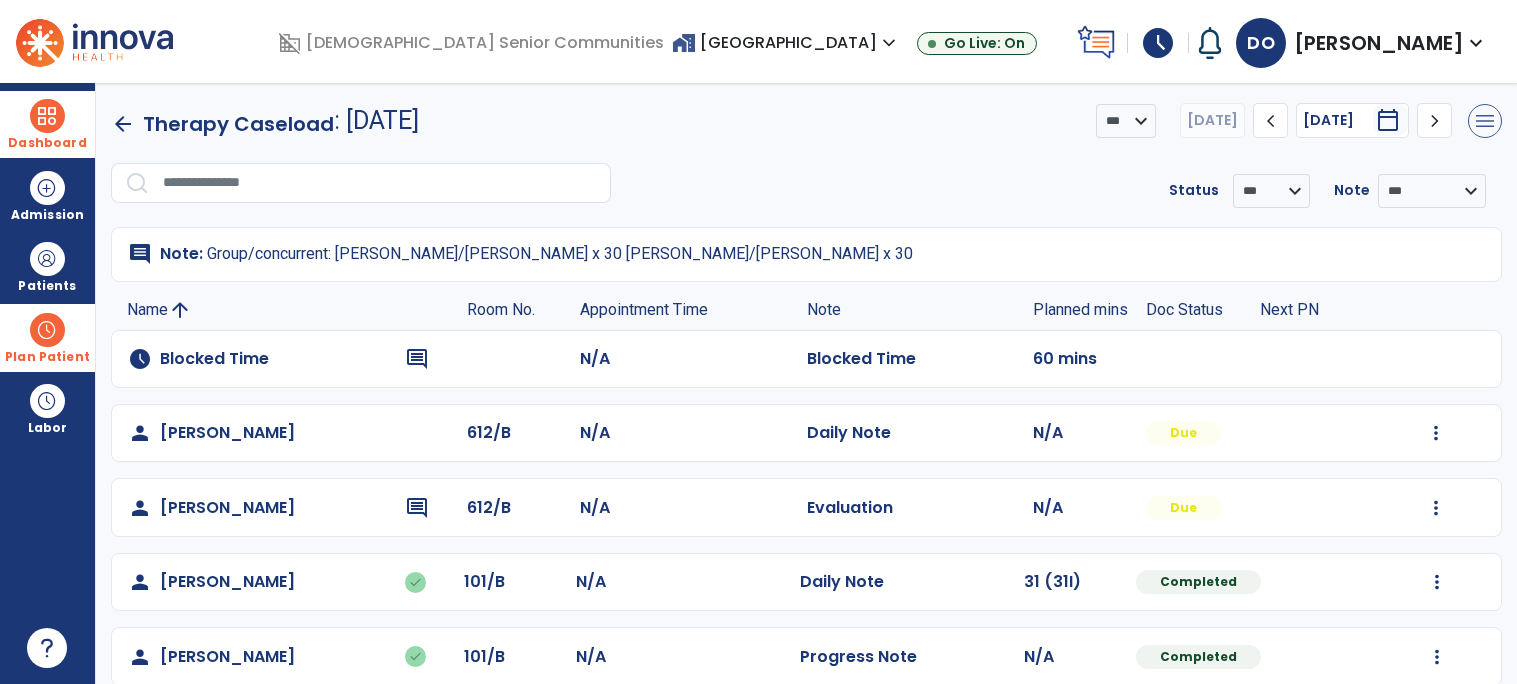 click on "menu" at bounding box center (1485, 121) 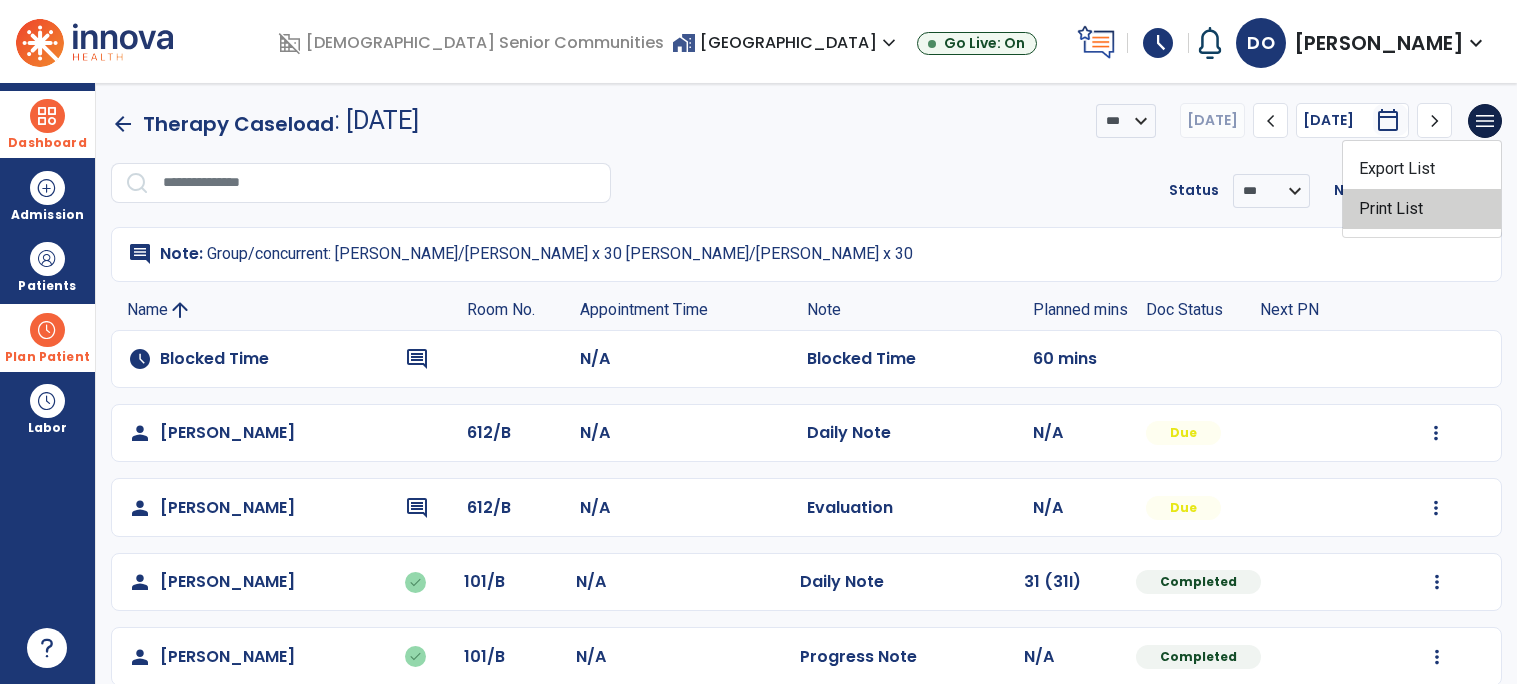 click on "Print List" 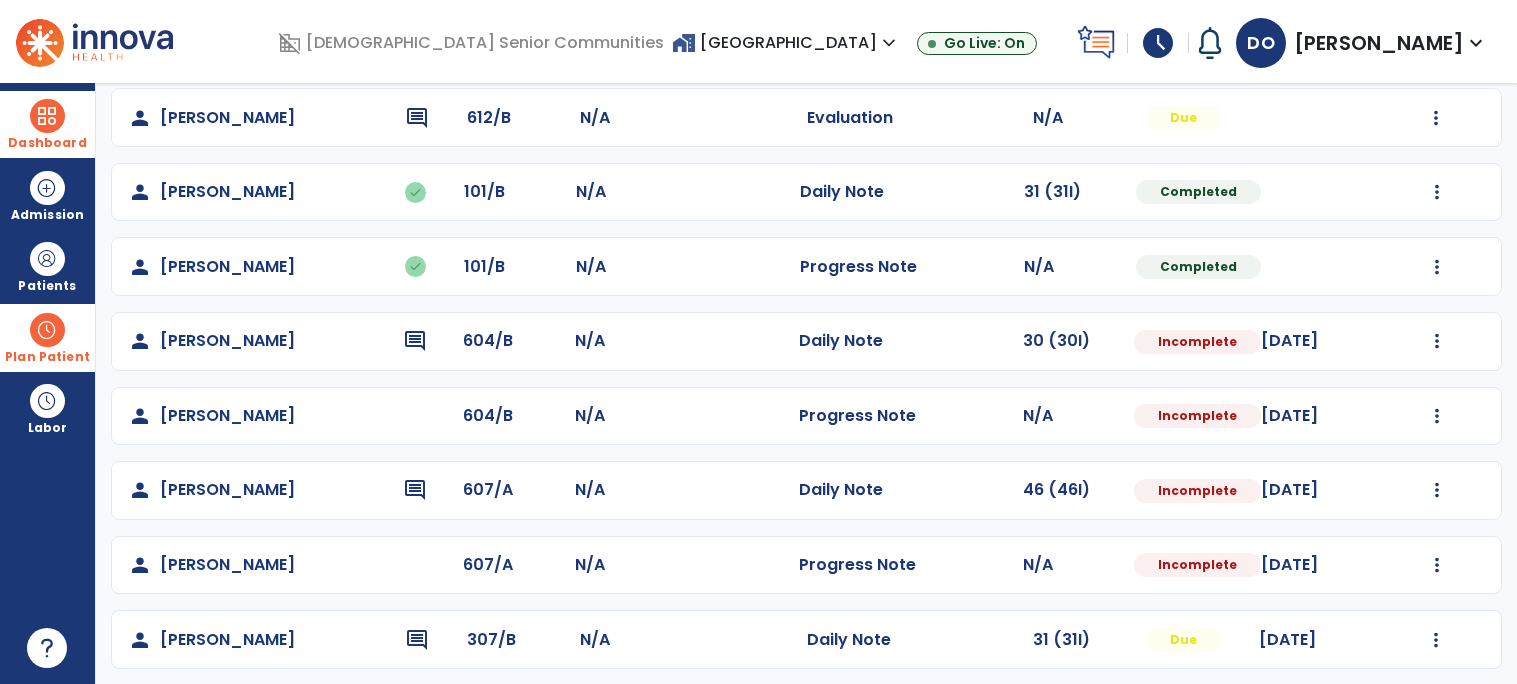 scroll, scrollTop: 389, scrollLeft: 0, axis: vertical 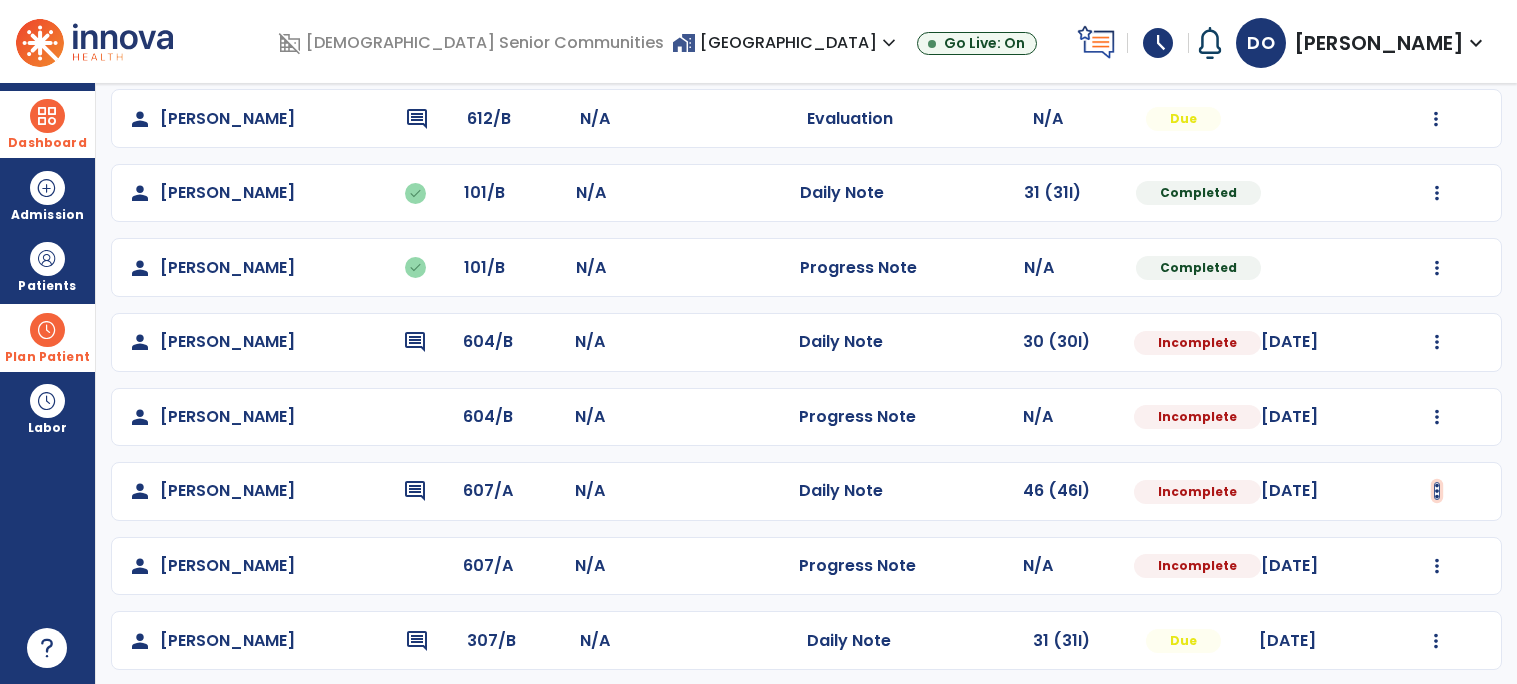 click at bounding box center [1436, 44] 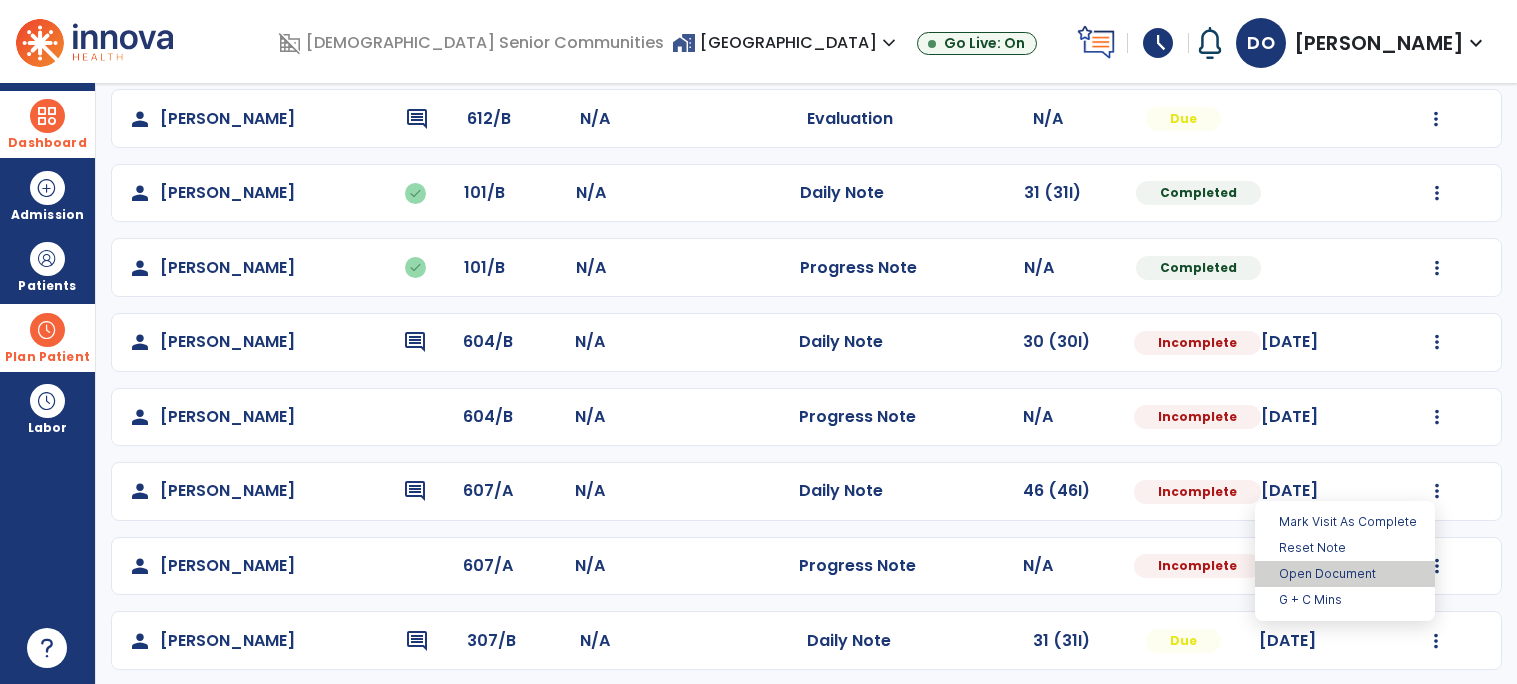 click on "Open Document" at bounding box center [1345, 574] 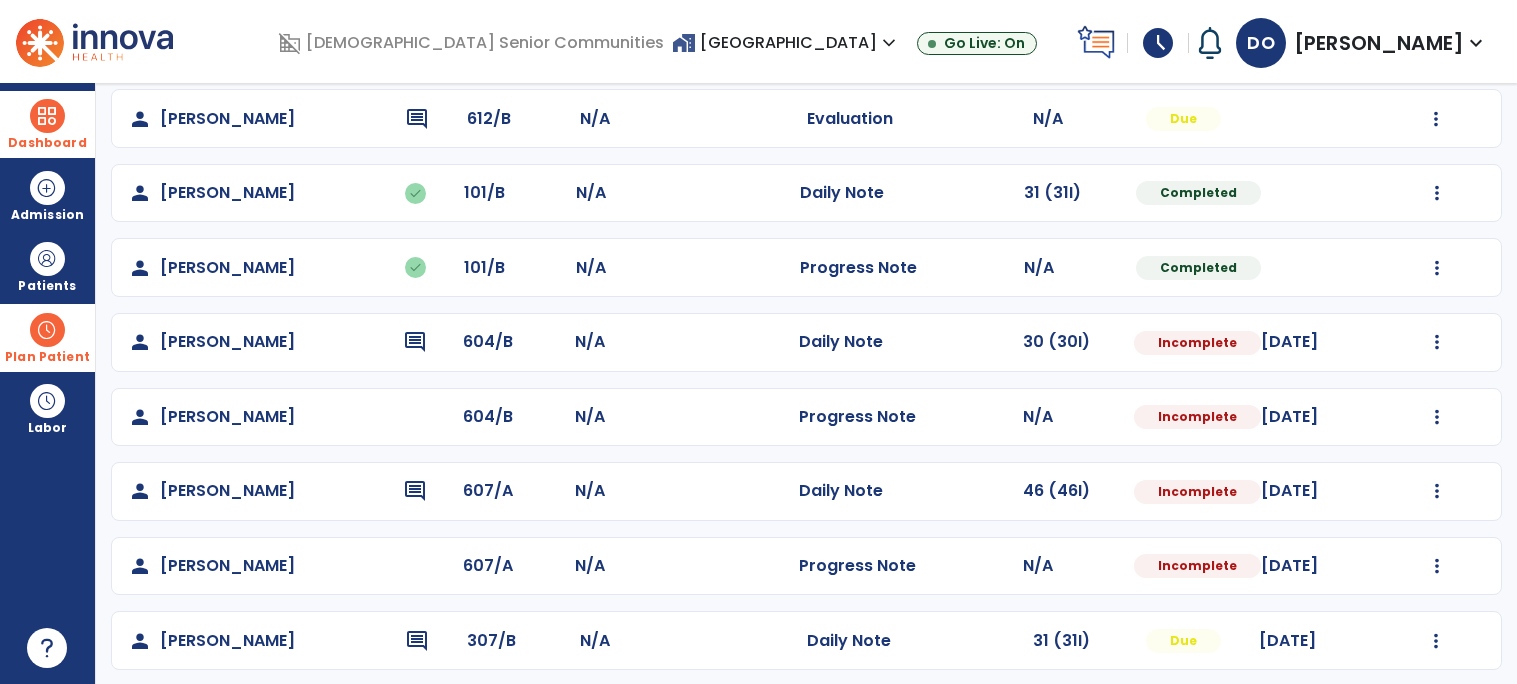 select on "*" 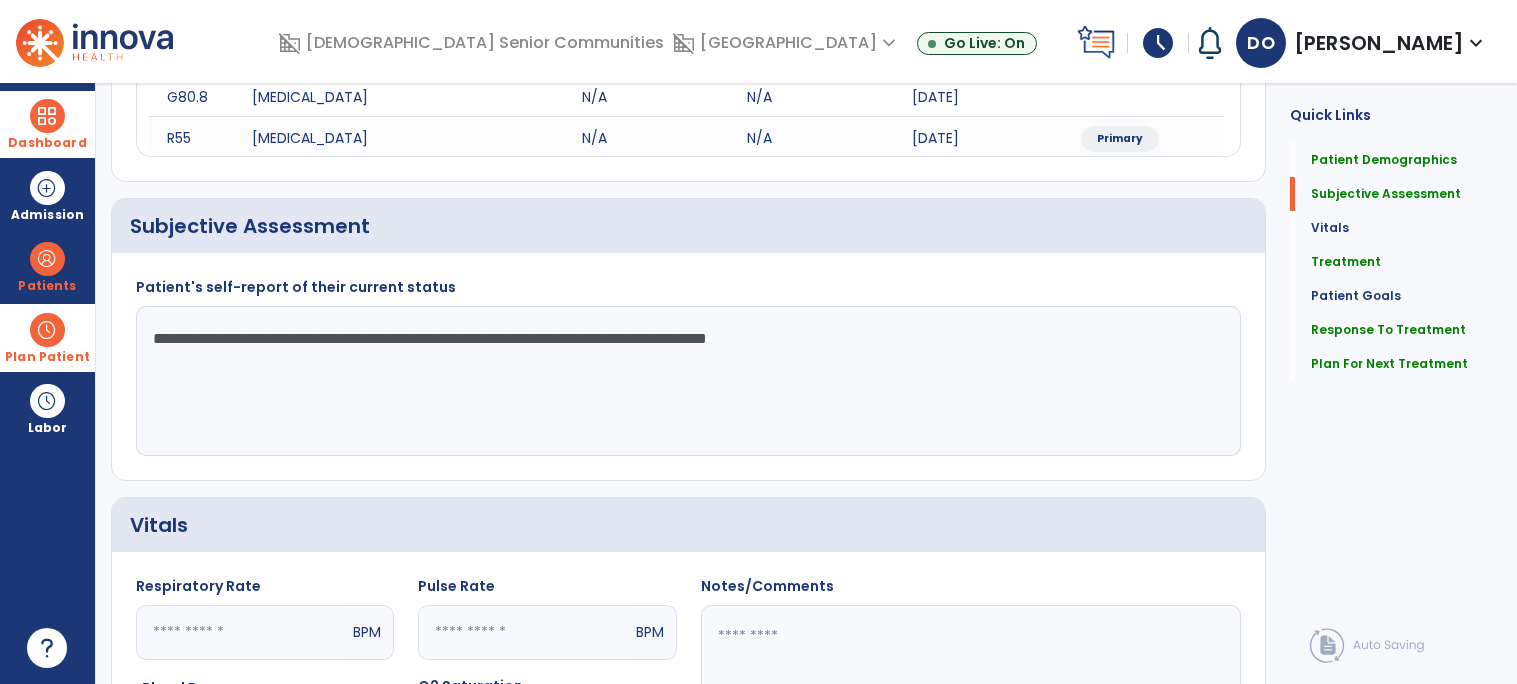 click on "**********" 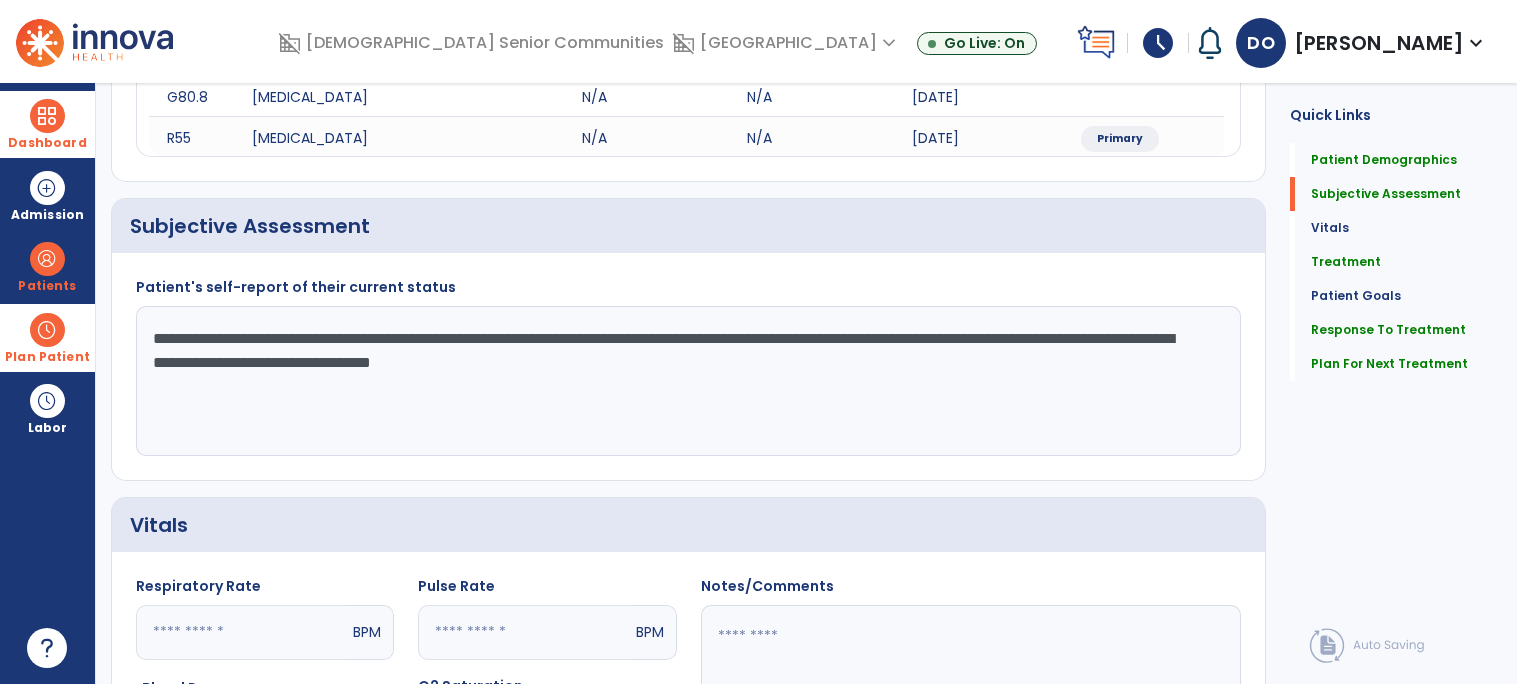 click on "**********" 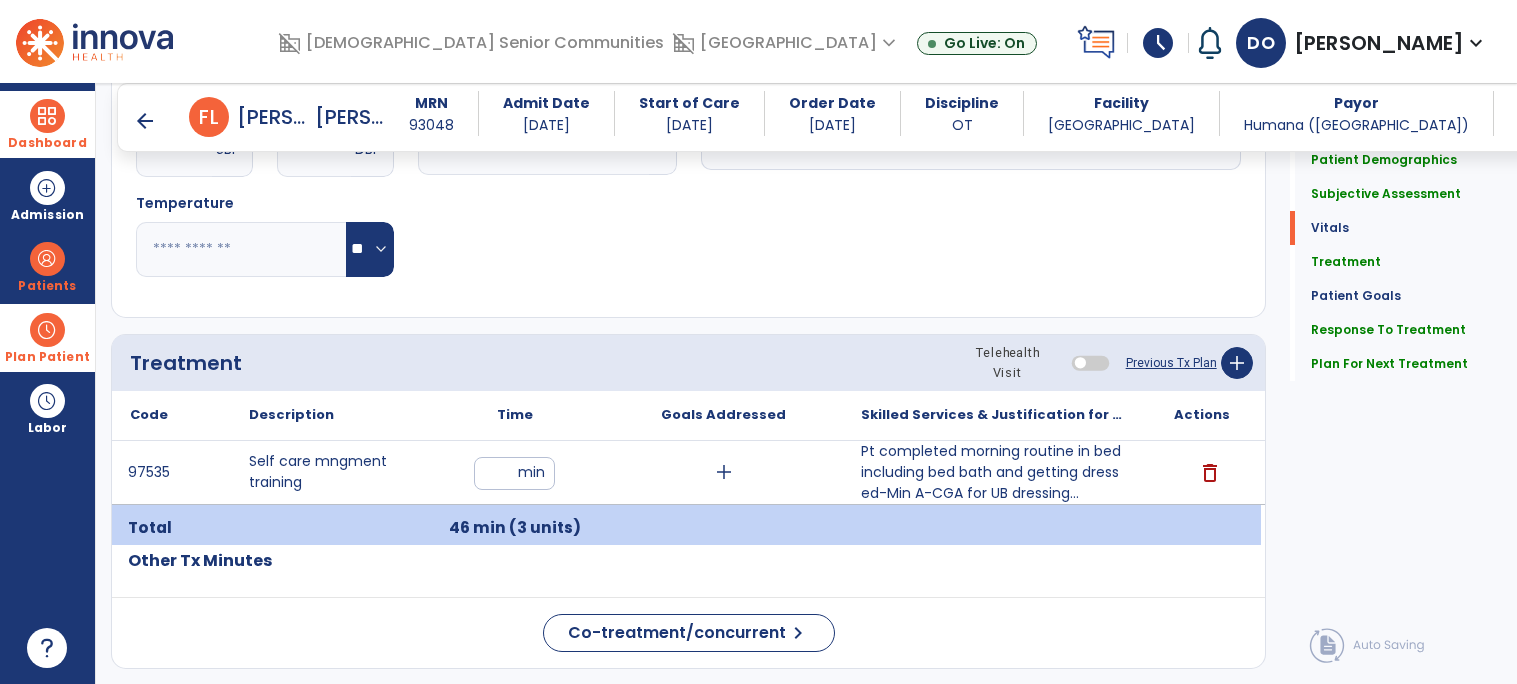 scroll, scrollTop: 979, scrollLeft: 0, axis: vertical 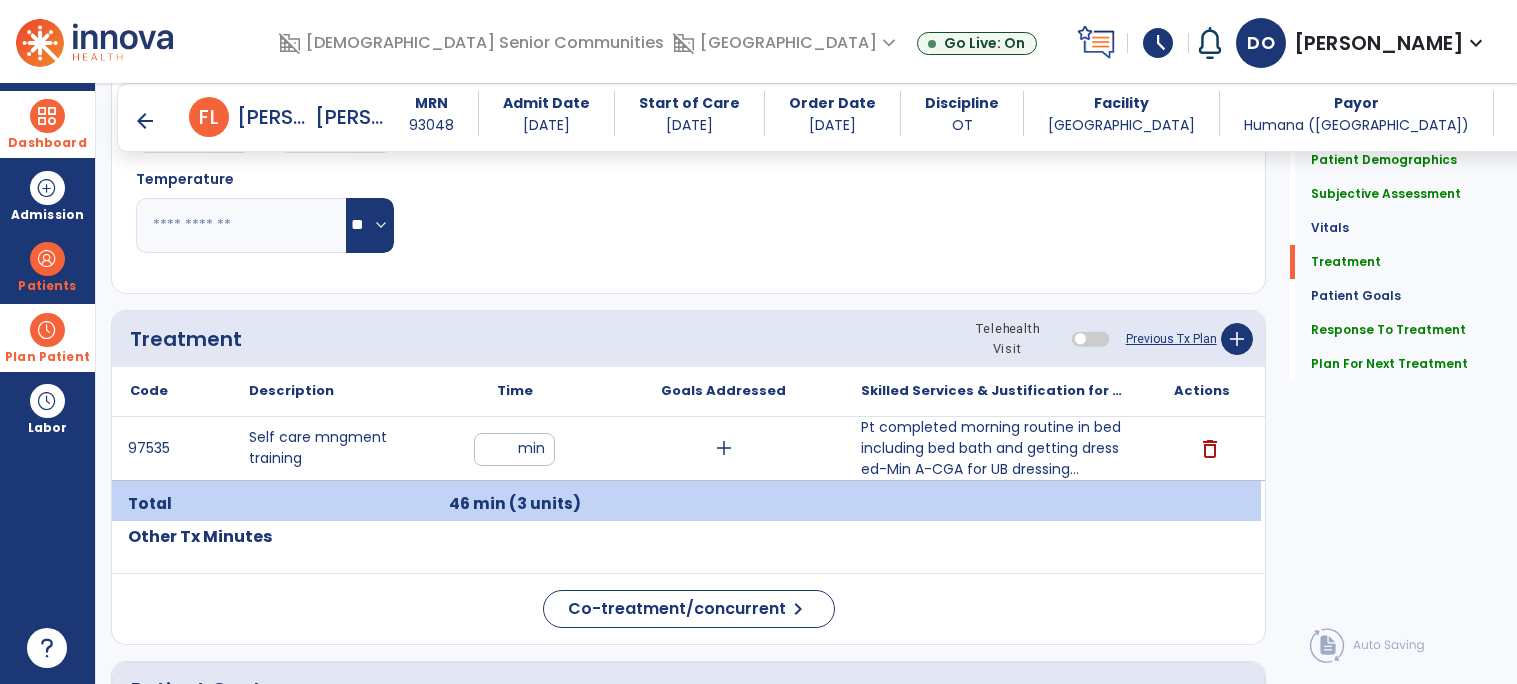 type on "**********" 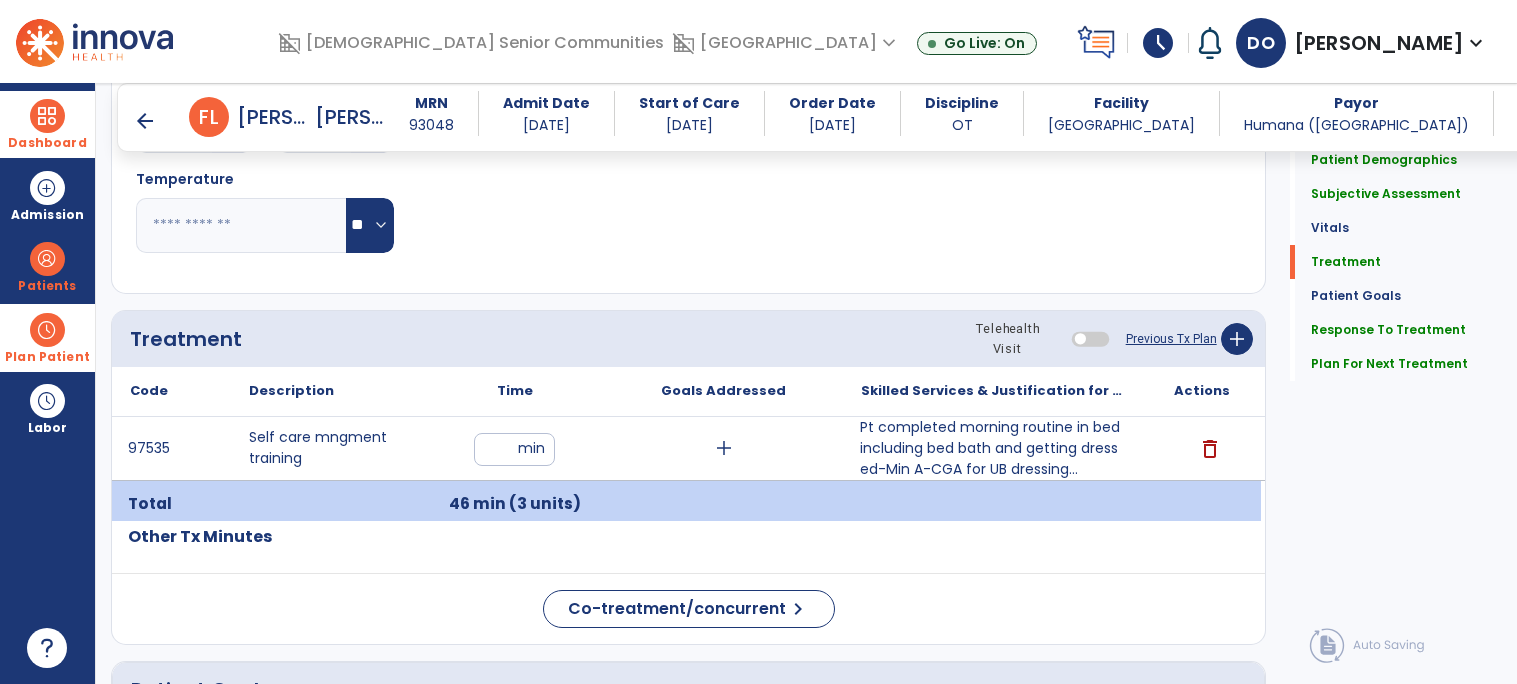 click on "Pt completed morning routine in bed including bed bath and getting dressed-Min A-CGA for UB dressing..." at bounding box center [992, 448] 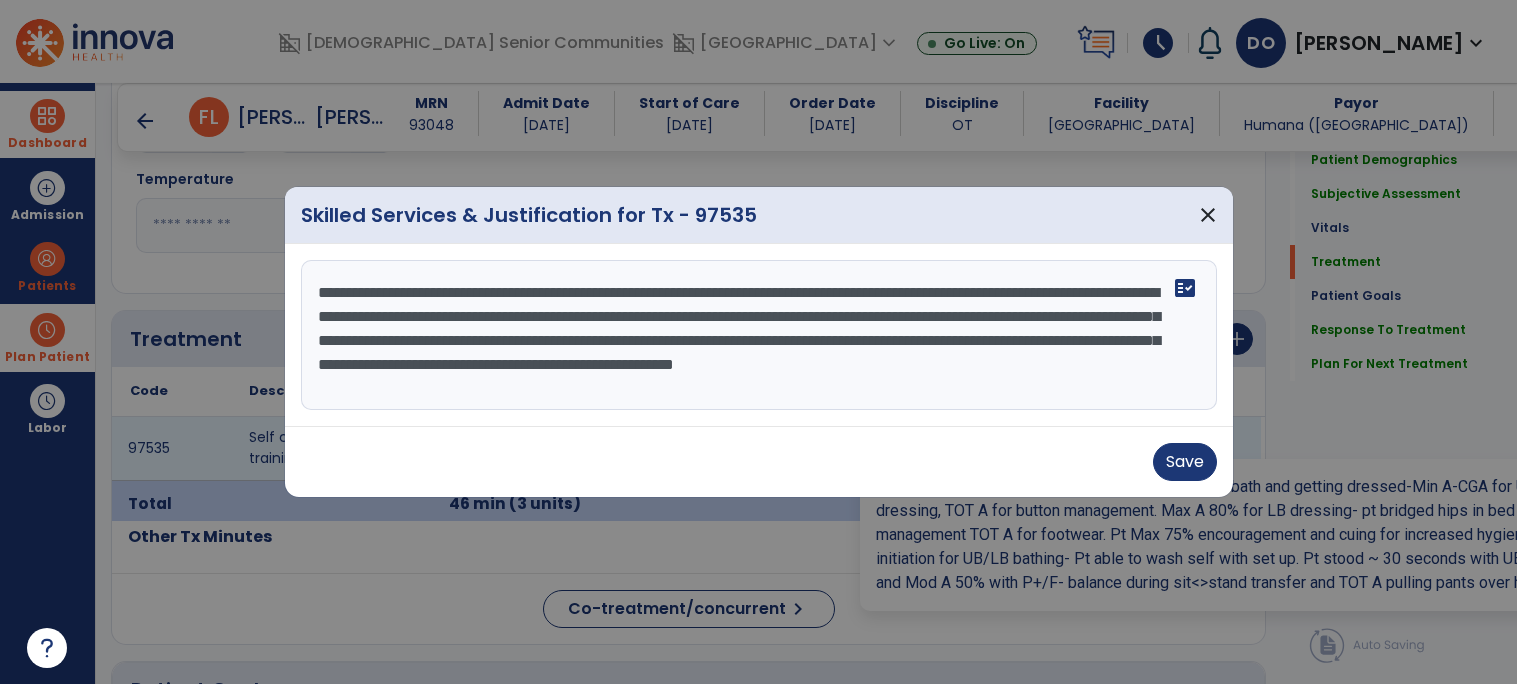 click on "**********" at bounding box center [759, 335] 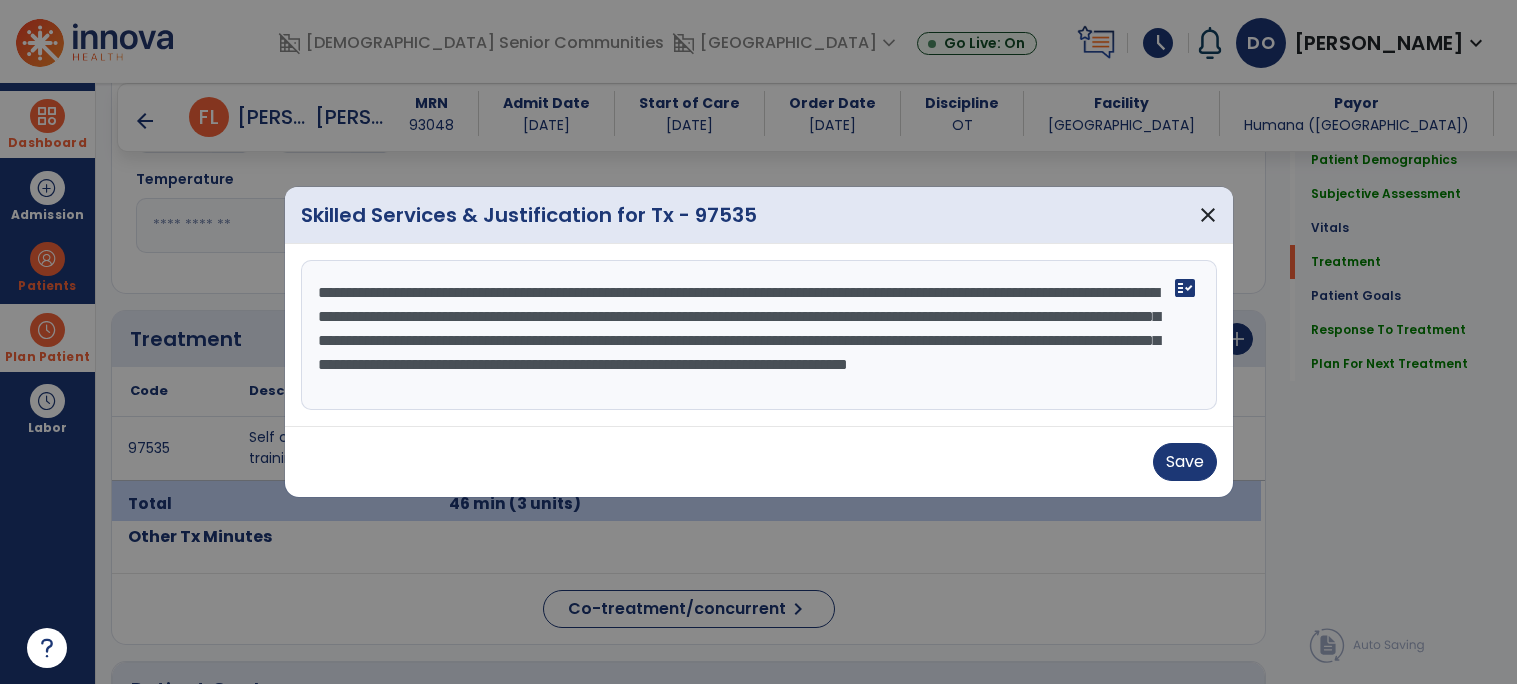paste on "**********" 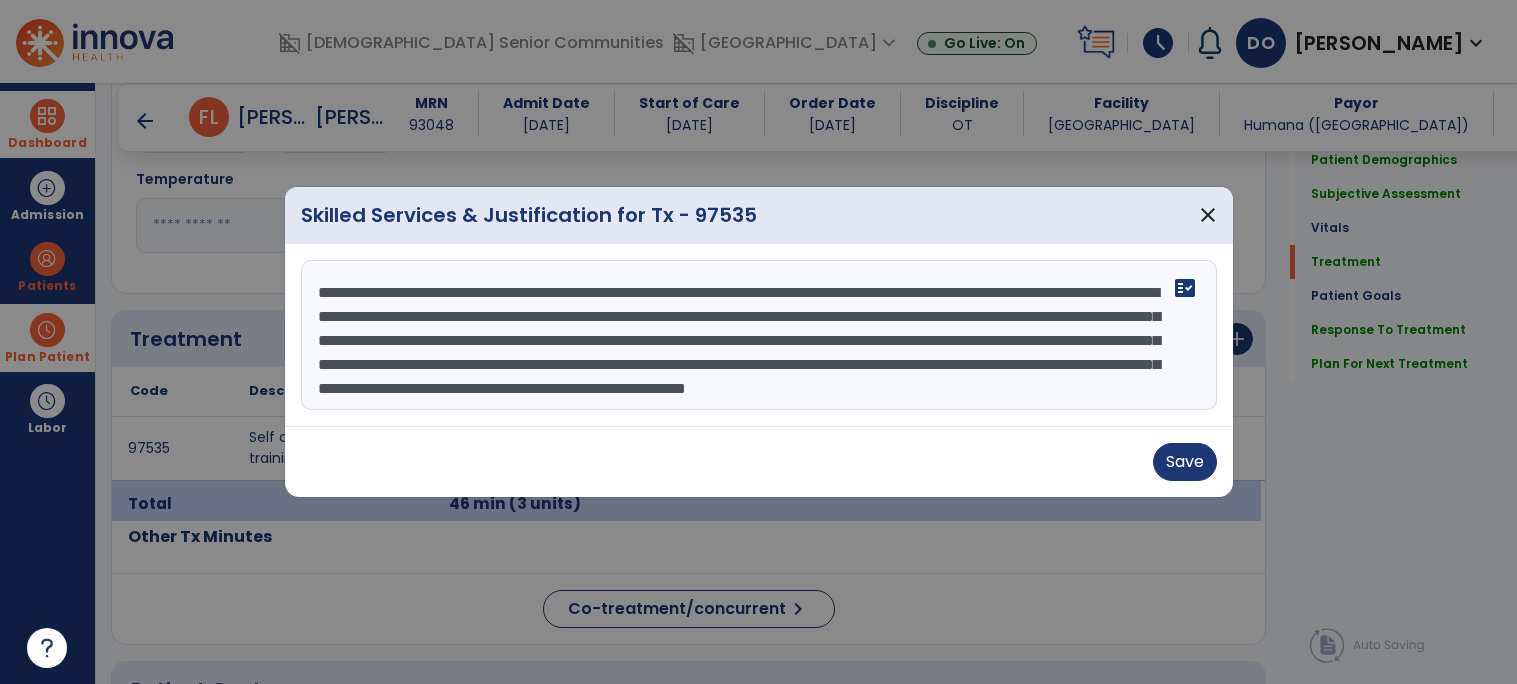 scroll, scrollTop: 38, scrollLeft: 0, axis: vertical 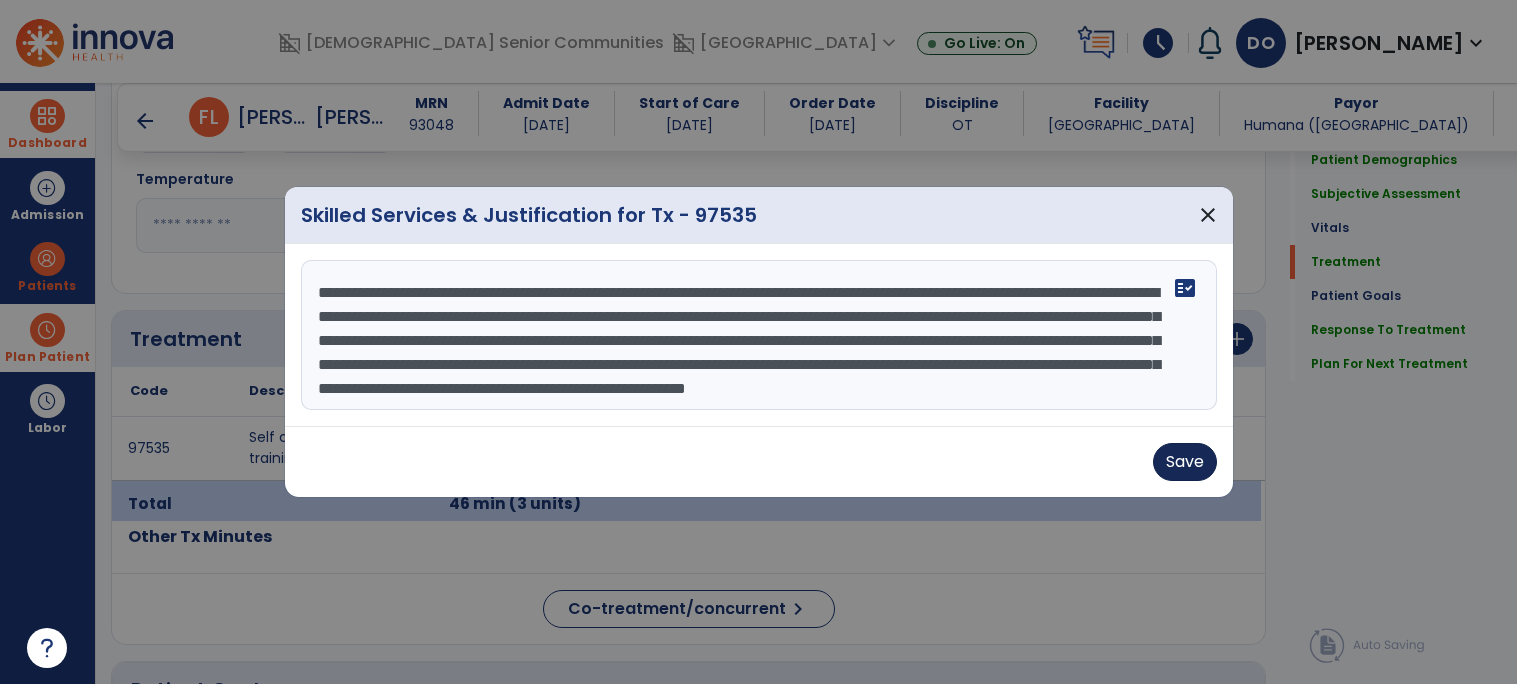type on "**********" 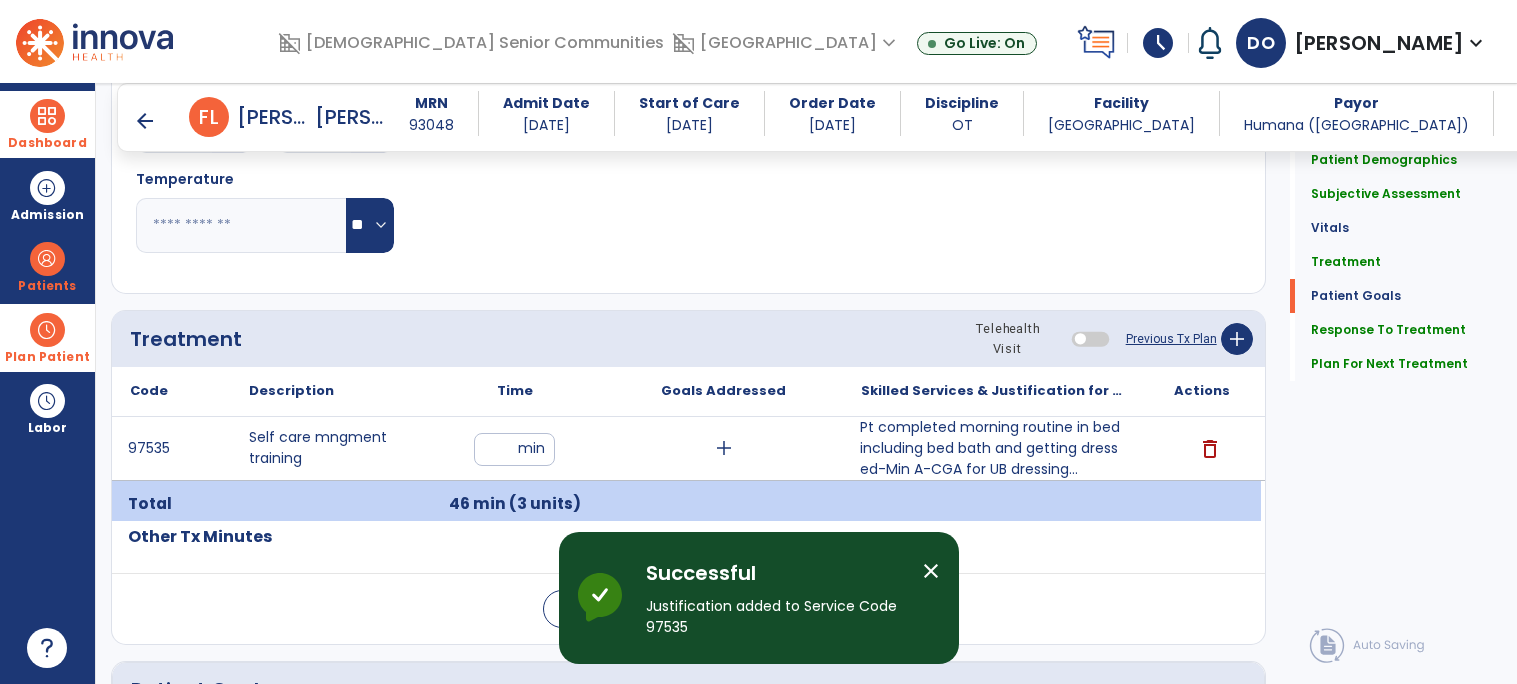 scroll, scrollTop: 2928, scrollLeft: 0, axis: vertical 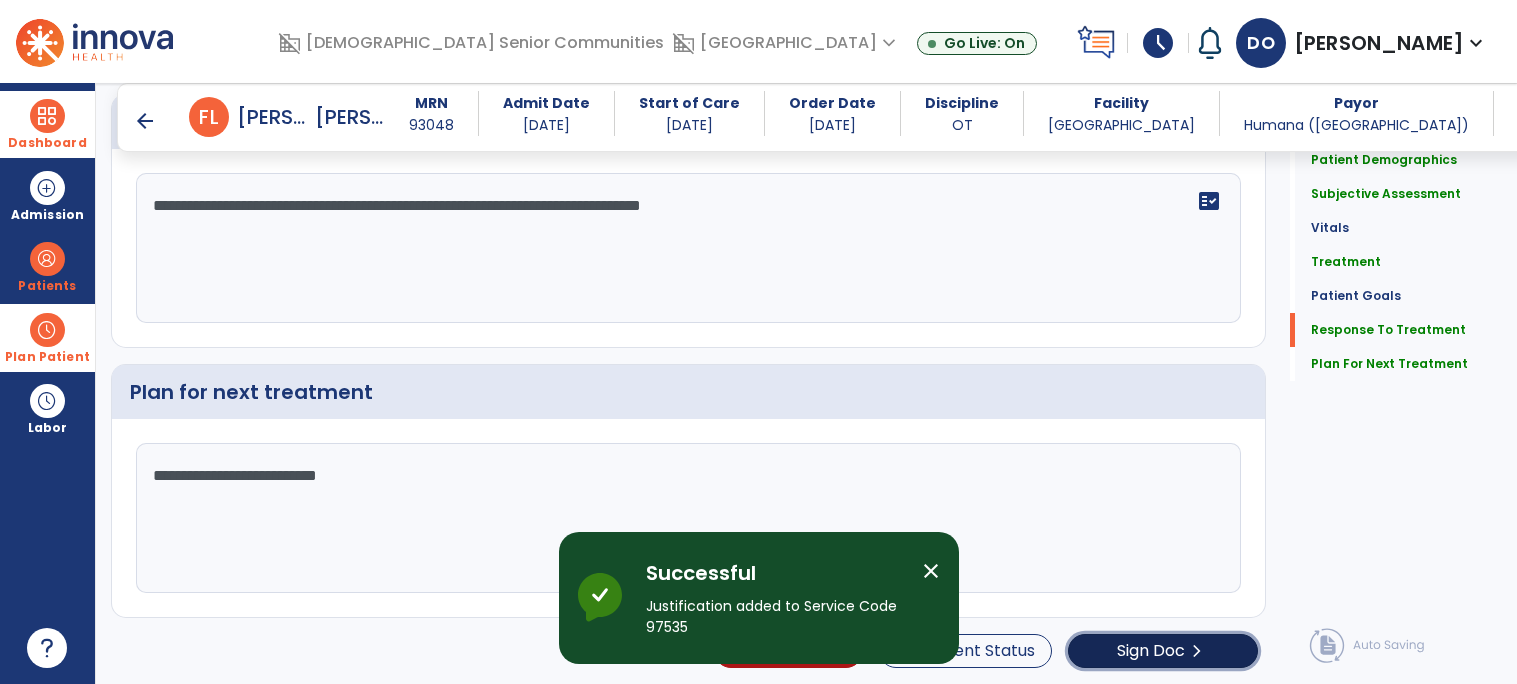 click on "Sign Doc" 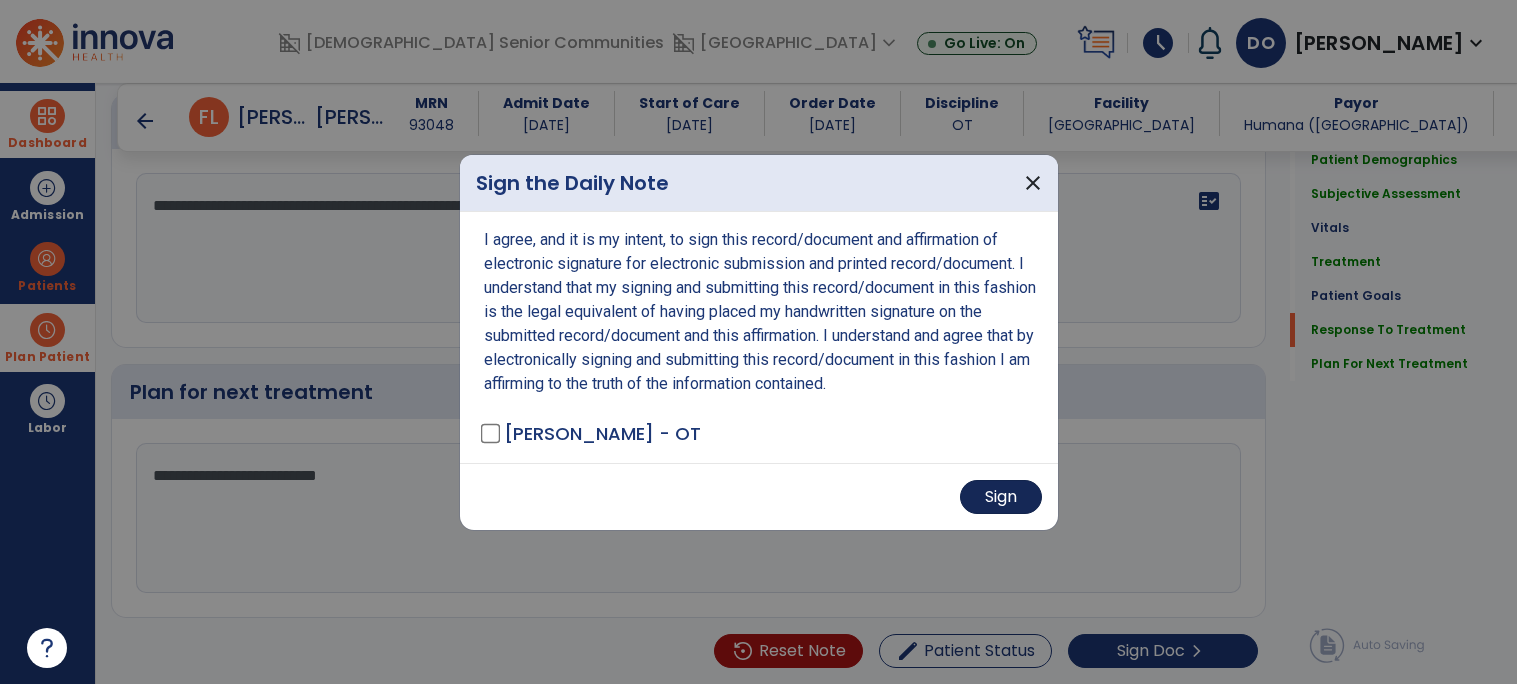 click on "Sign" at bounding box center (1001, 497) 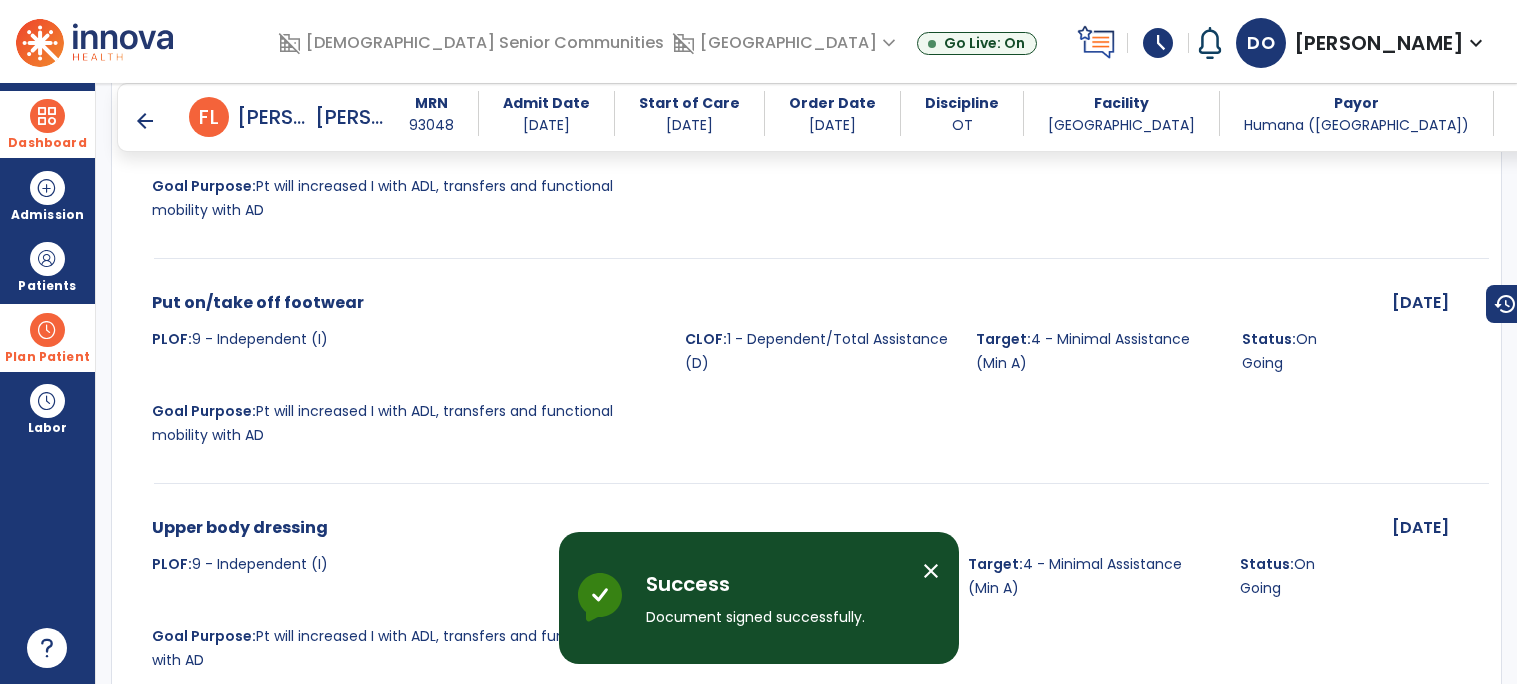 scroll, scrollTop: 3427, scrollLeft: 0, axis: vertical 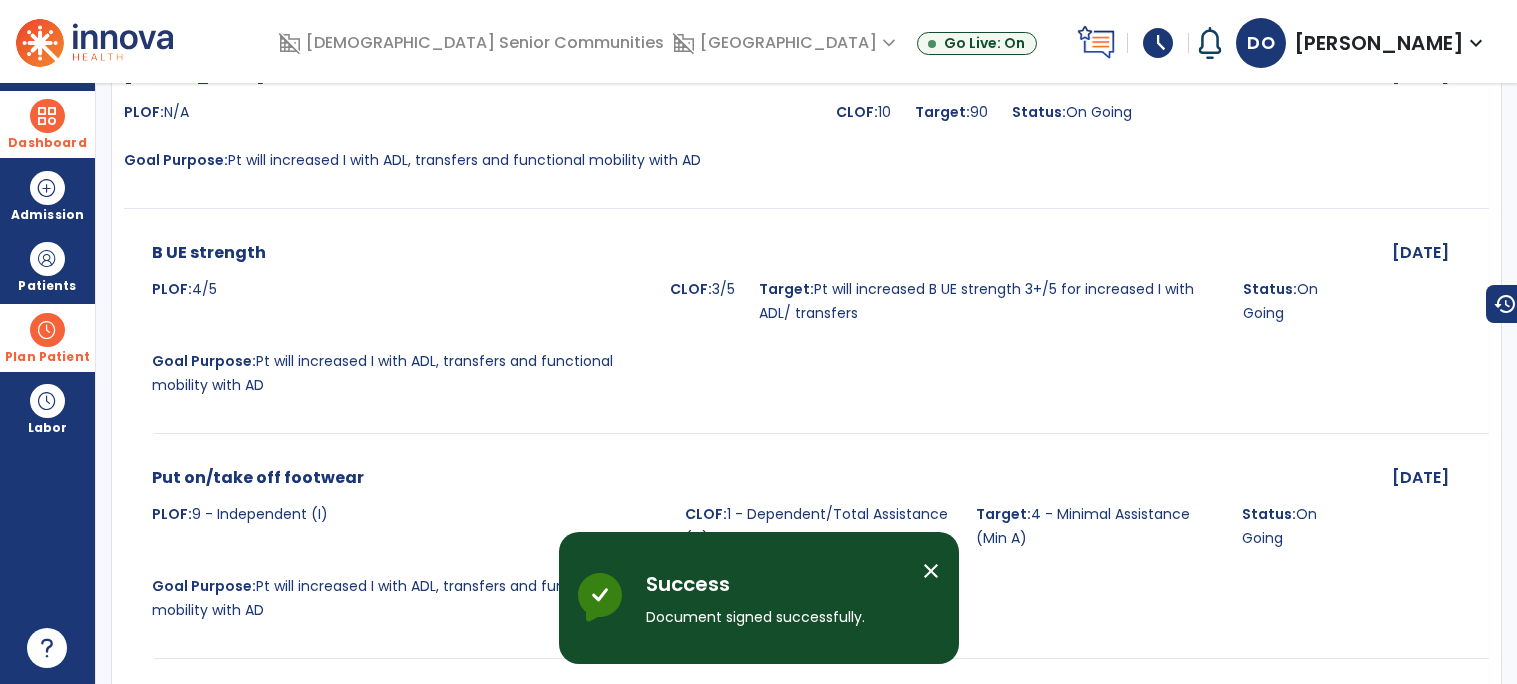 click on "arrow_back" 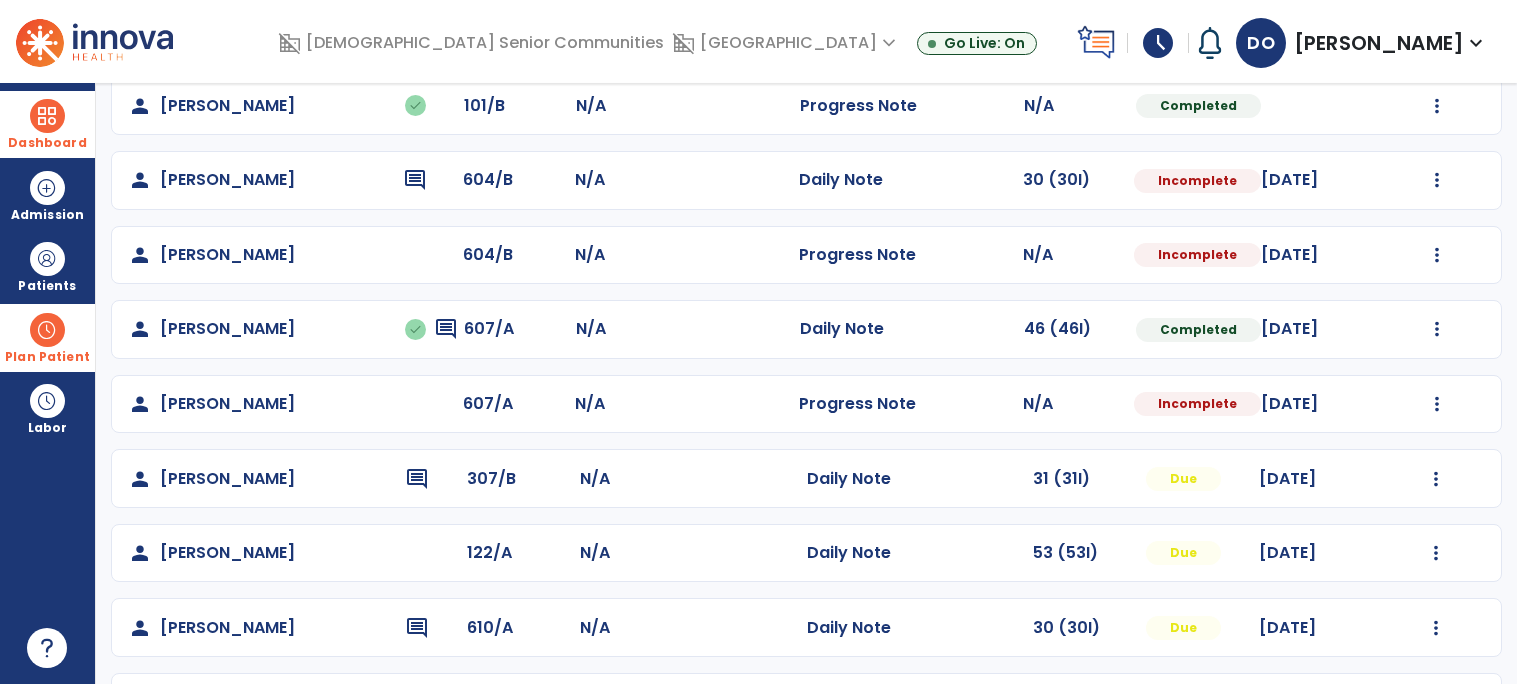 scroll, scrollTop: 553, scrollLeft: 0, axis: vertical 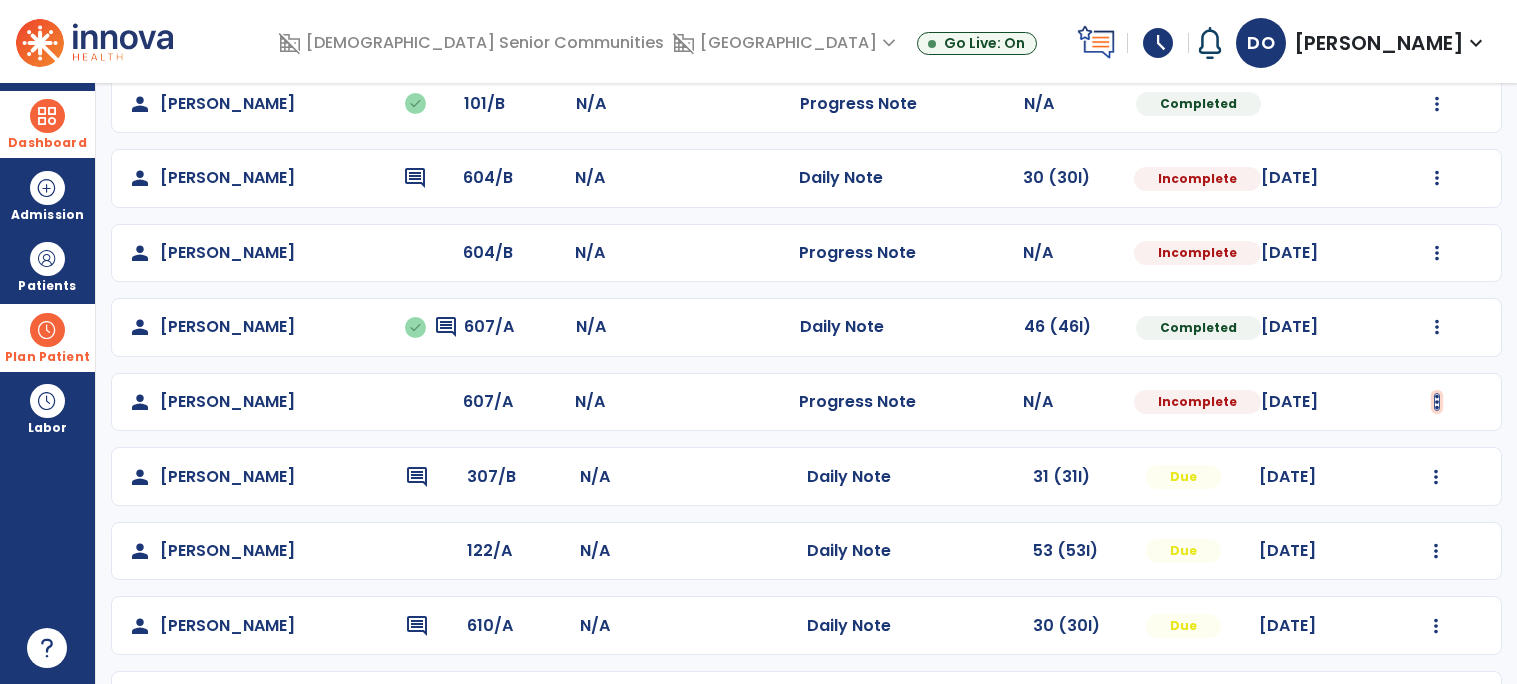 click at bounding box center (1436, -120) 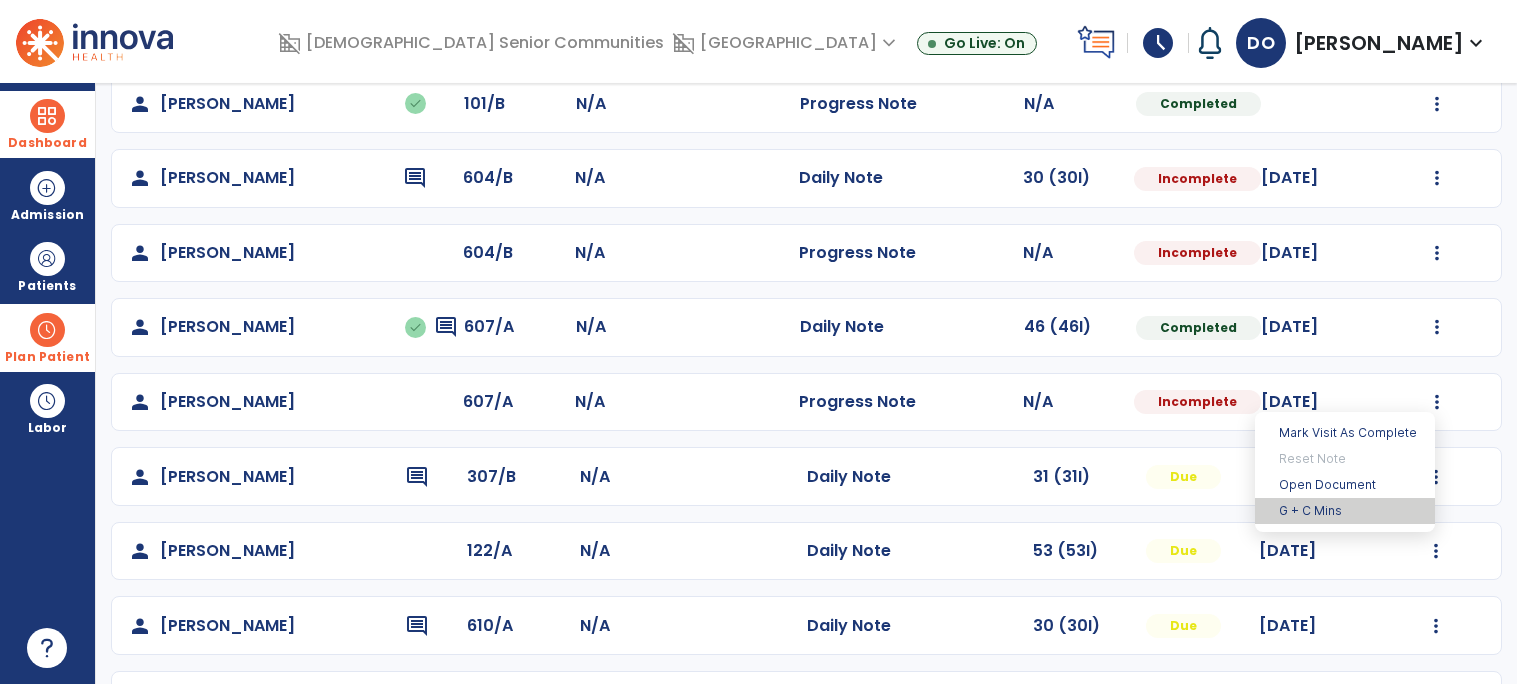 click on "G + C Mins" at bounding box center (1345, 511) 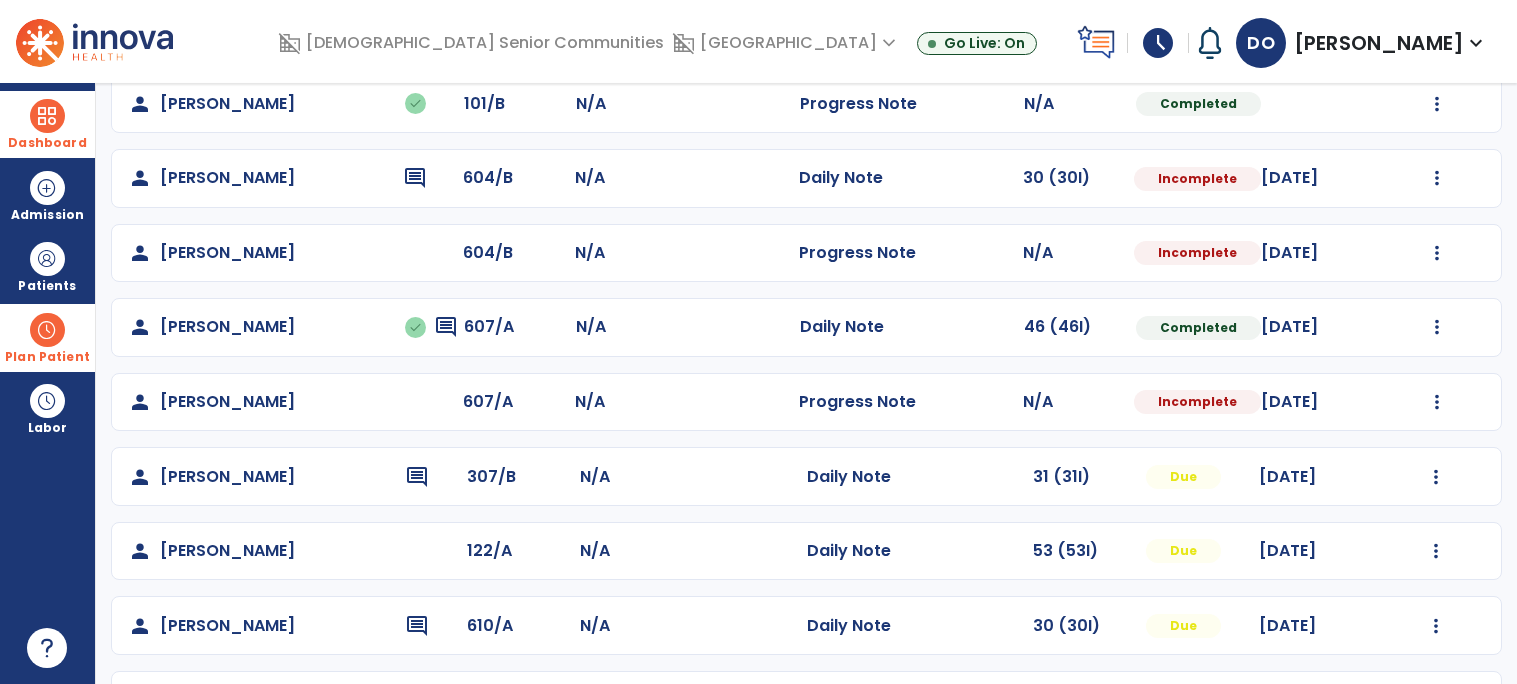 select on "***" 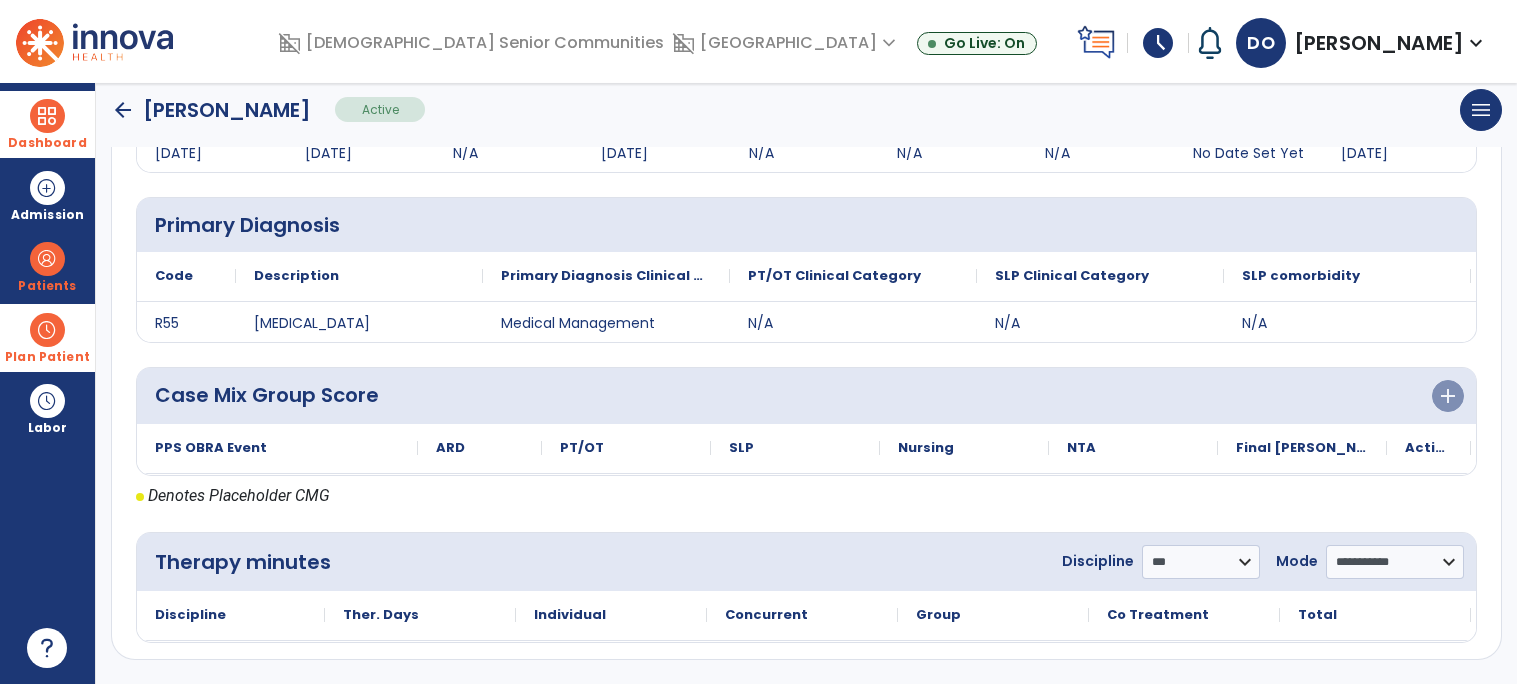 scroll, scrollTop: 359, scrollLeft: 0, axis: vertical 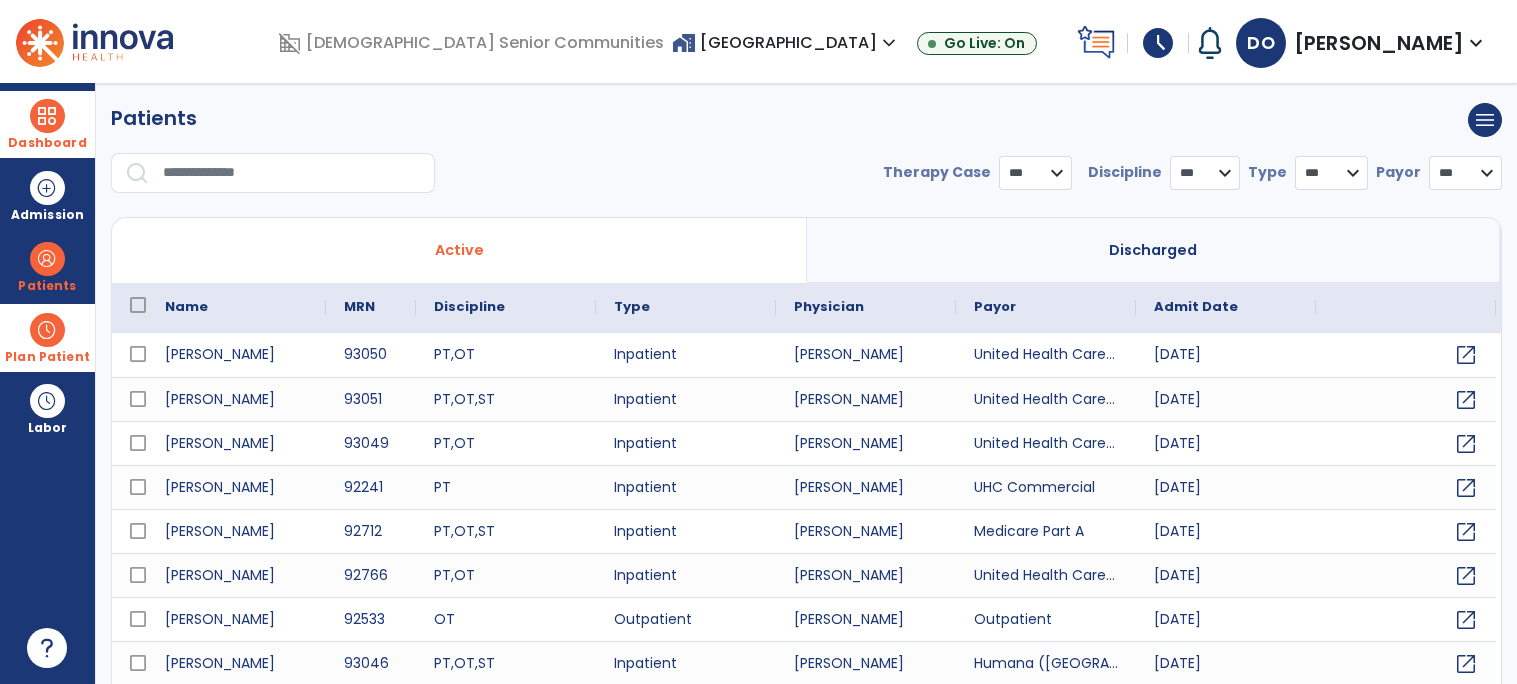 select on "***" 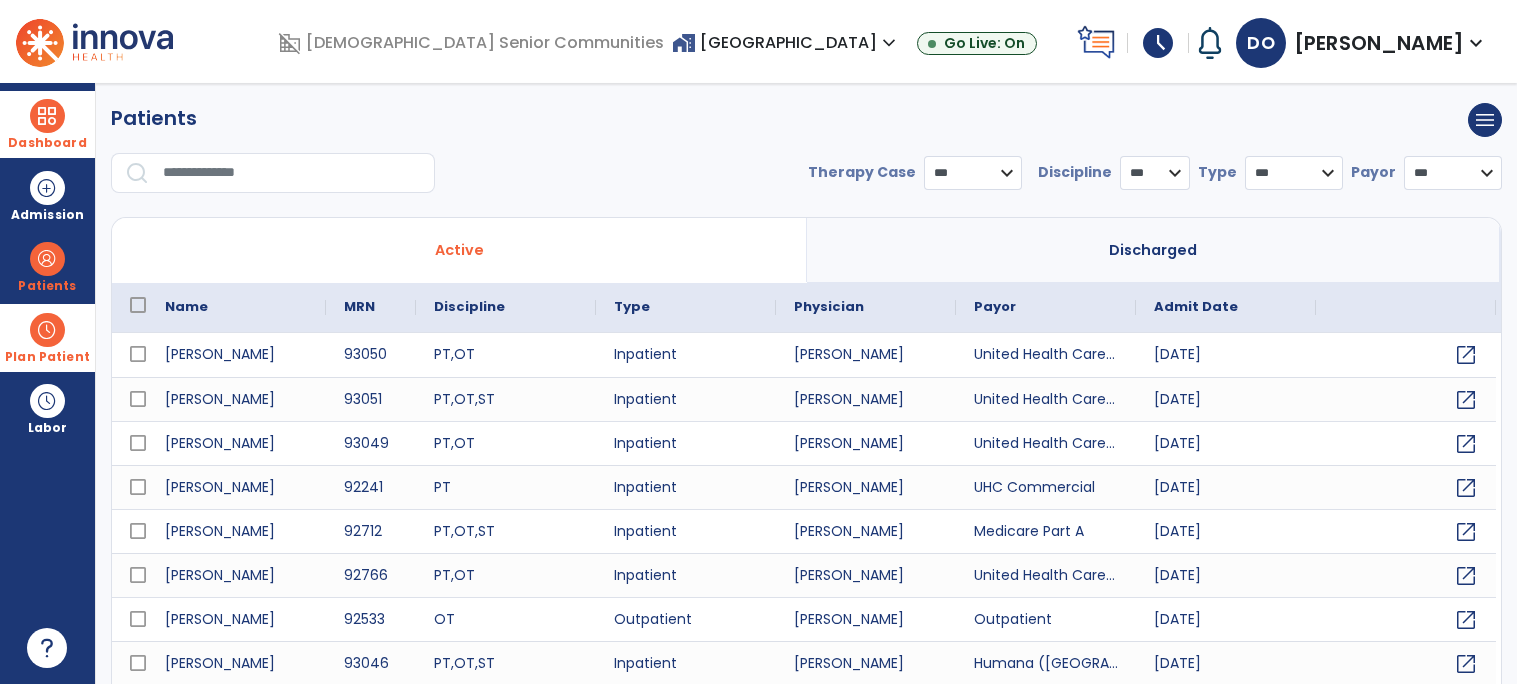 click on "Dashboard" at bounding box center [47, 124] 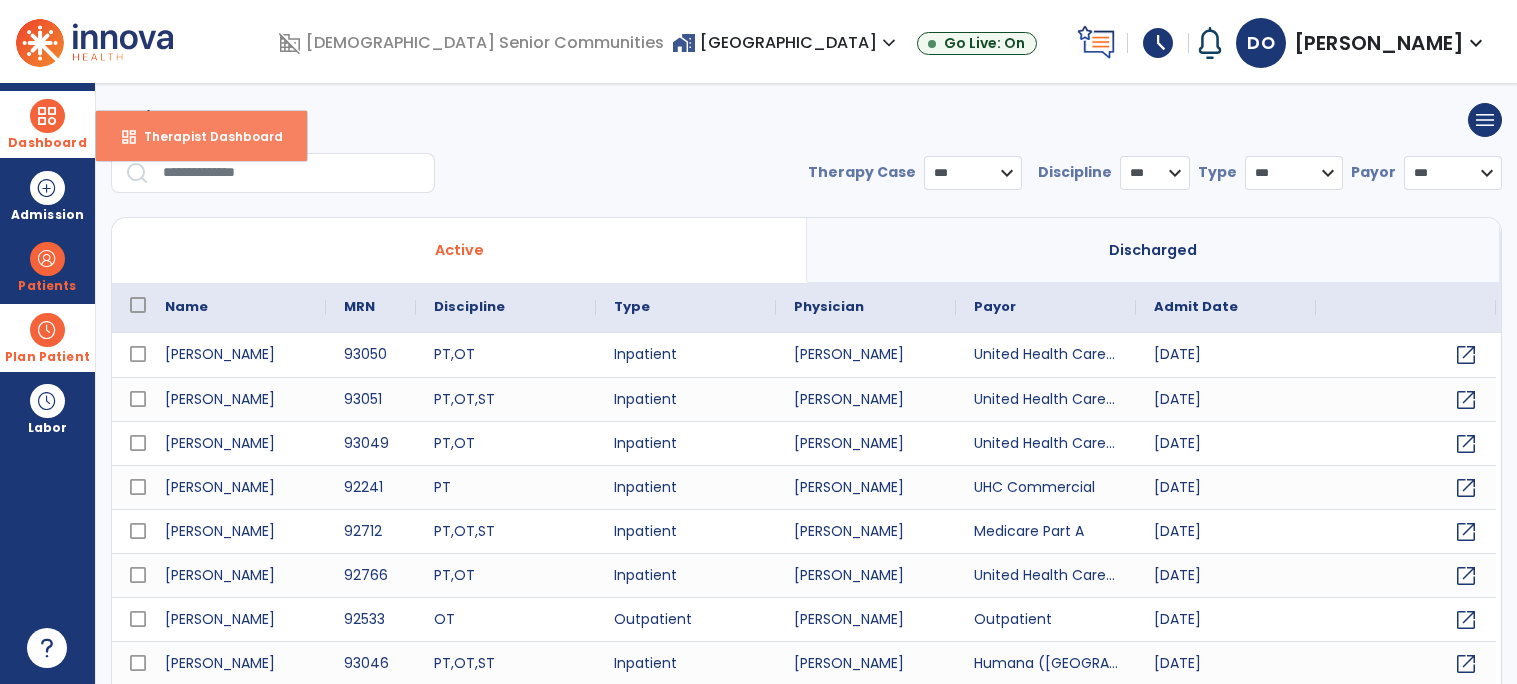 click on "dashboard  Therapist Dashboard" at bounding box center (201, 136) 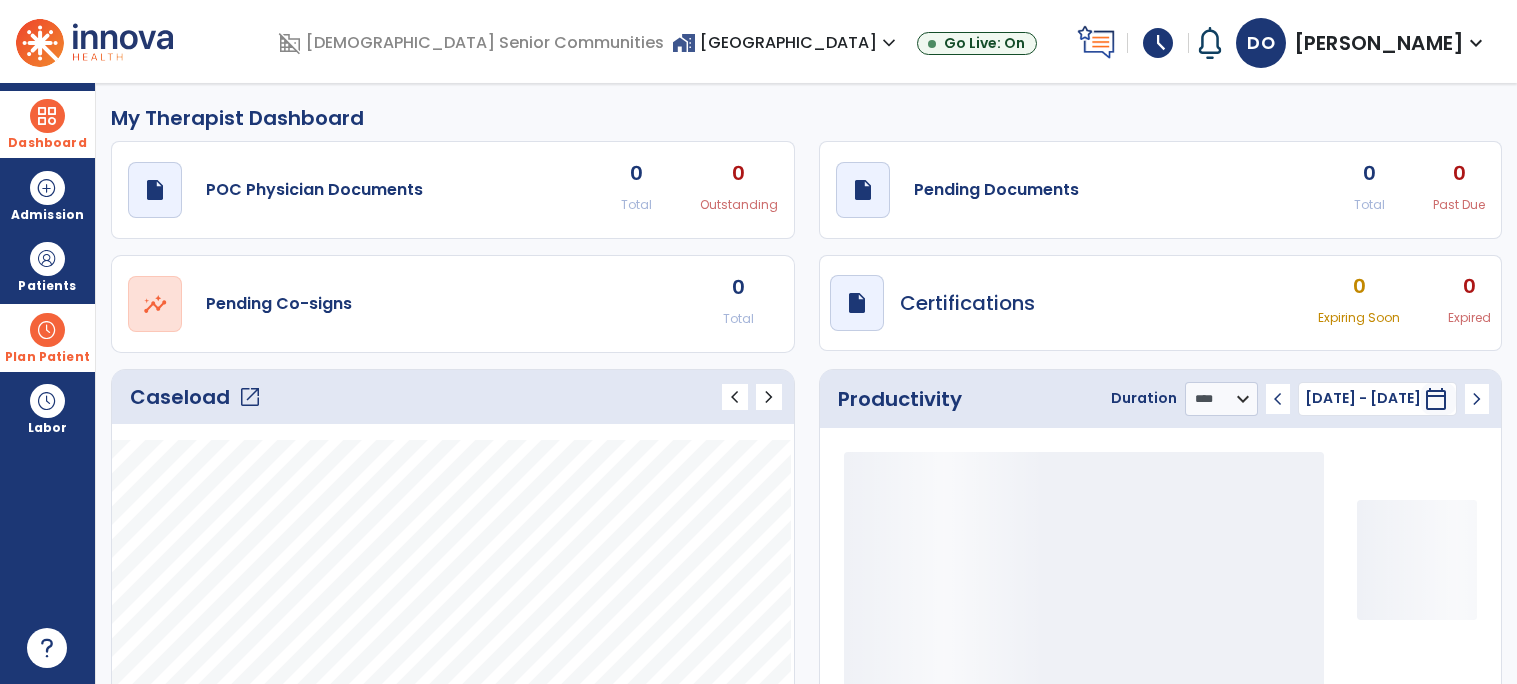 click on "Caseload   open_in_new" 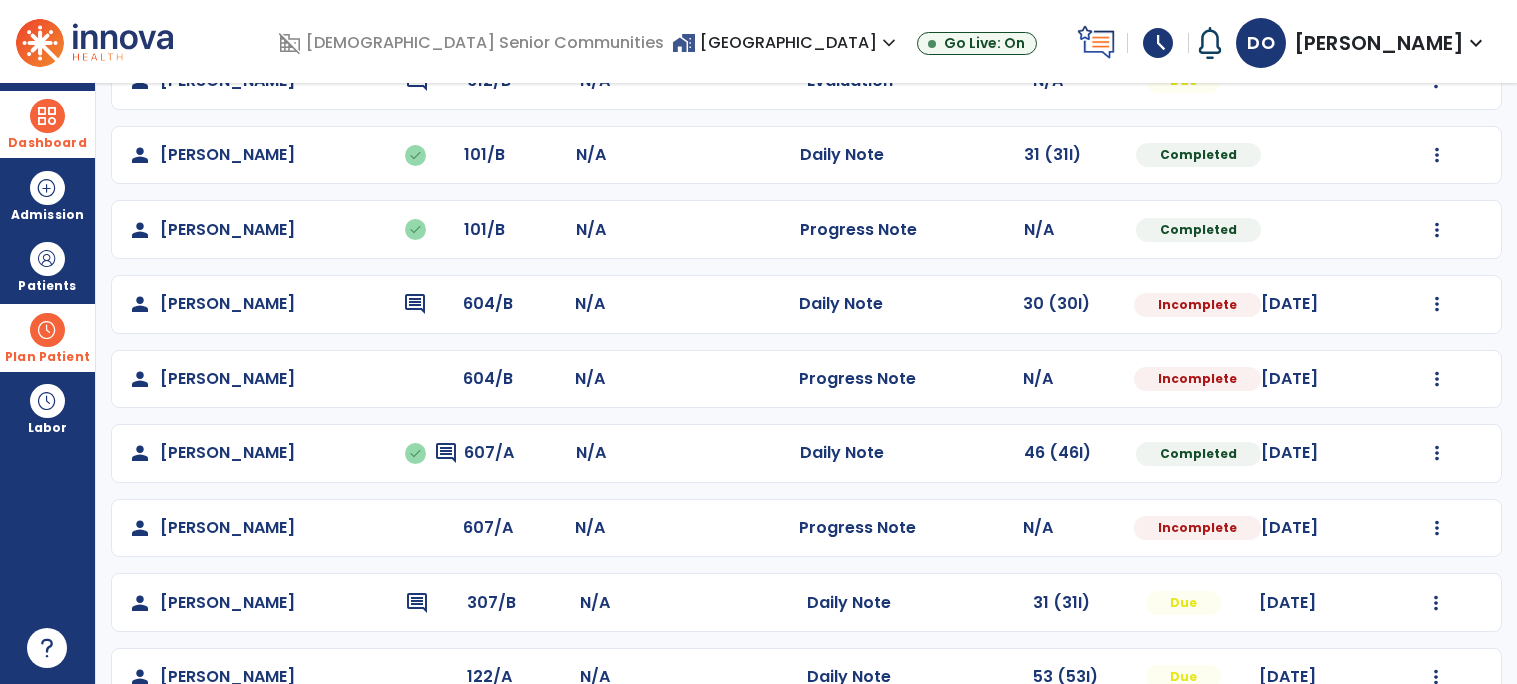 scroll, scrollTop: 429, scrollLeft: 0, axis: vertical 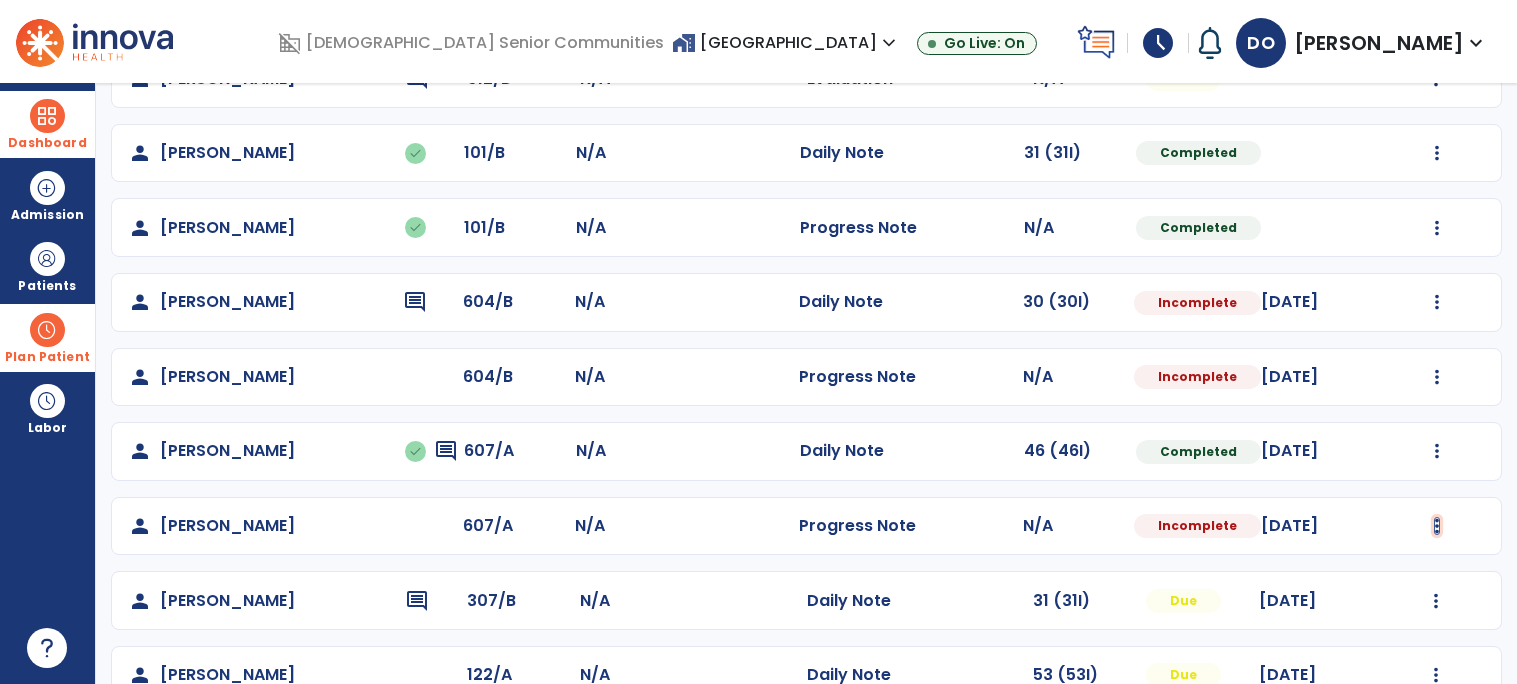 click at bounding box center [1436, 4] 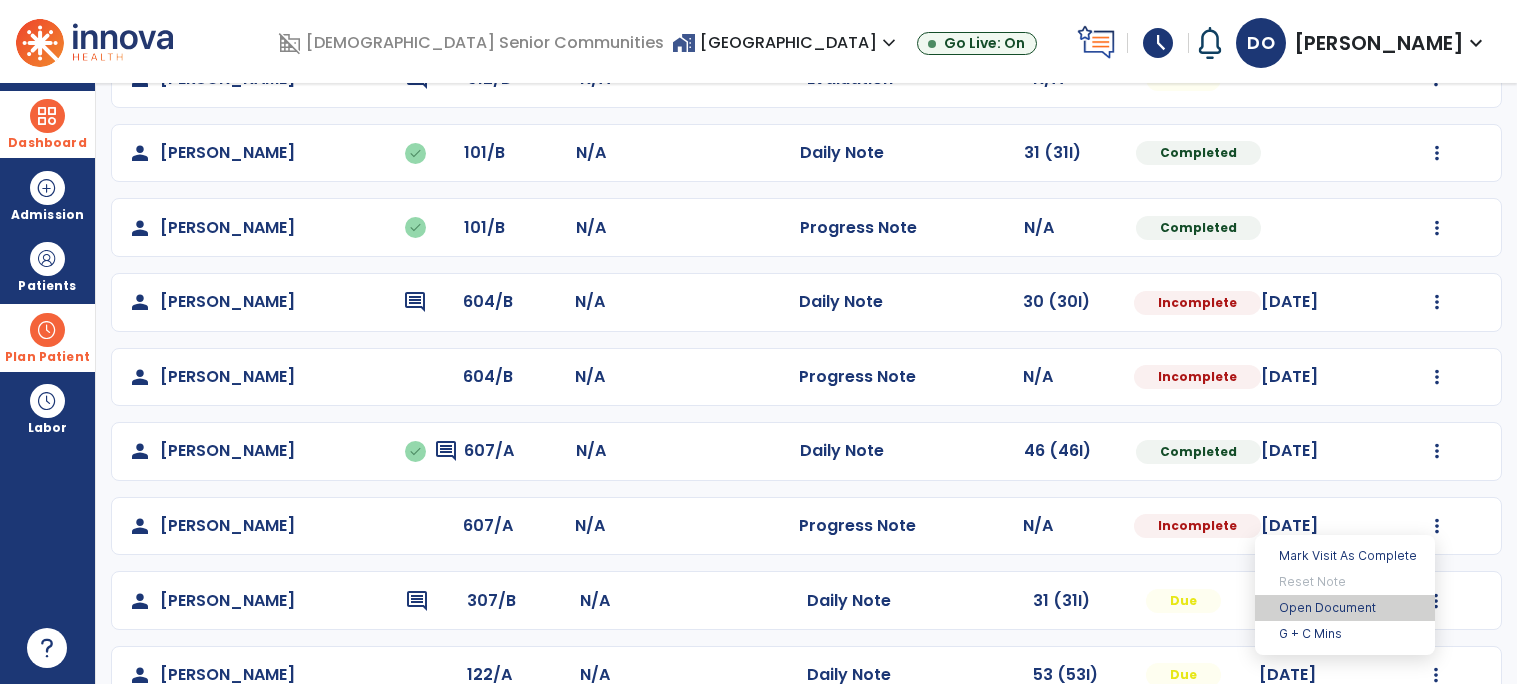 click on "Open Document" at bounding box center (1345, 608) 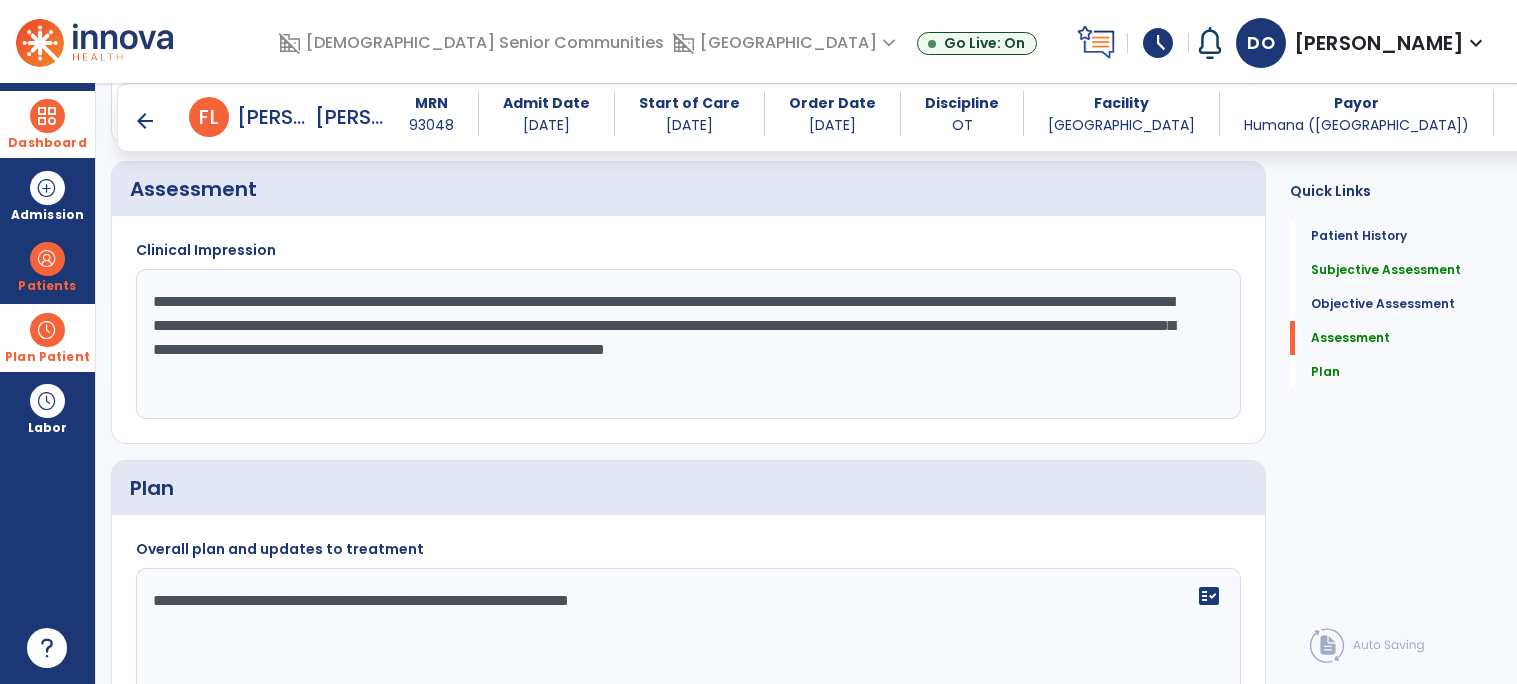 scroll, scrollTop: 2333, scrollLeft: 0, axis: vertical 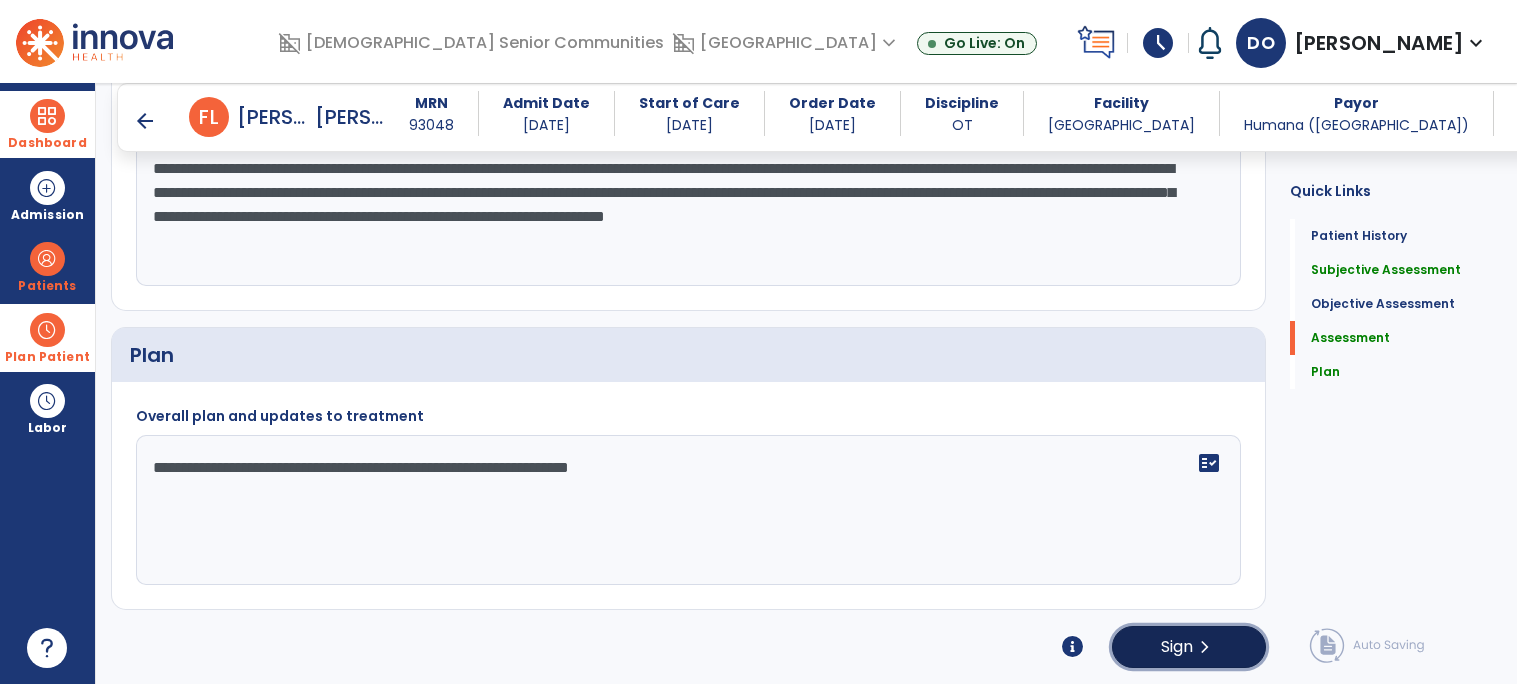 click on "Sign" 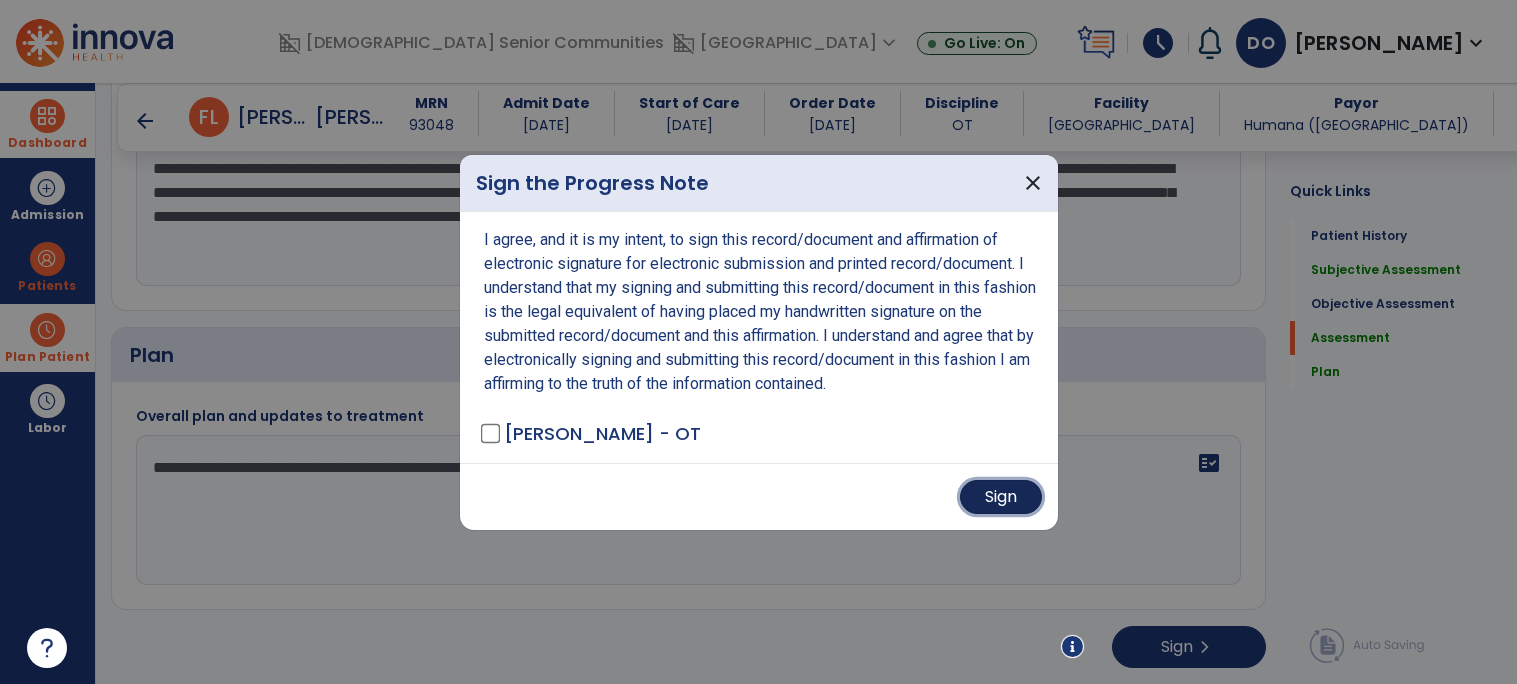 click on "Sign" at bounding box center (1001, 497) 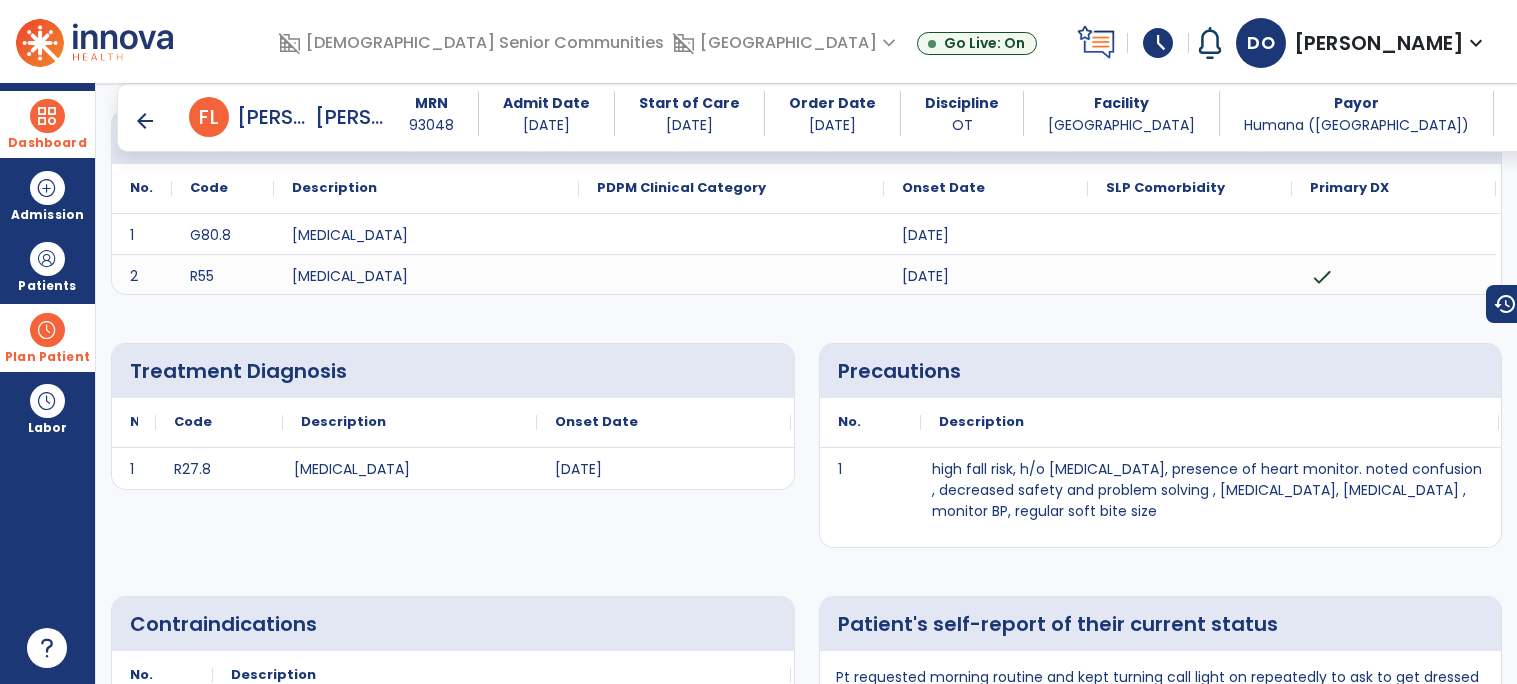 scroll, scrollTop: 0, scrollLeft: 0, axis: both 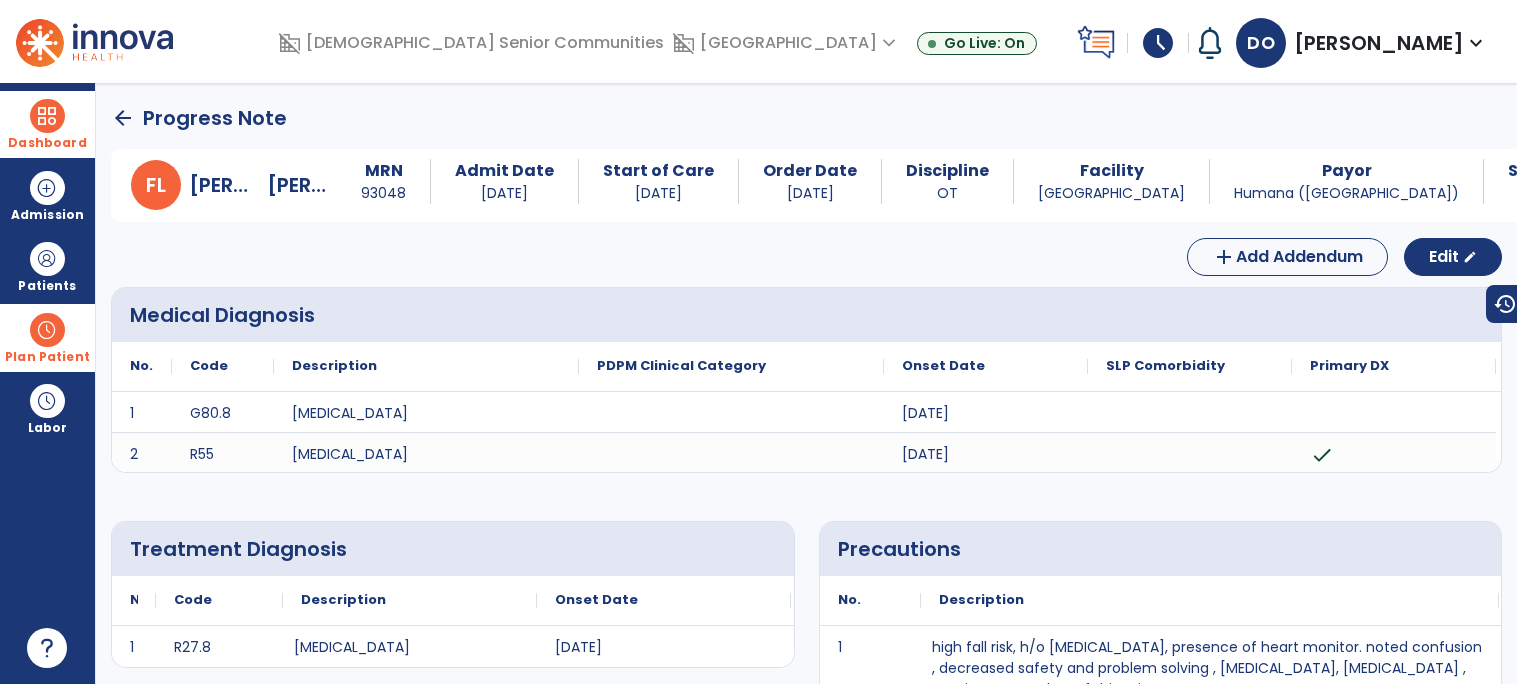 click on "arrow_back" 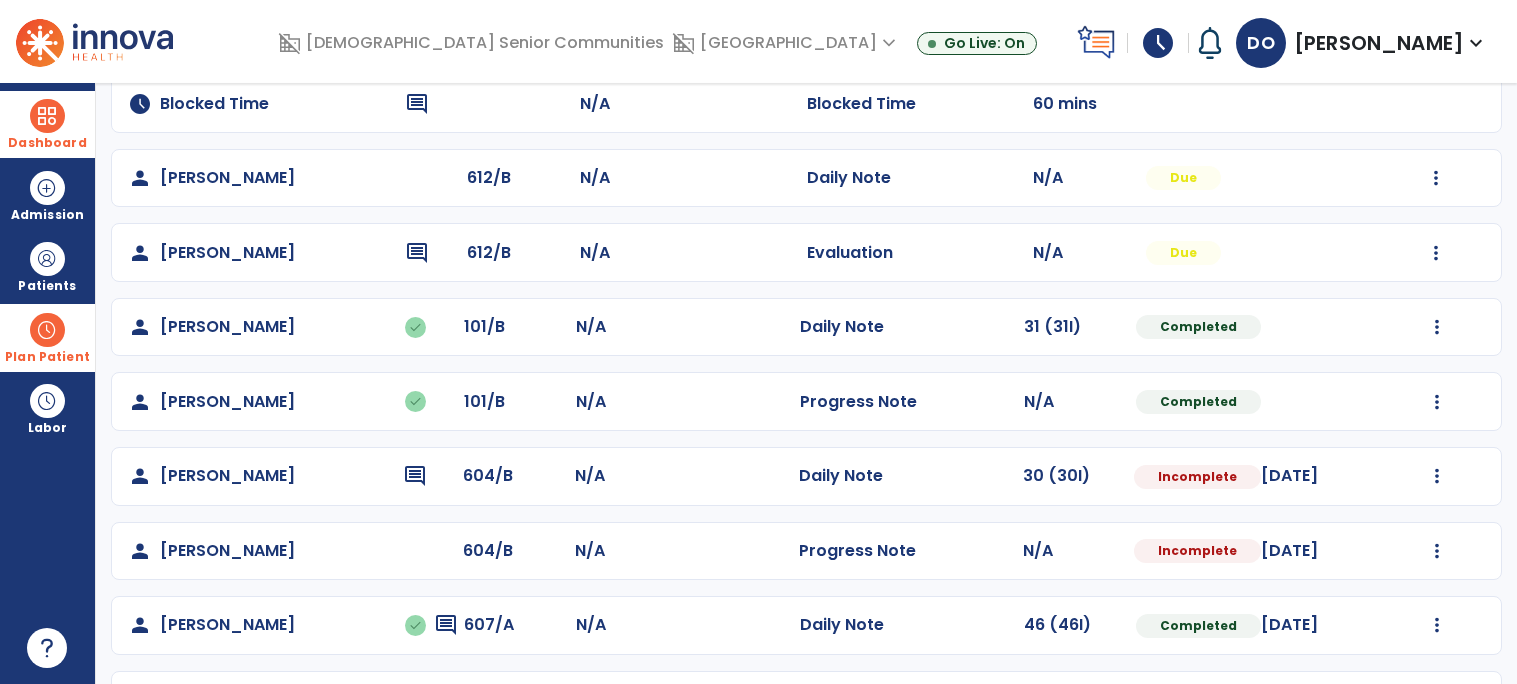 scroll, scrollTop: 224, scrollLeft: 0, axis: vertical 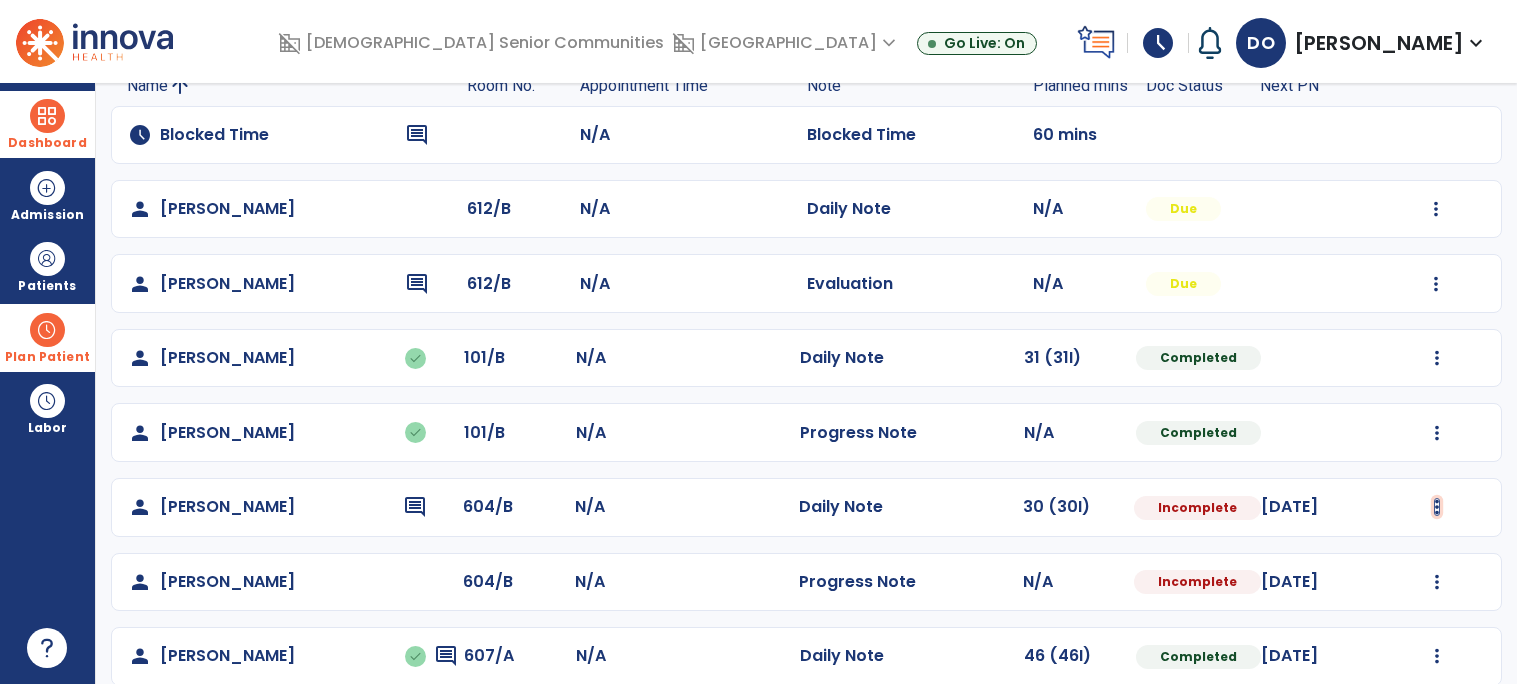 click at bounding box center (1436, 209) 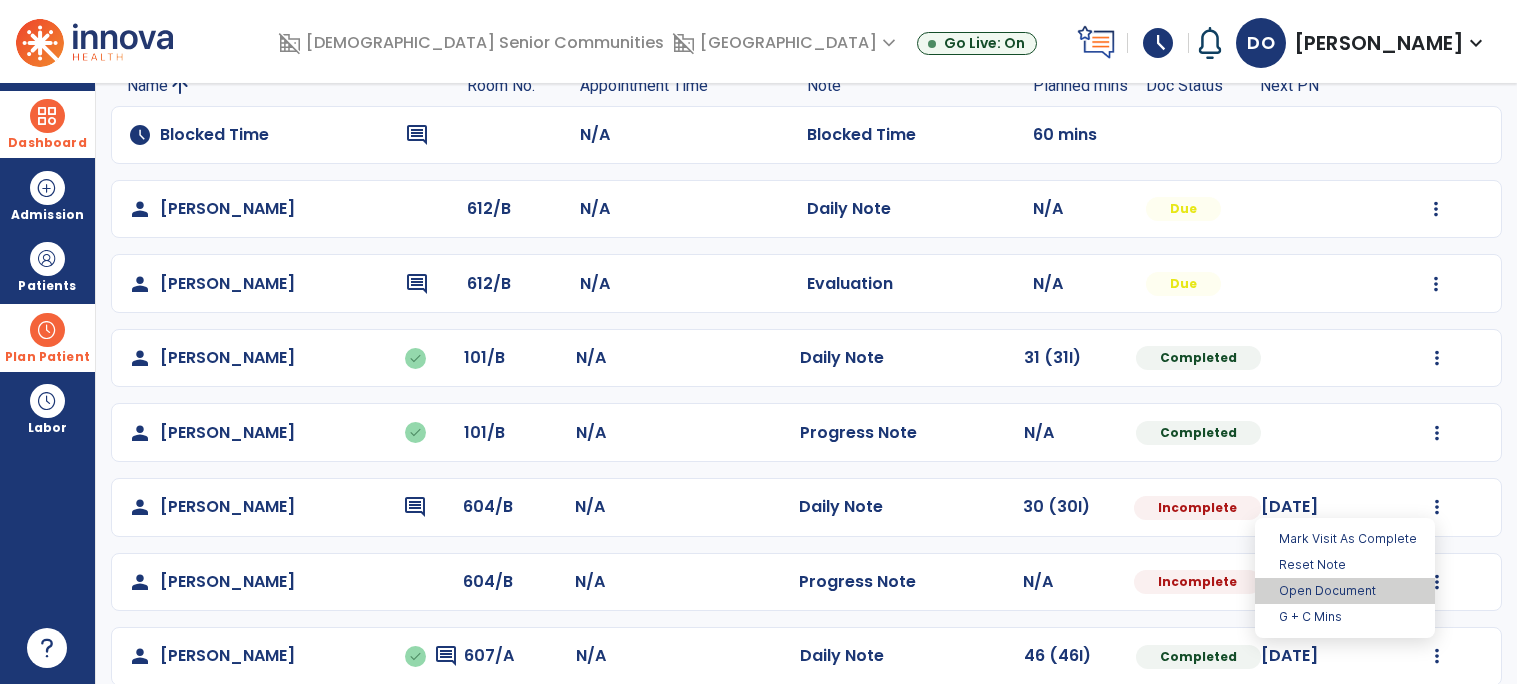 click on "Open Document" at bounding box center [1345, 591] 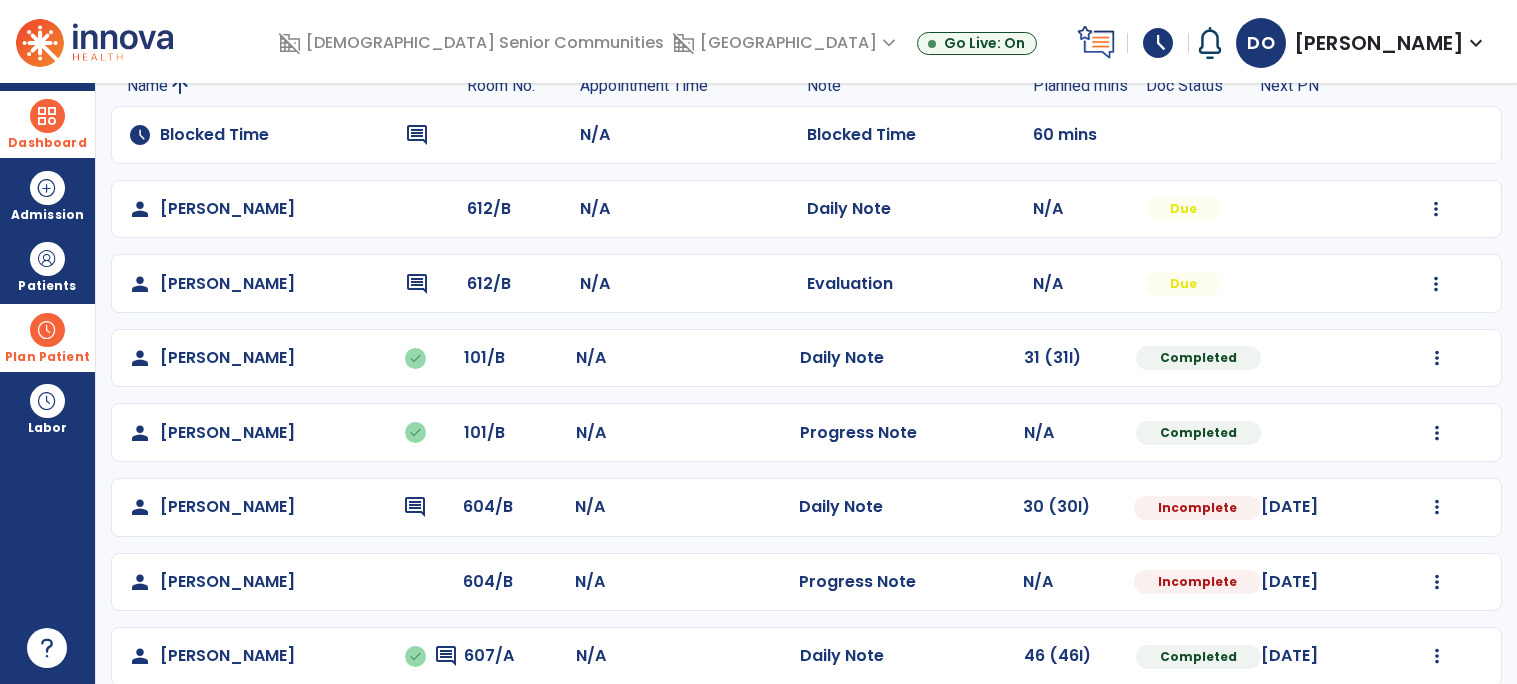select on "*" 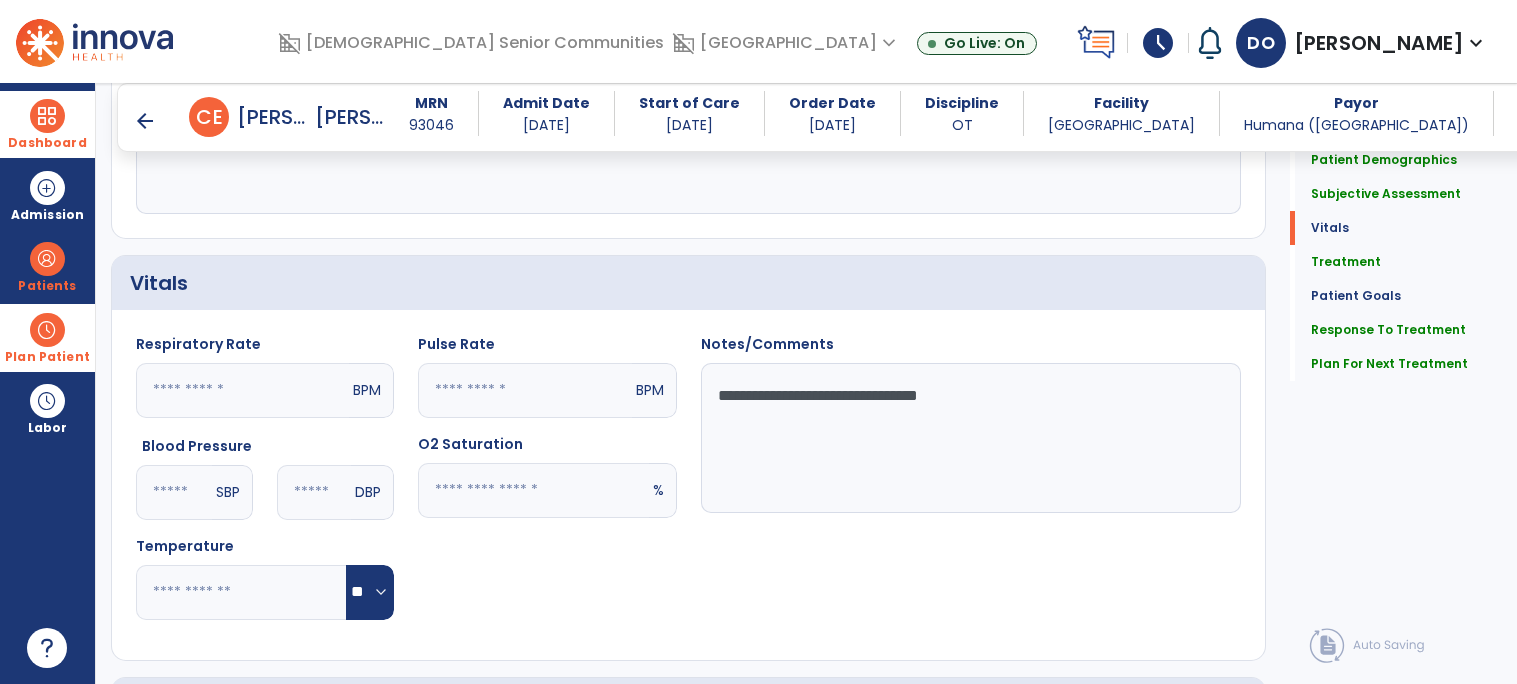 scroll, scrollTop: 511, scrollLeft: 0, axis: vertical 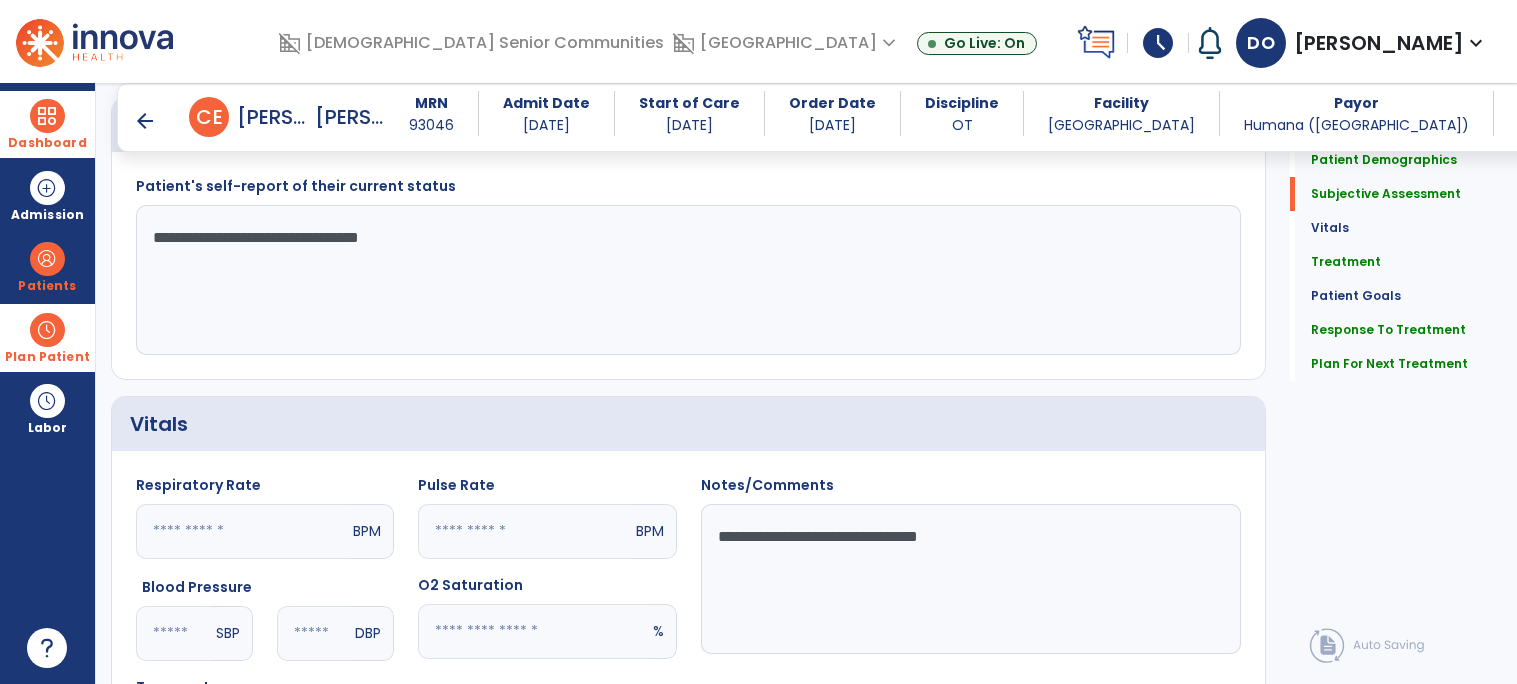 click on "**********" 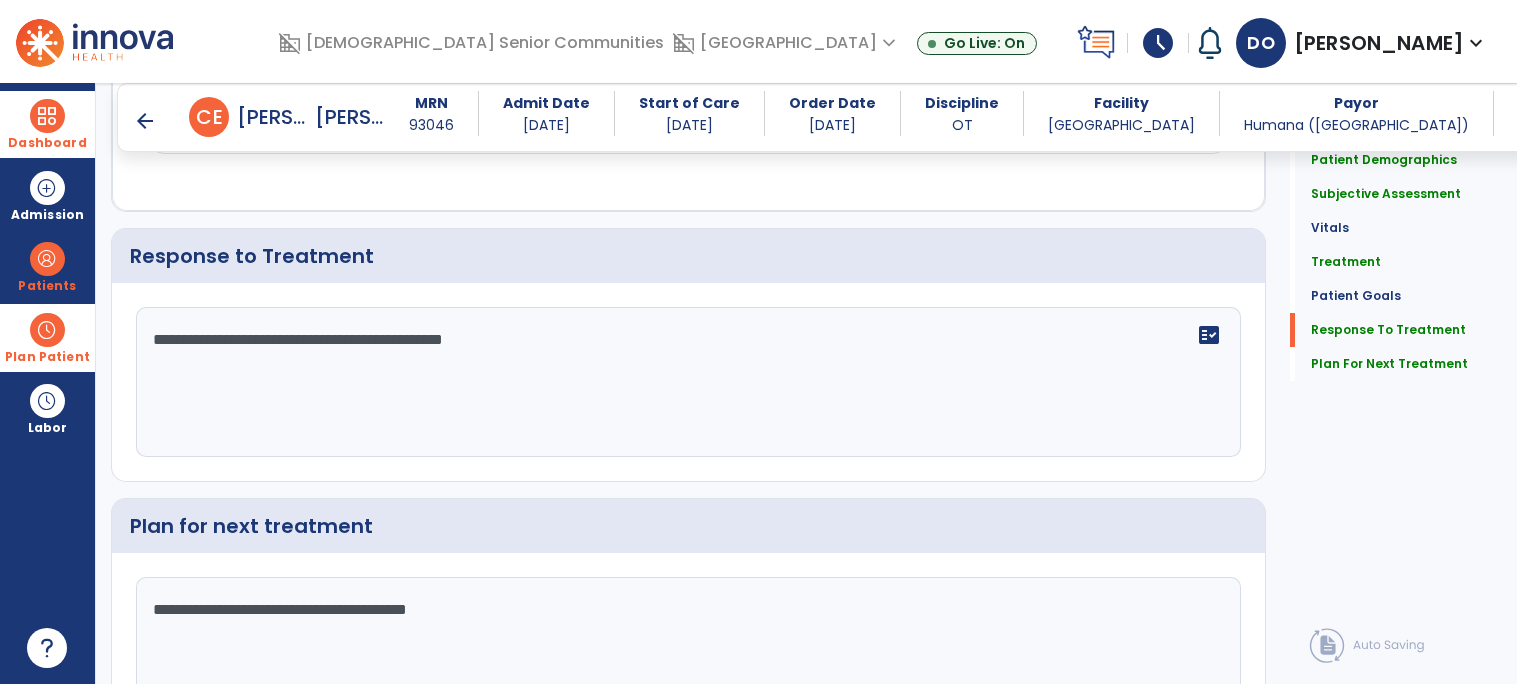 scroll, scrollTop: 3092, scrollLeft: 0, axis: vertical 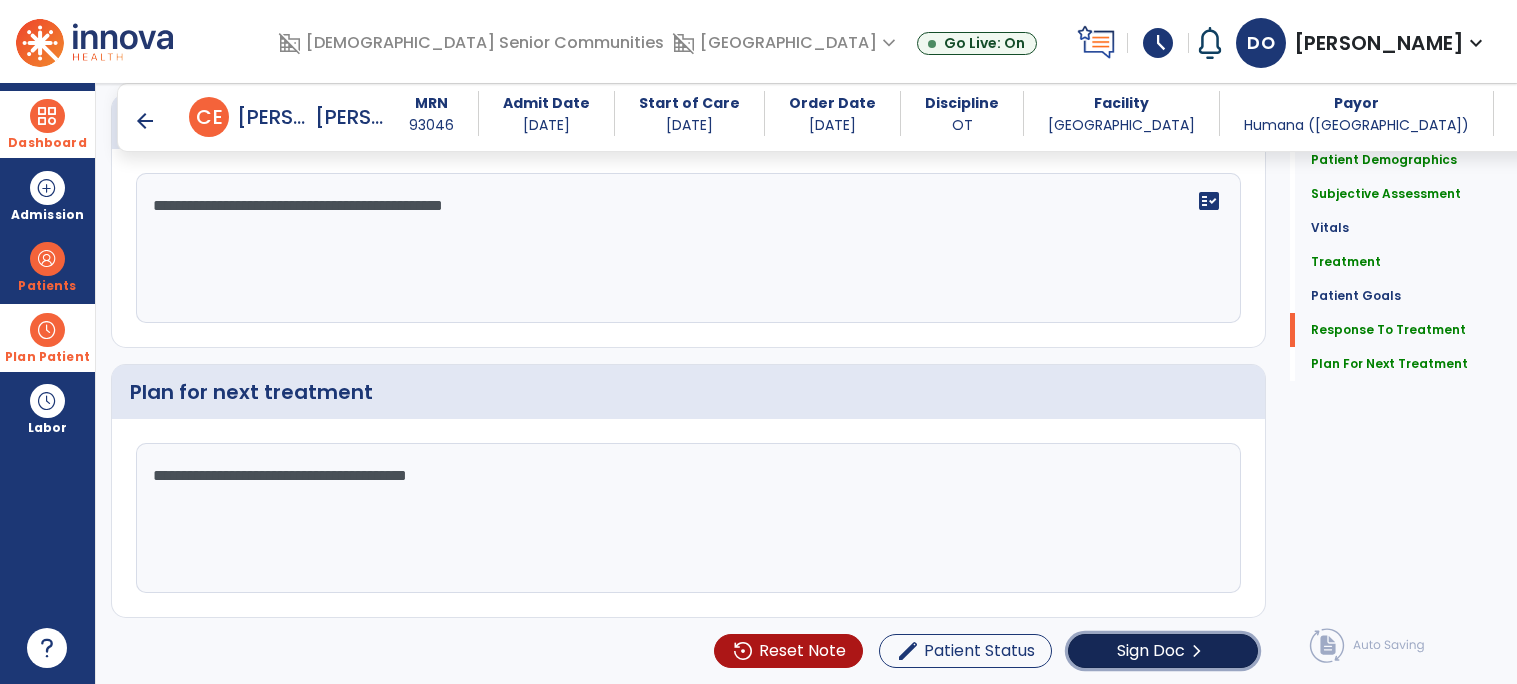 click on "Sign Doc" 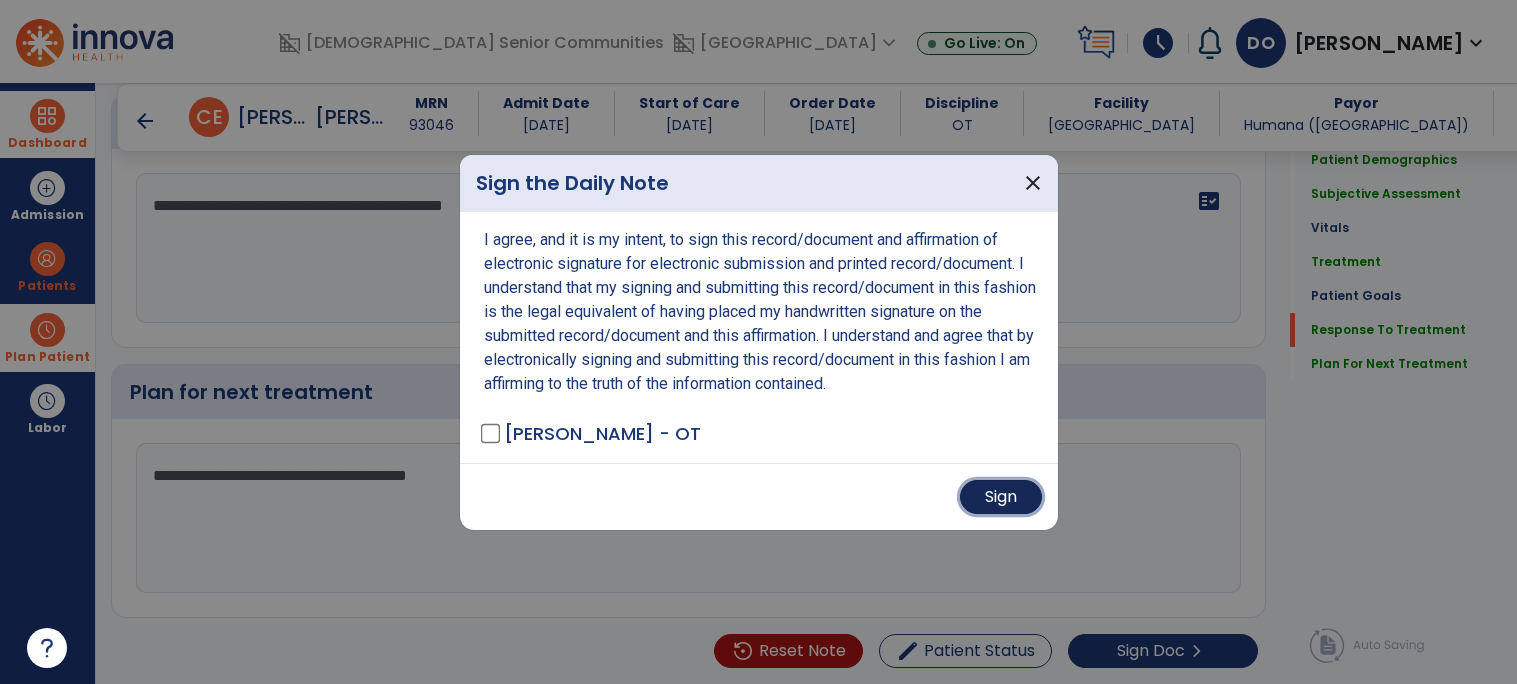 click on "Sign" at bounding box center [1001, 497] 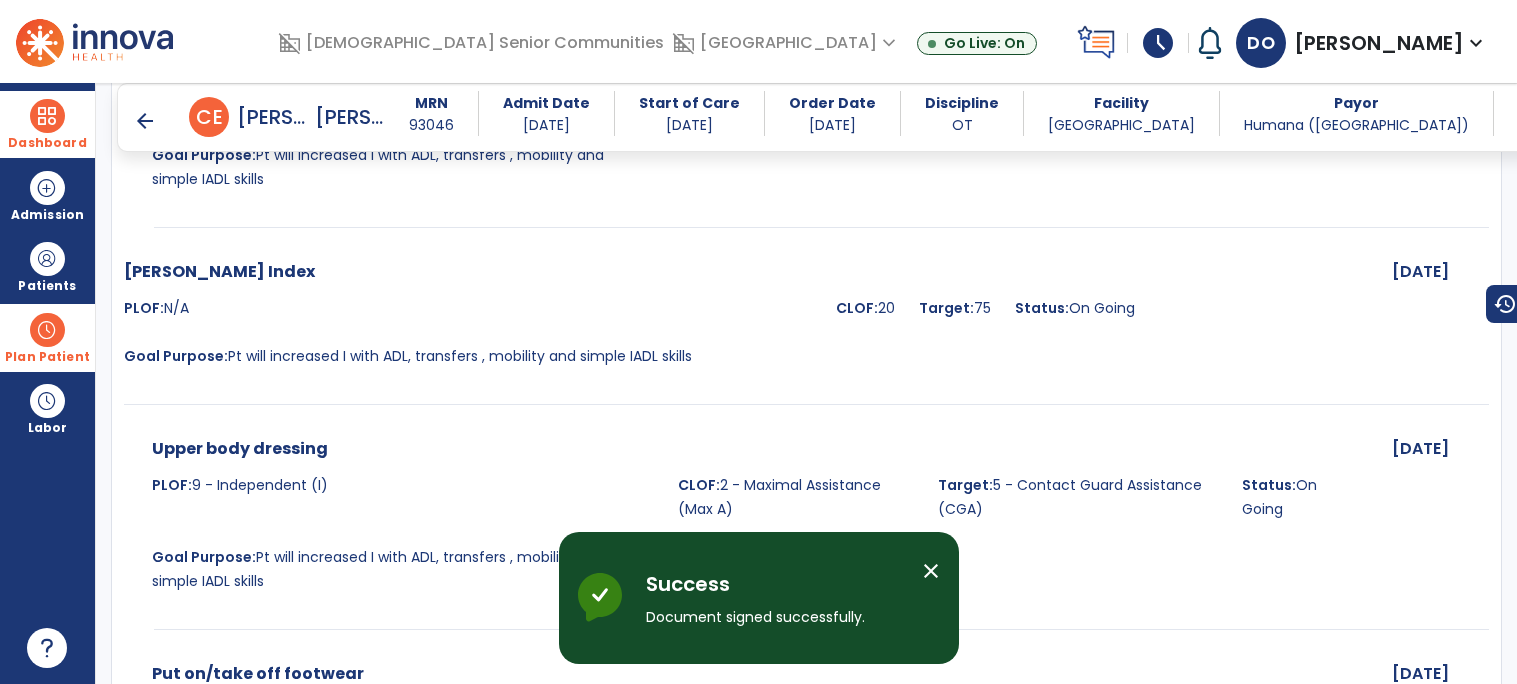 scroll, scrollTop: 0, scrollLeft: 0, axis: both 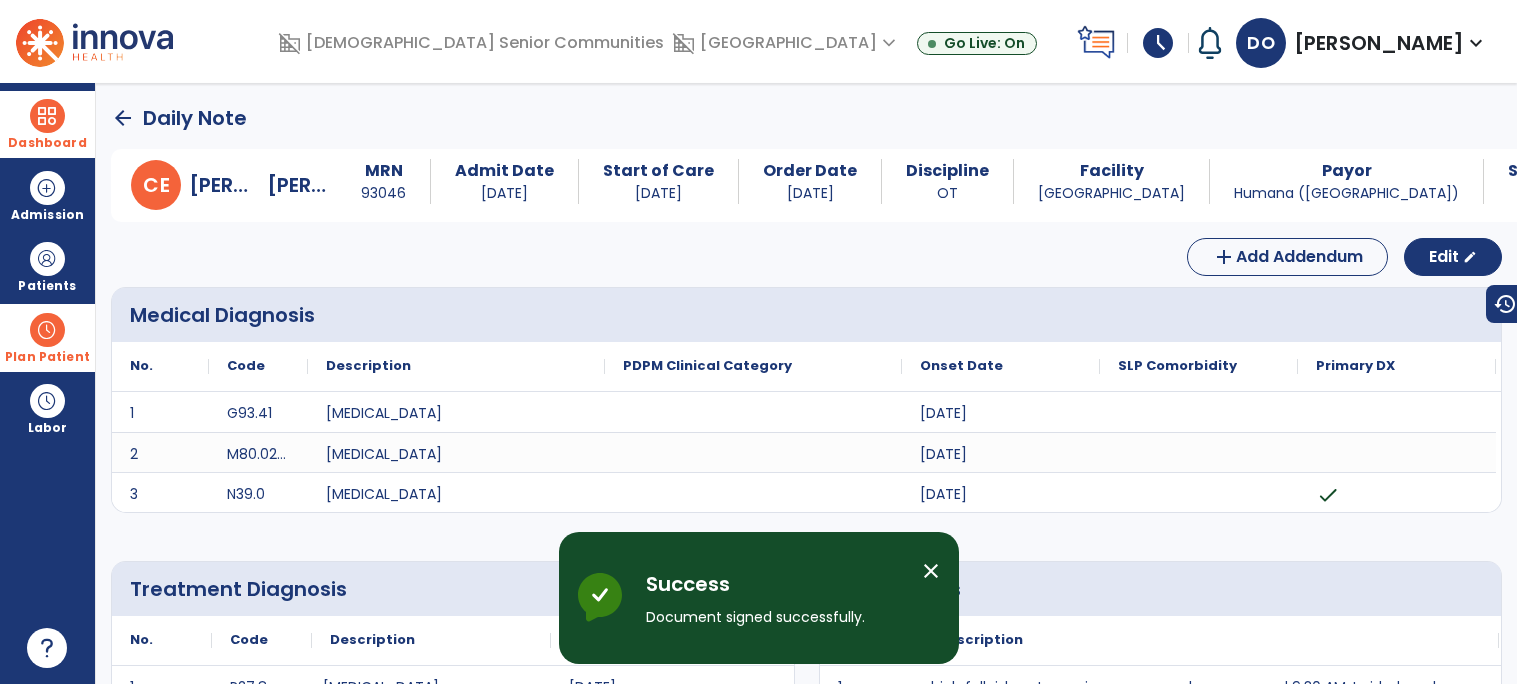 click on "arrow_back" 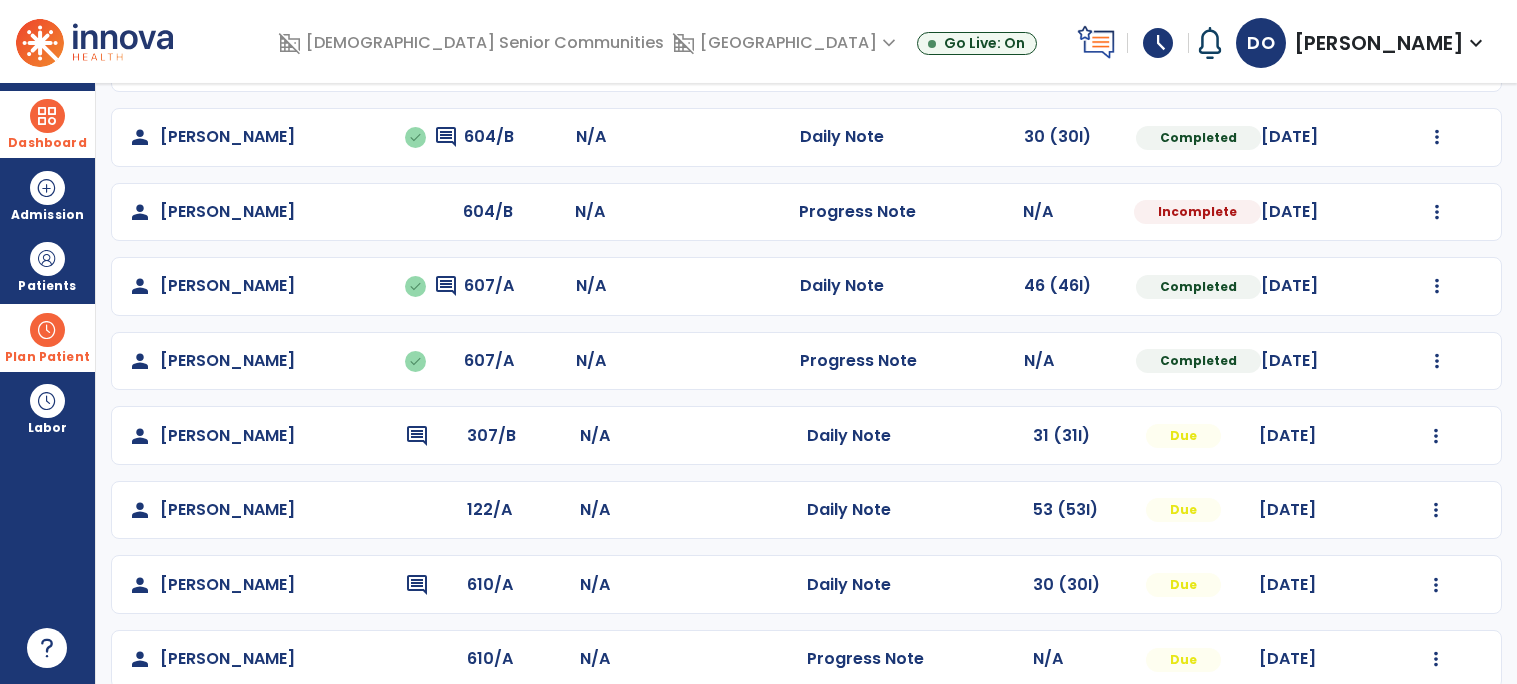 scroll, scrollTop: 559, scrollLeft: 0, axis: vertical 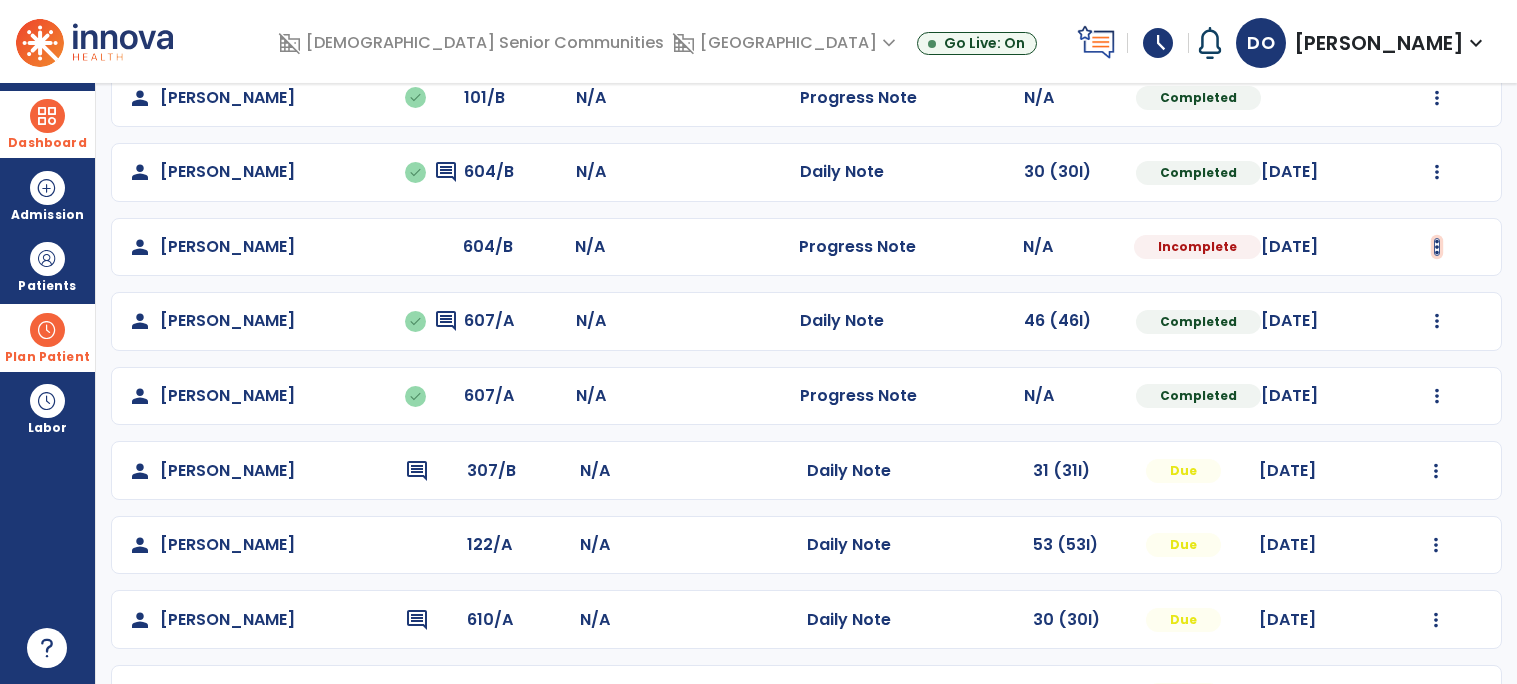 click at bounding box center (1436, -126) 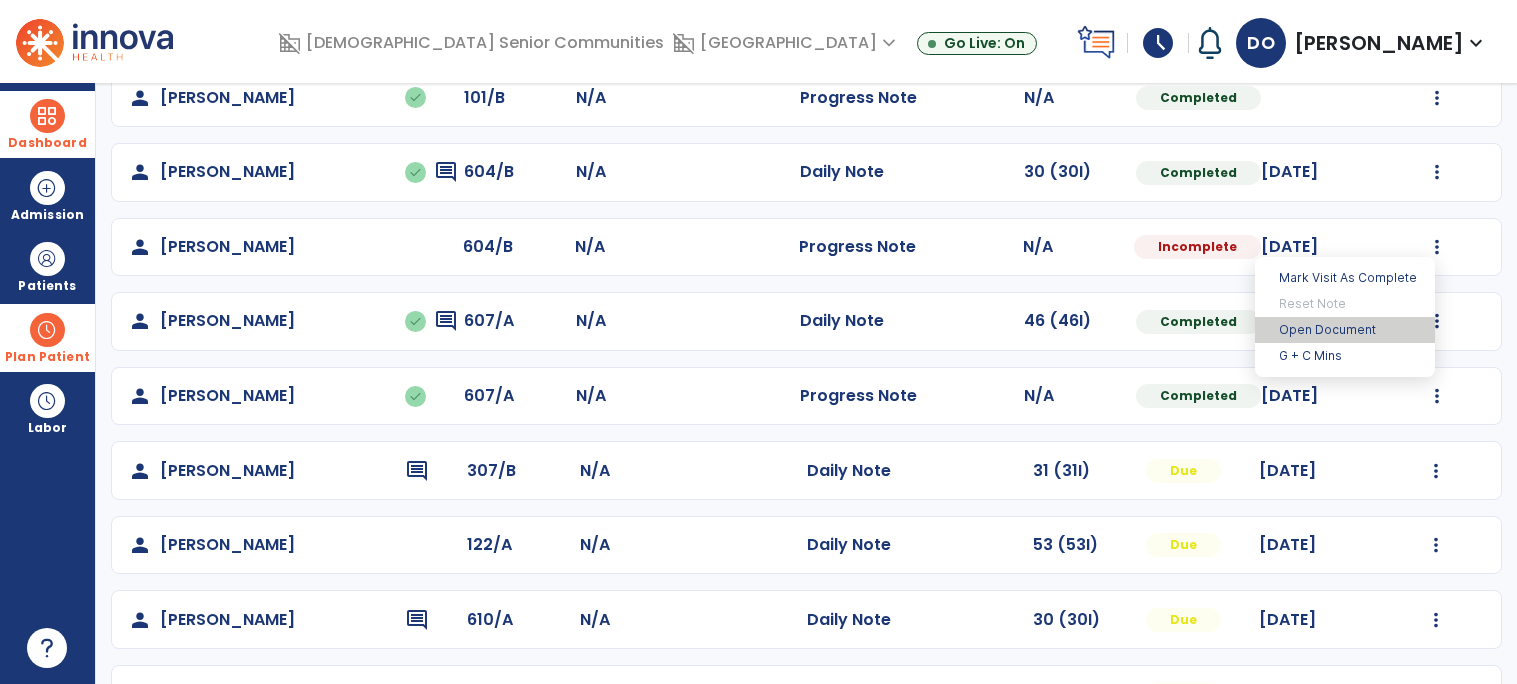 click on "Open Document" at bounding box center [1345, 330] 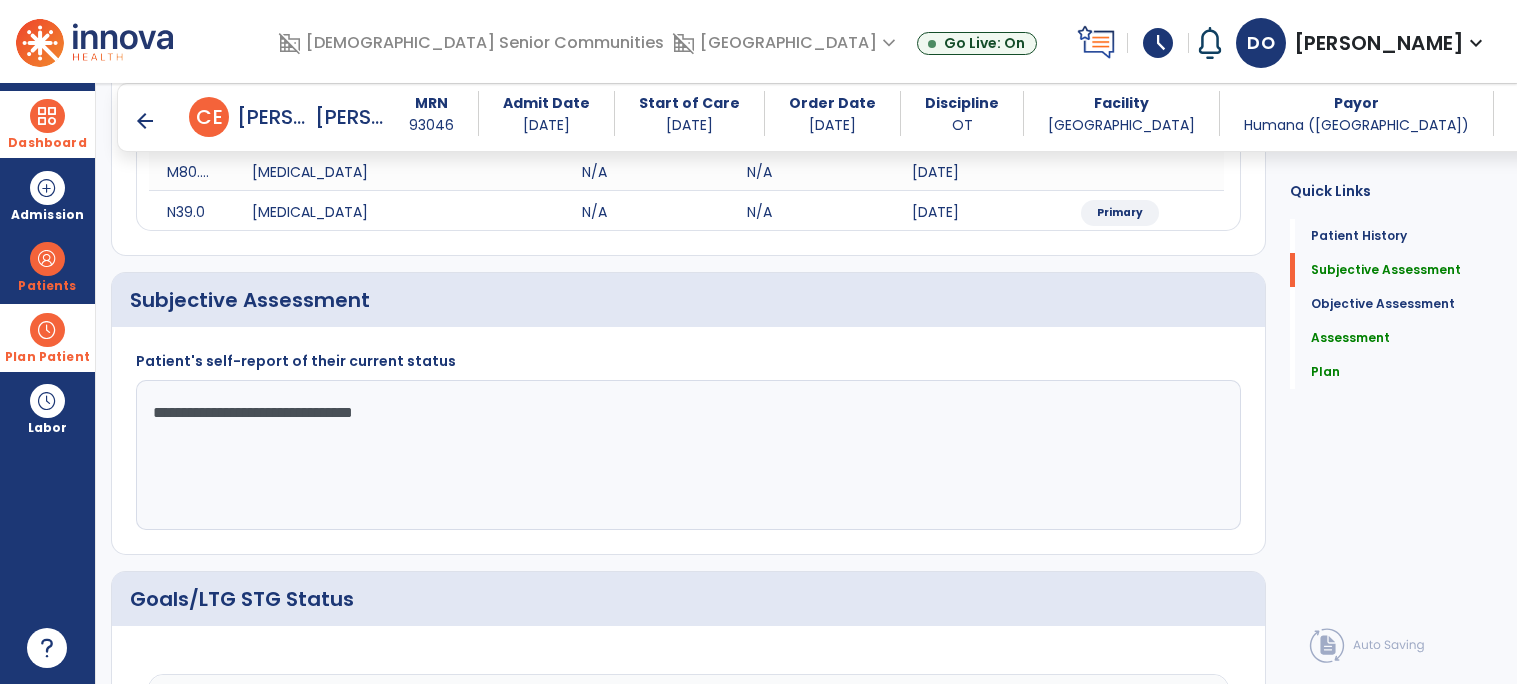 scroll, scrollTop: 332, scrollLeft: 0, axis: vertical 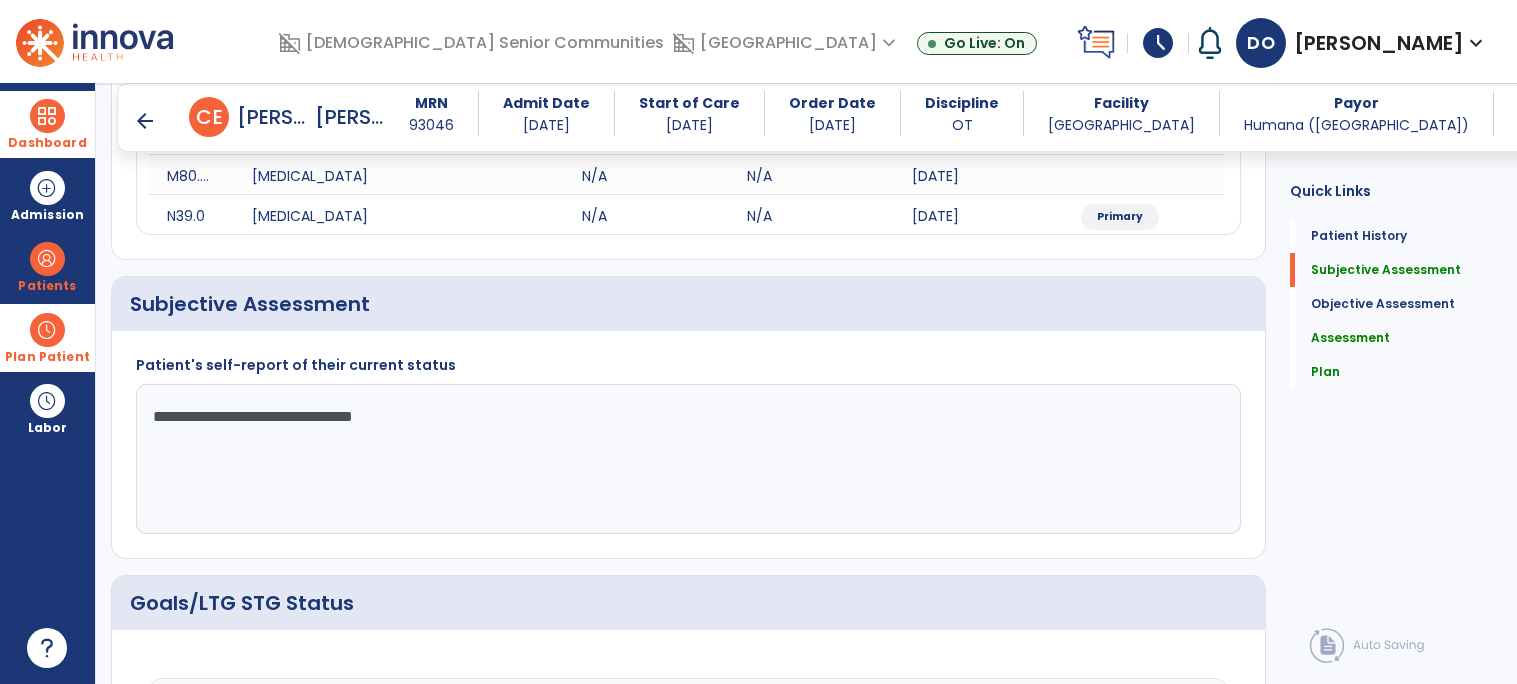 click on "**********" 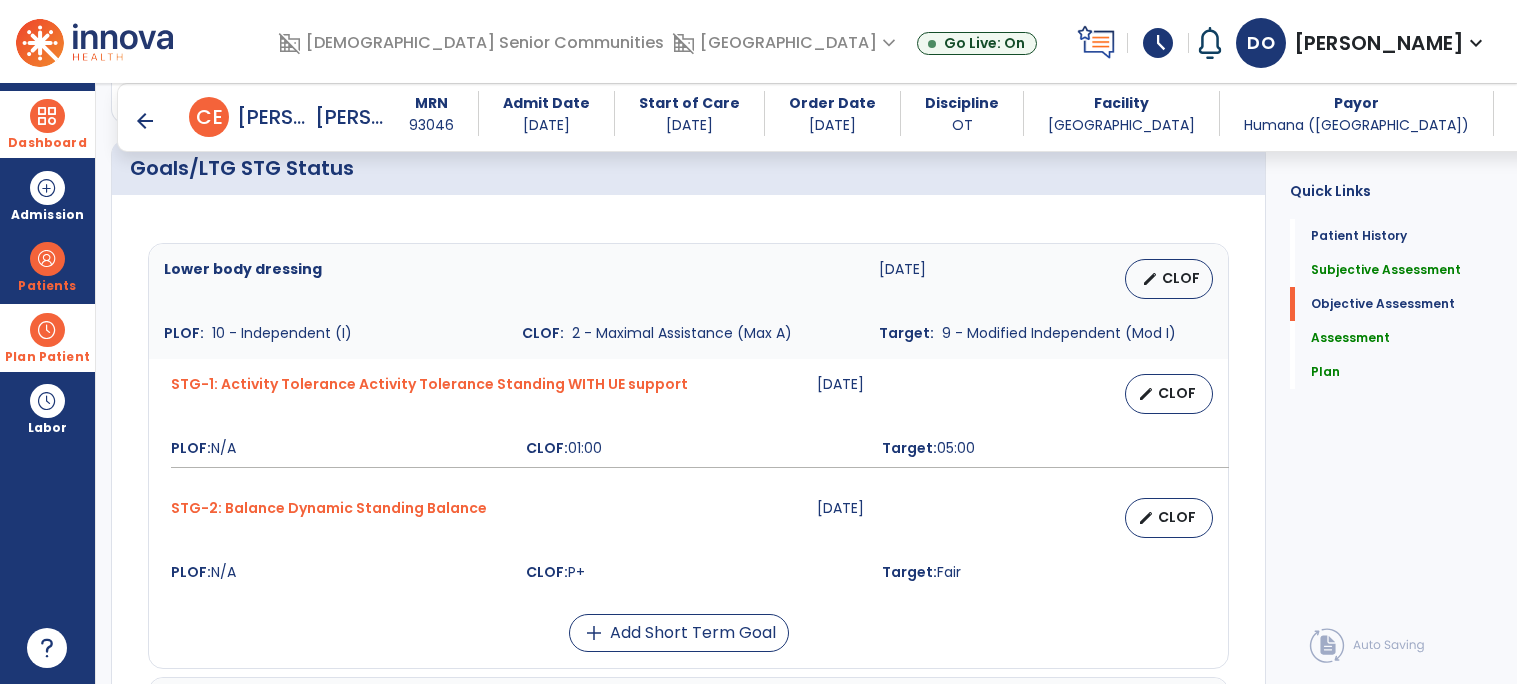 scroll, scrollTop: 792, scrollLeft: 0, axis: vertical 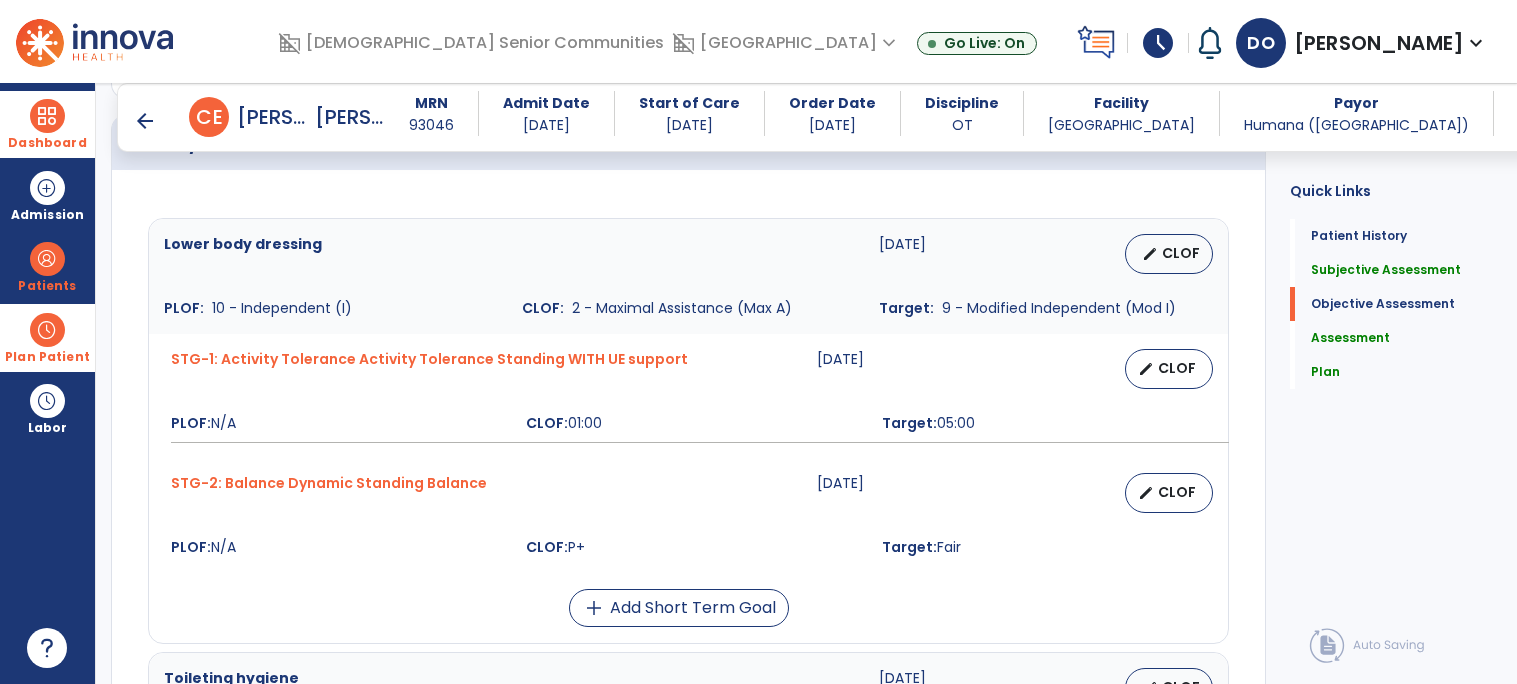 type on "**********" 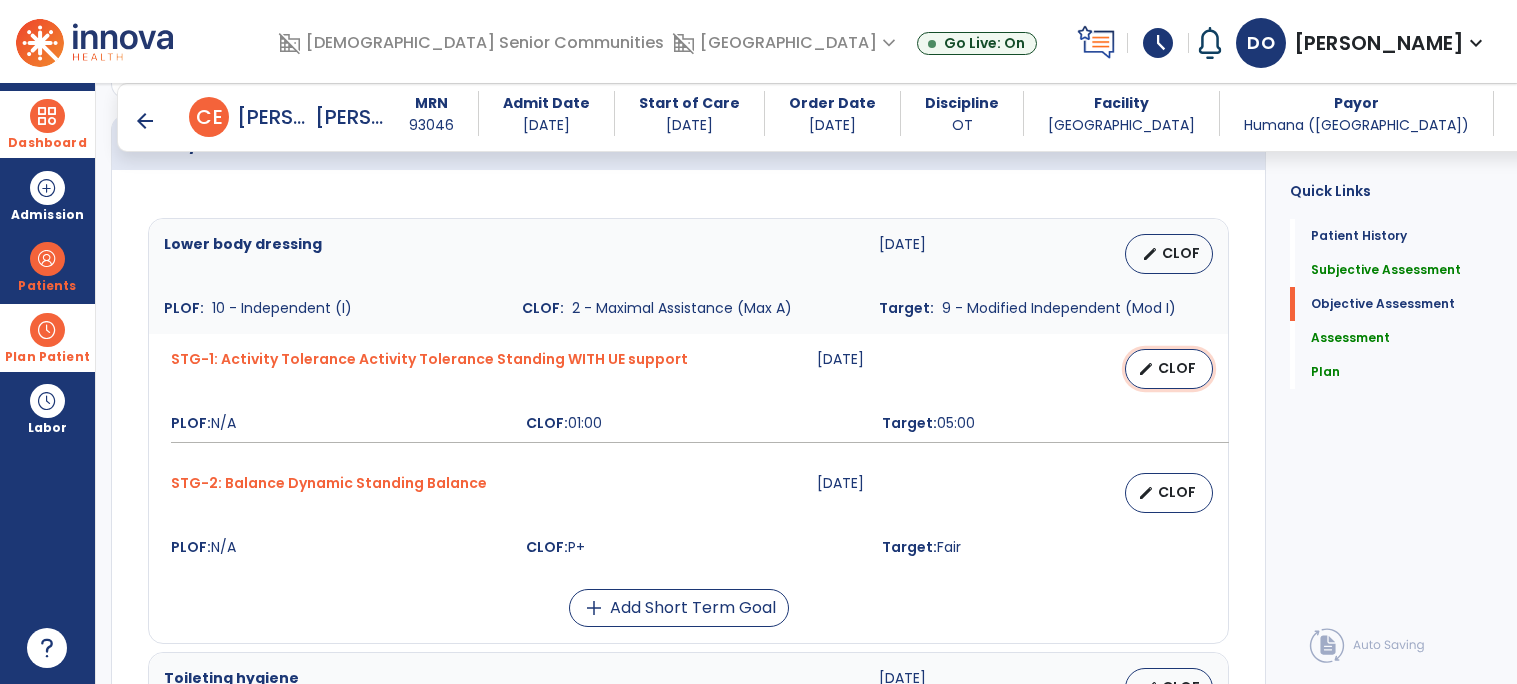 click on "CLOF" at bounding box center (1177, 368) 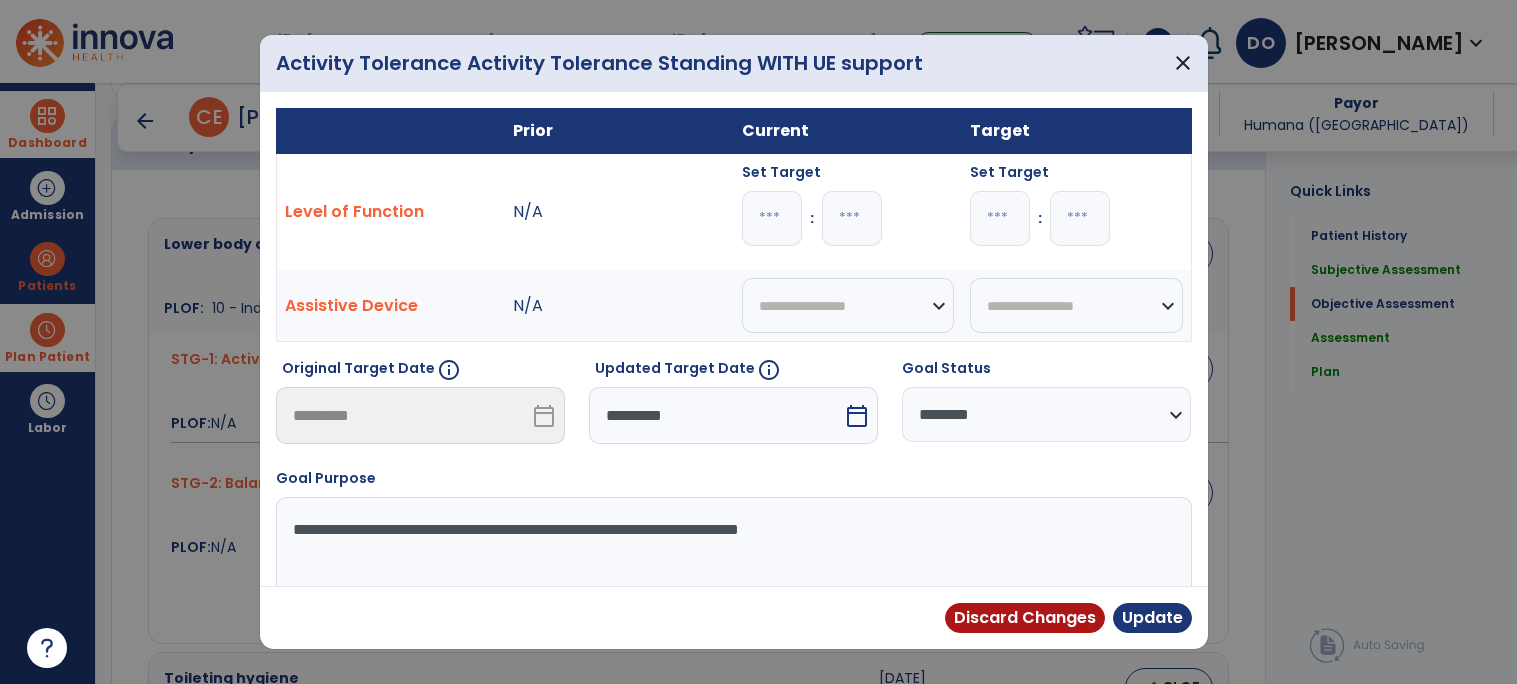 click at bounding box center [852, 218] 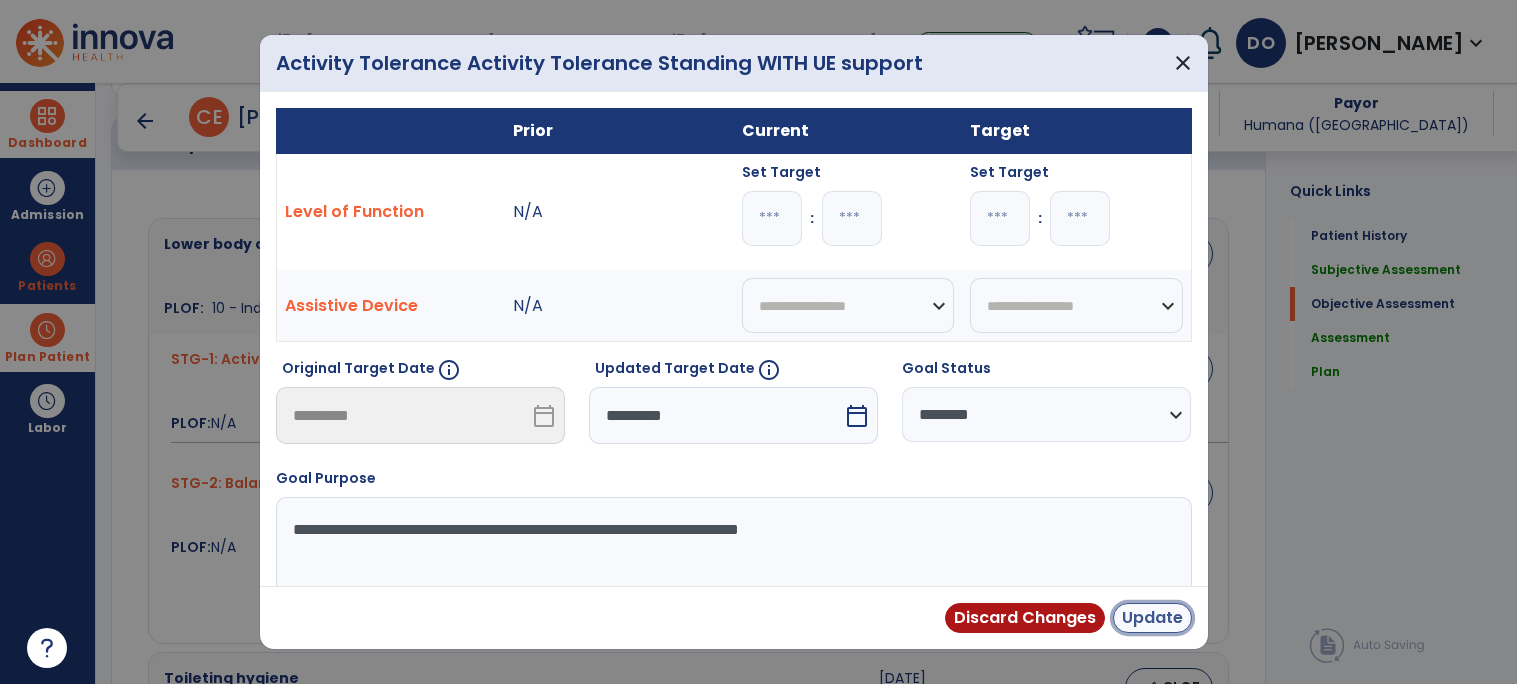 click on "Update" at bounding box center [1152, 618] 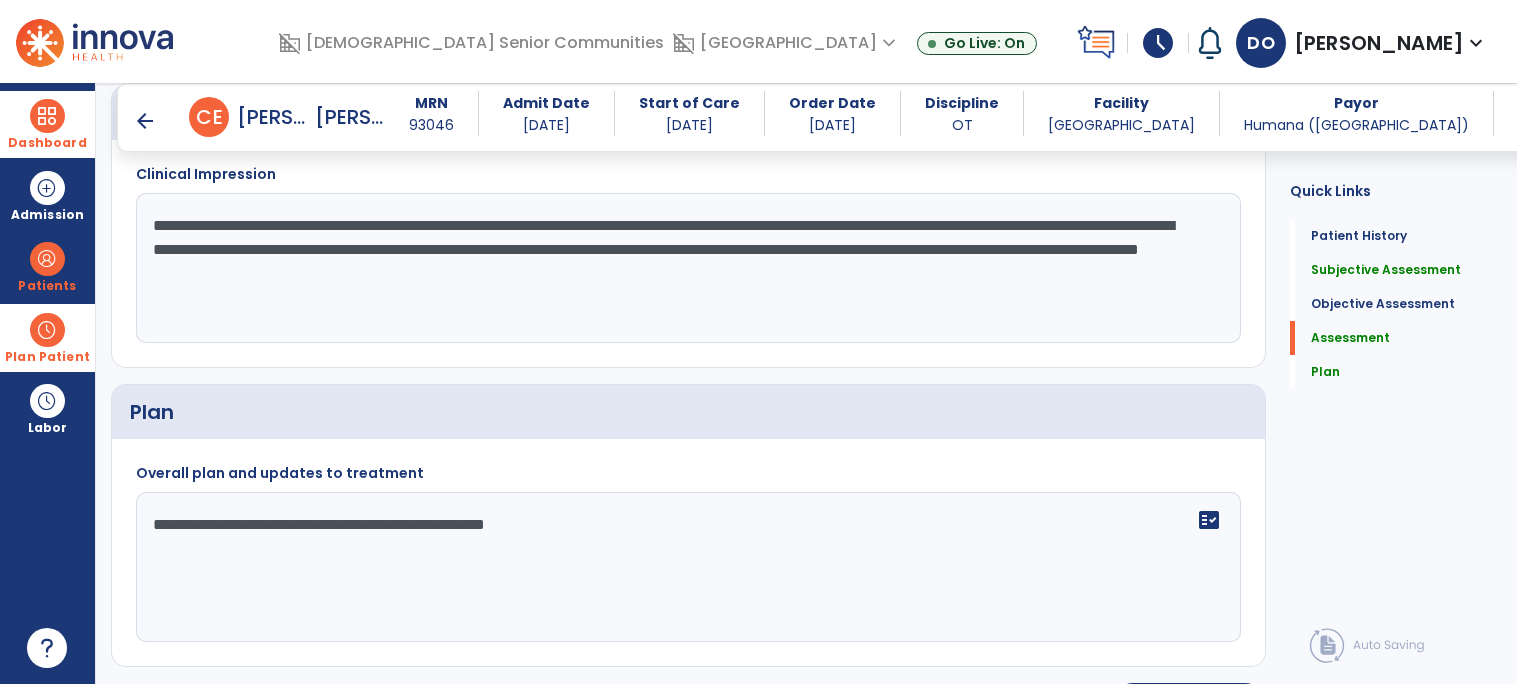 scroll, scrollTop: 2384, scrollLeft: 0, axis: vertical 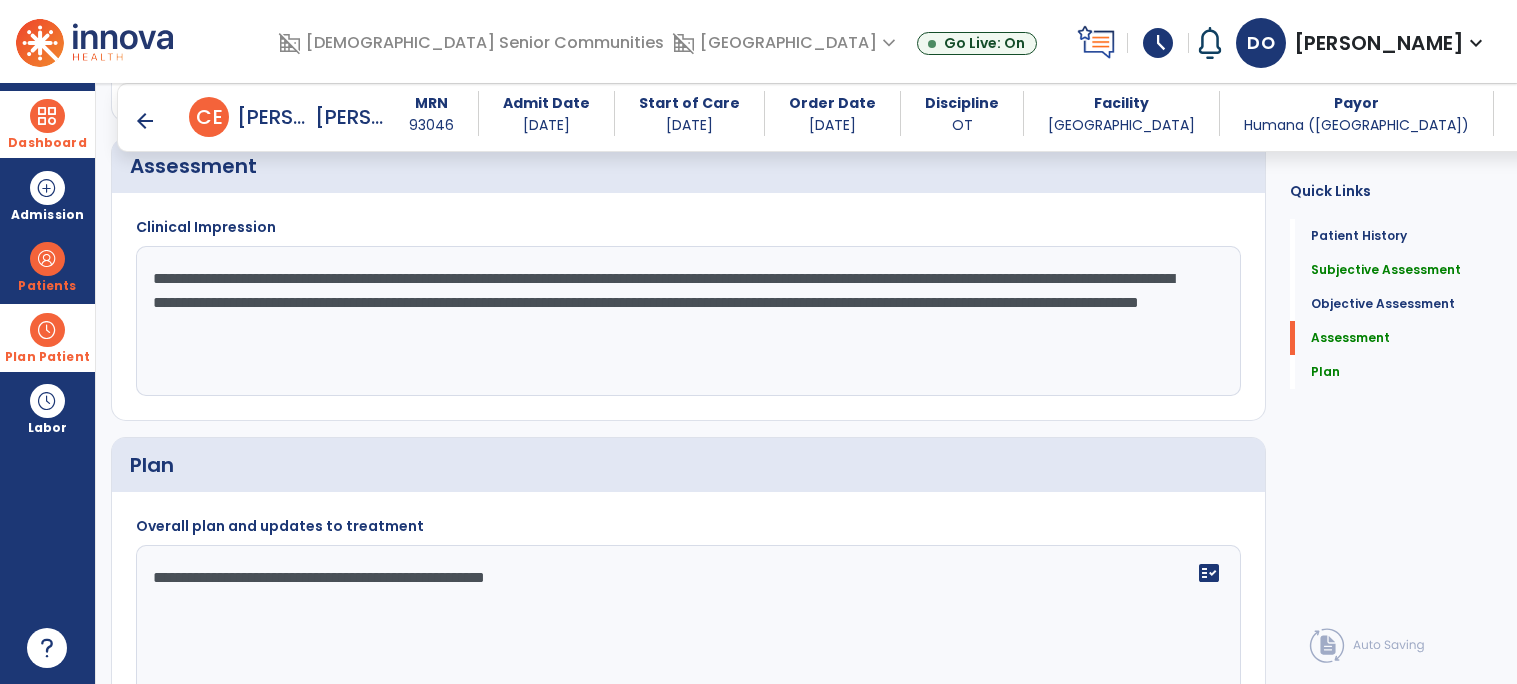 click on "**********" 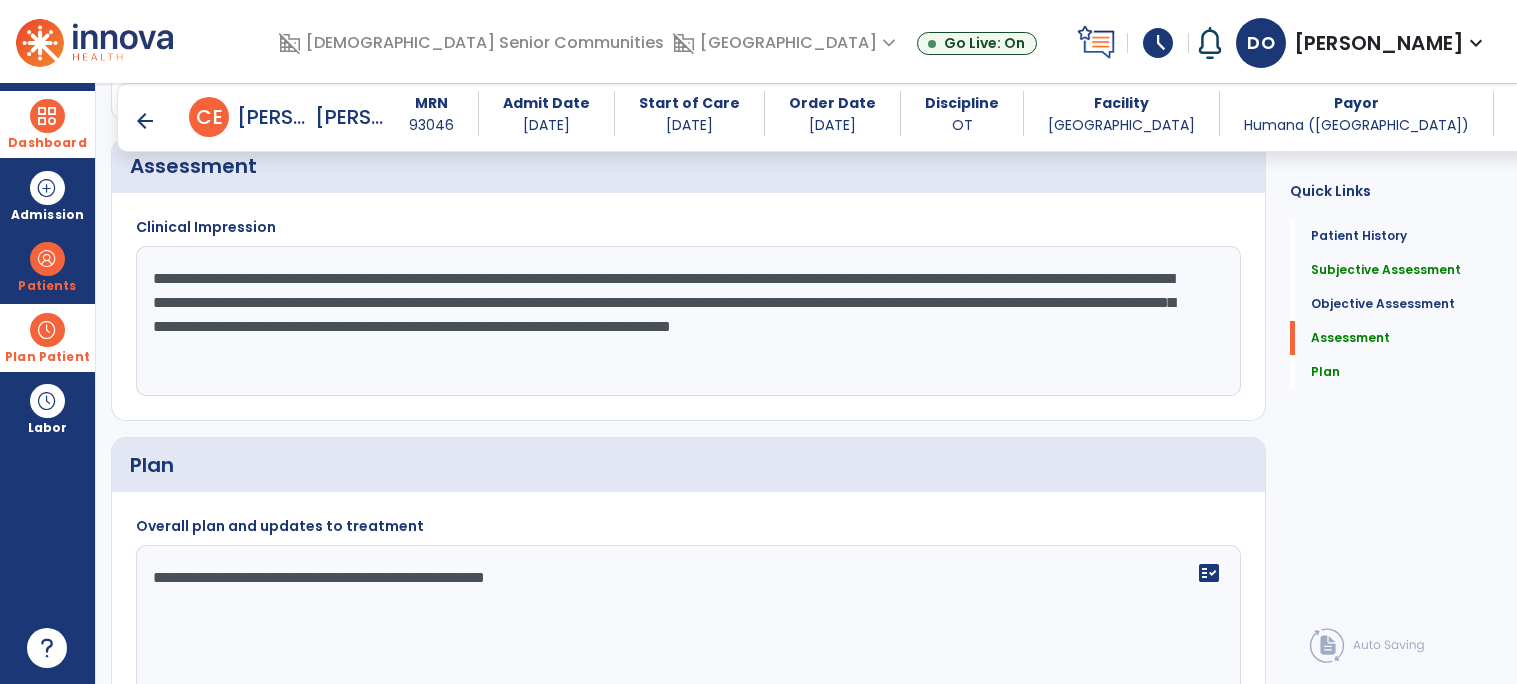 scroll, scrollTop: 2497, scrollLeft: 0, axis: vertical 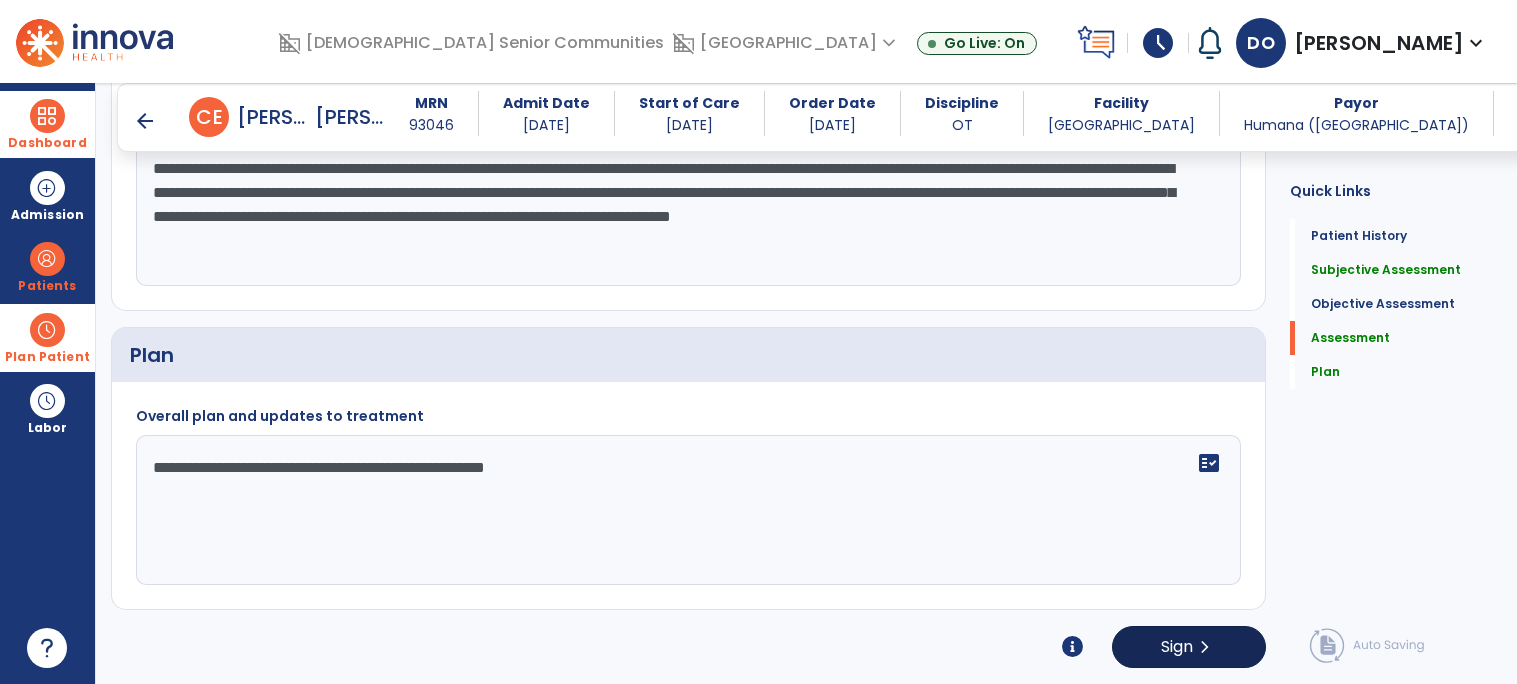 type on "**********" 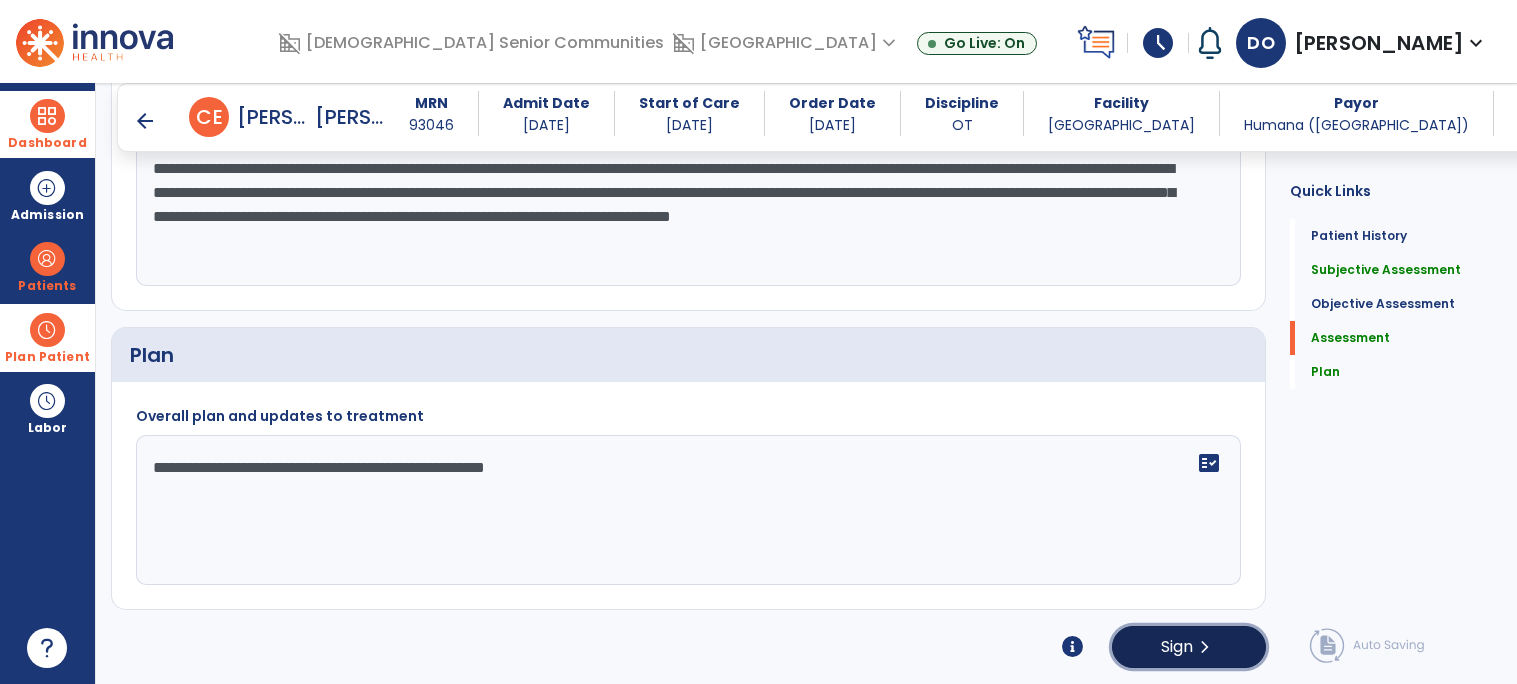 click on "Sign  chevron_right" 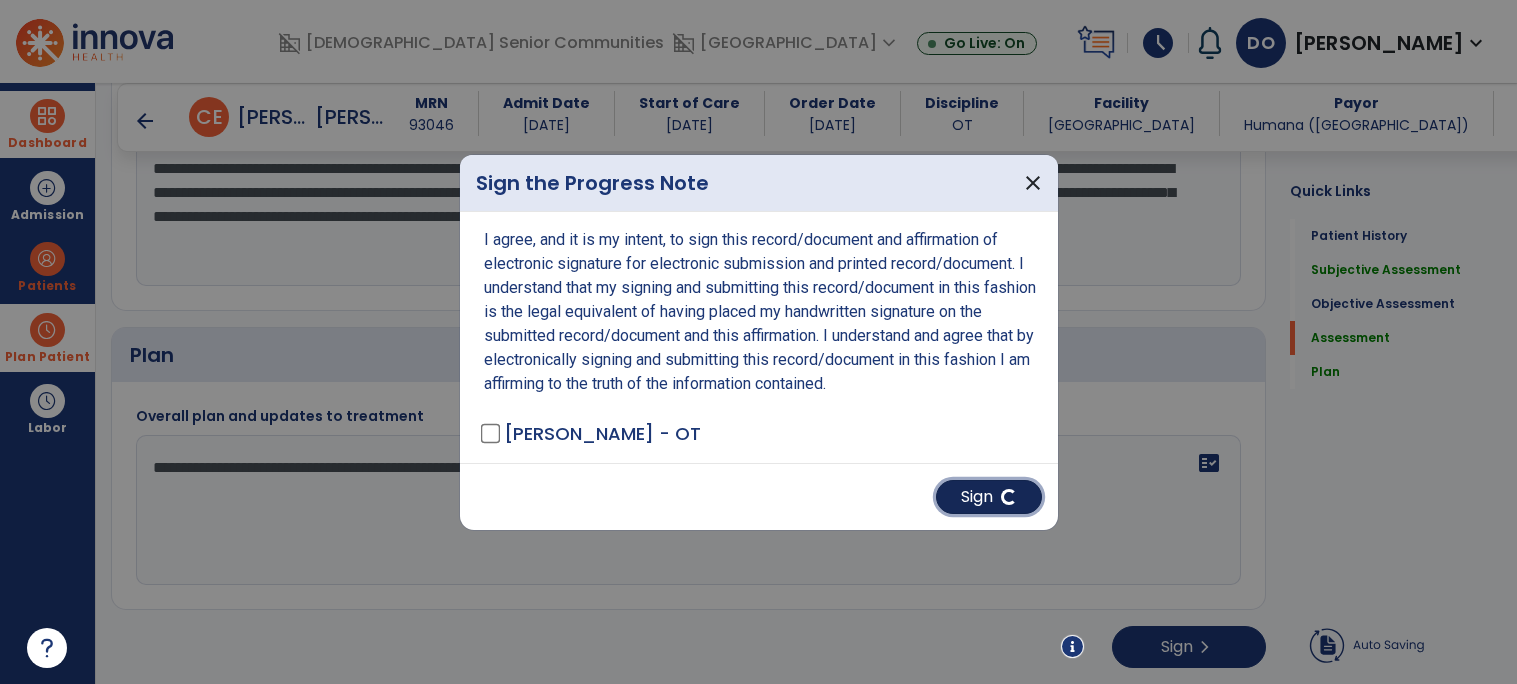 click on "Sign" at bounding box center [989, 497] 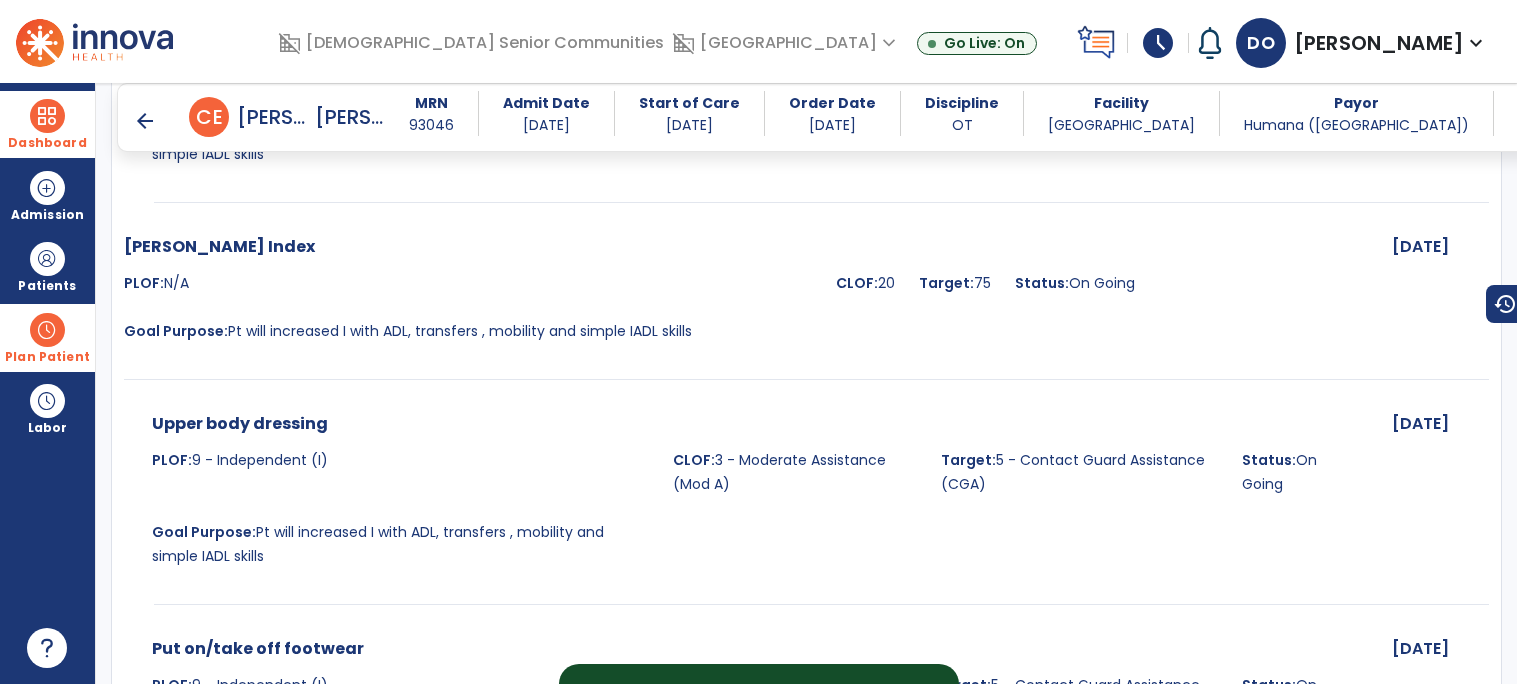 scroll, scrollTop: 0, scrollLeft: 0, axis: both 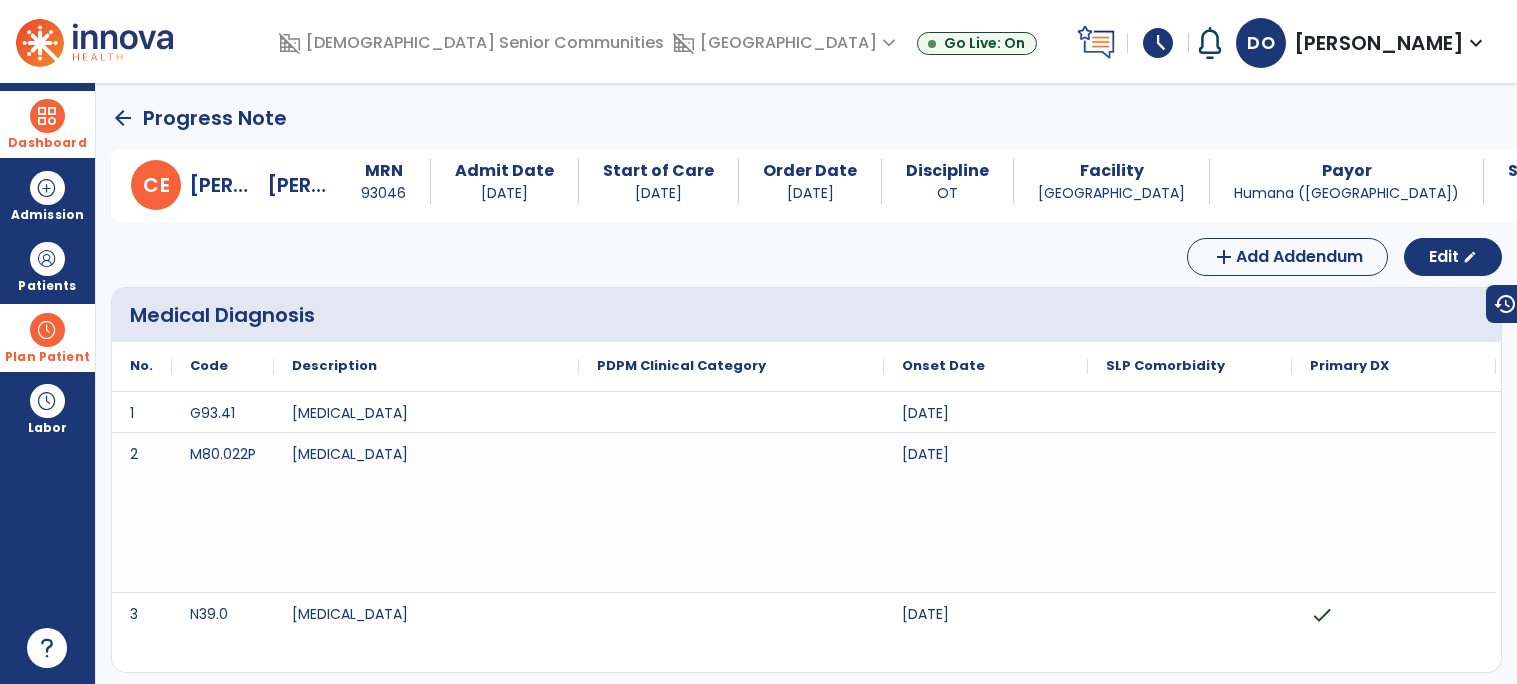 click on "arrow_back" 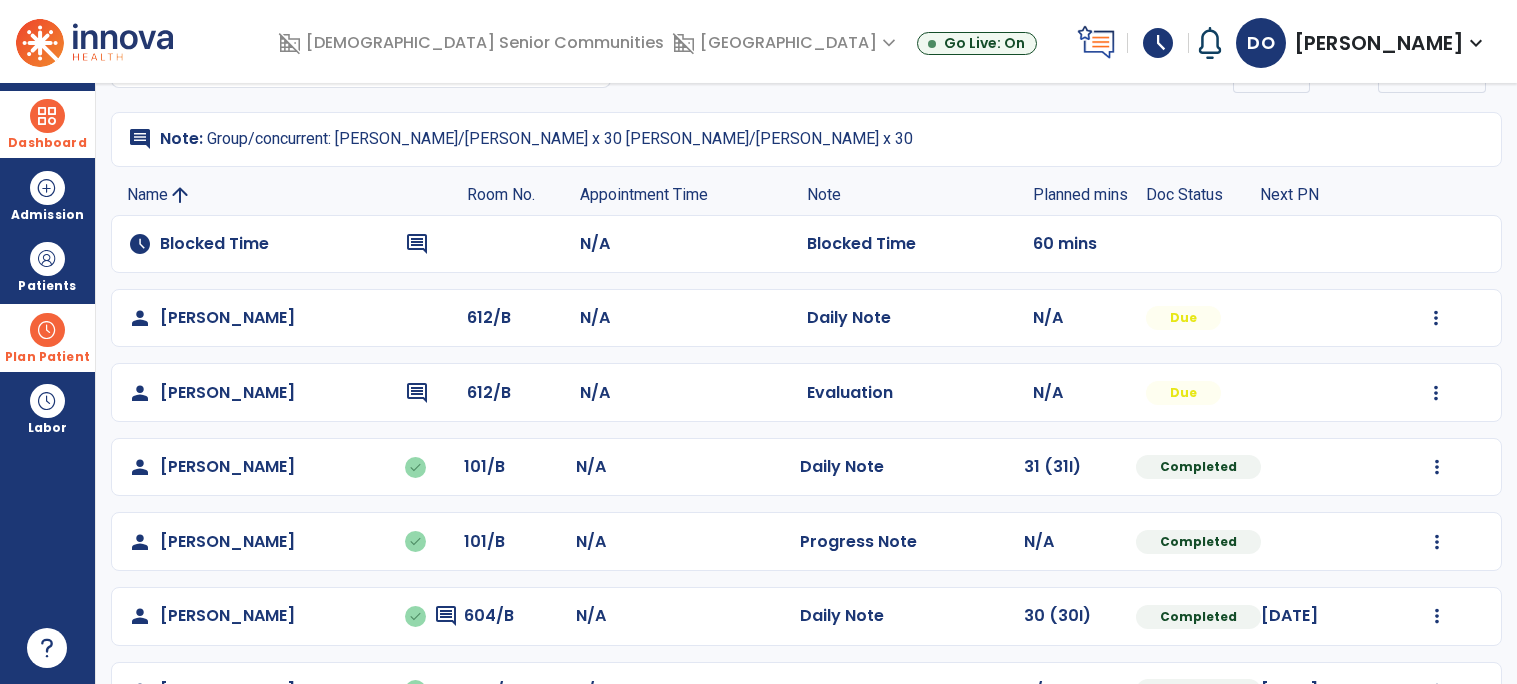 scroll, scrollTop: 0, scrollLeft: 0, axis: both 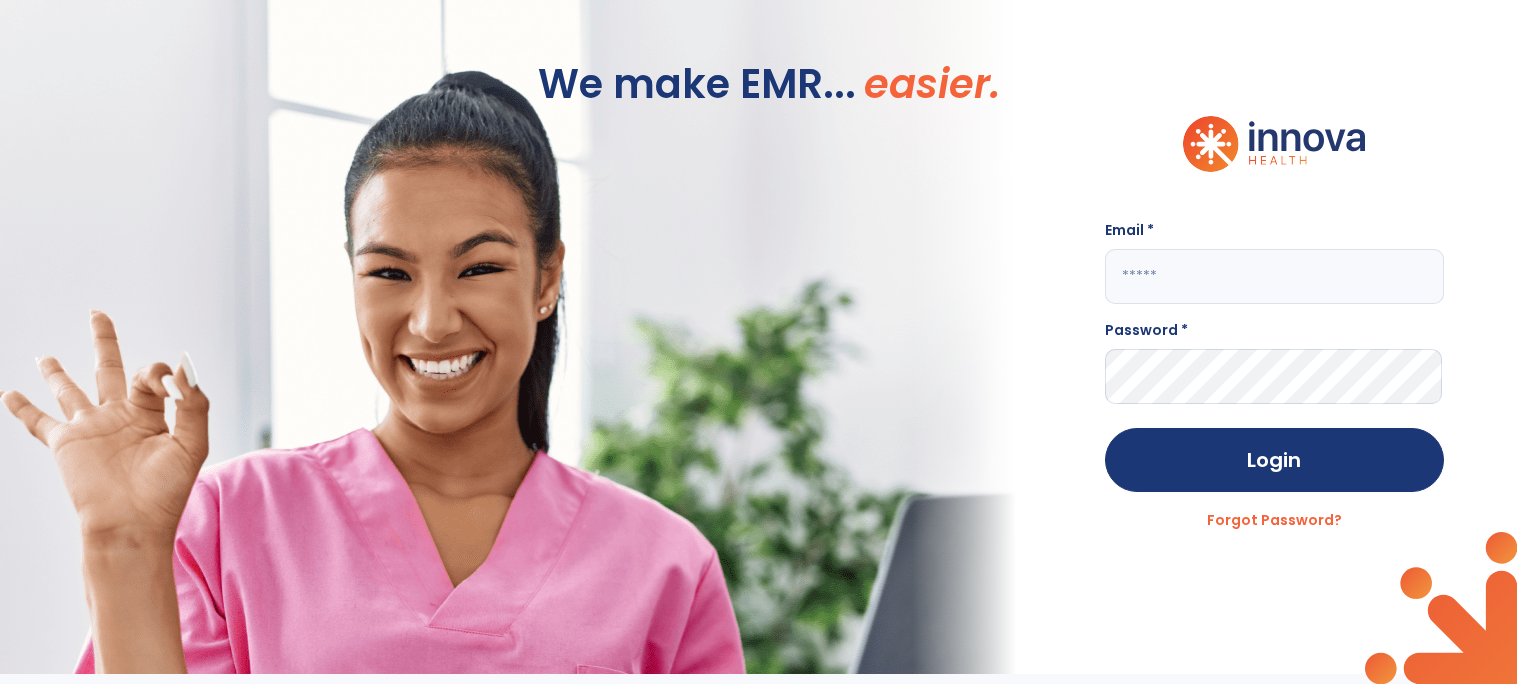 click 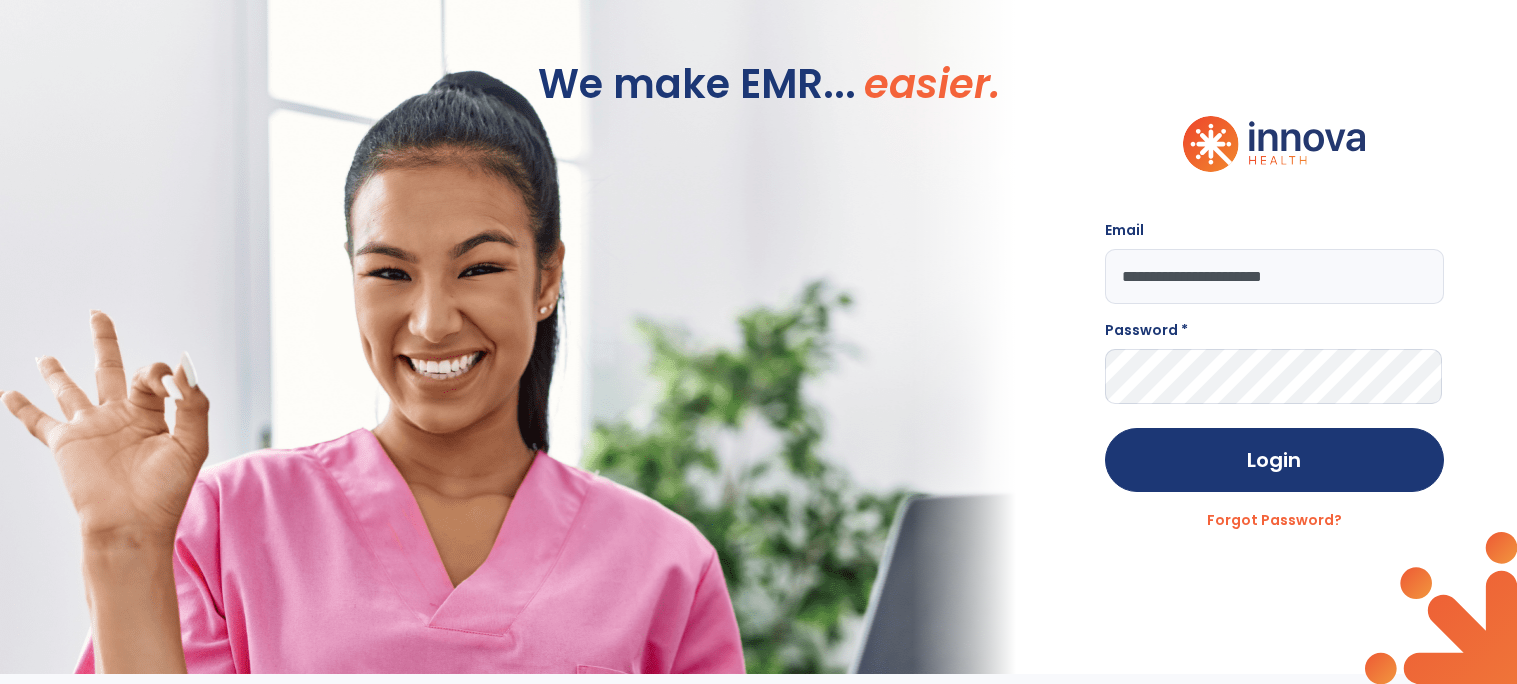type on "**********" 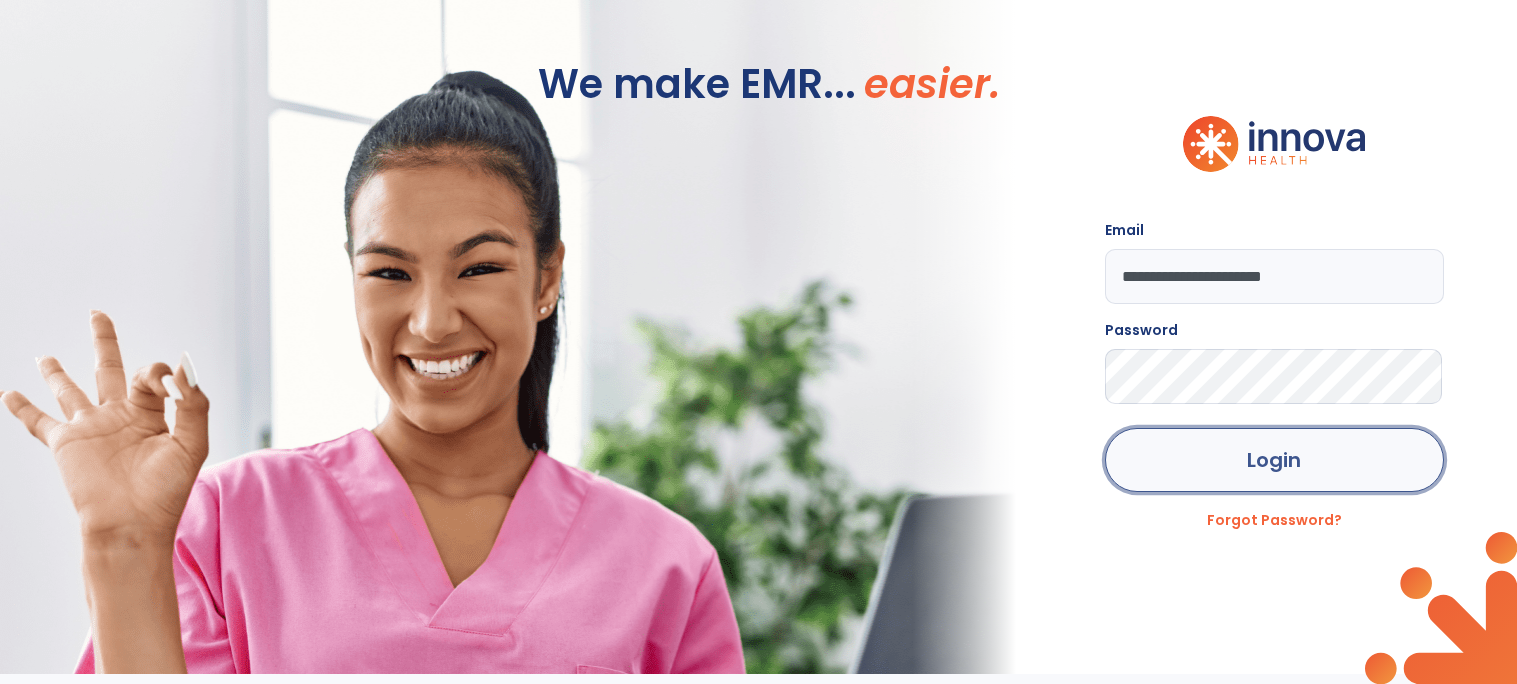 click on "Login" 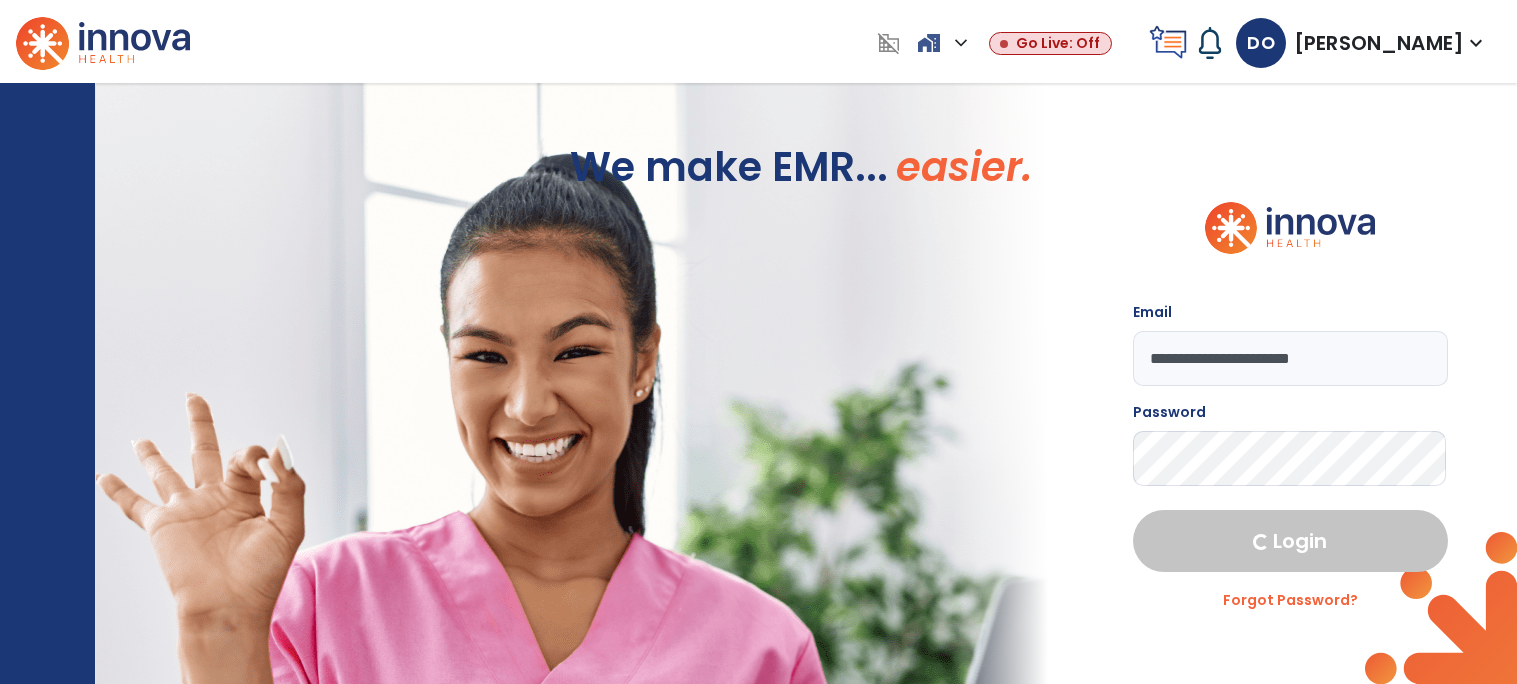 select on "****" 